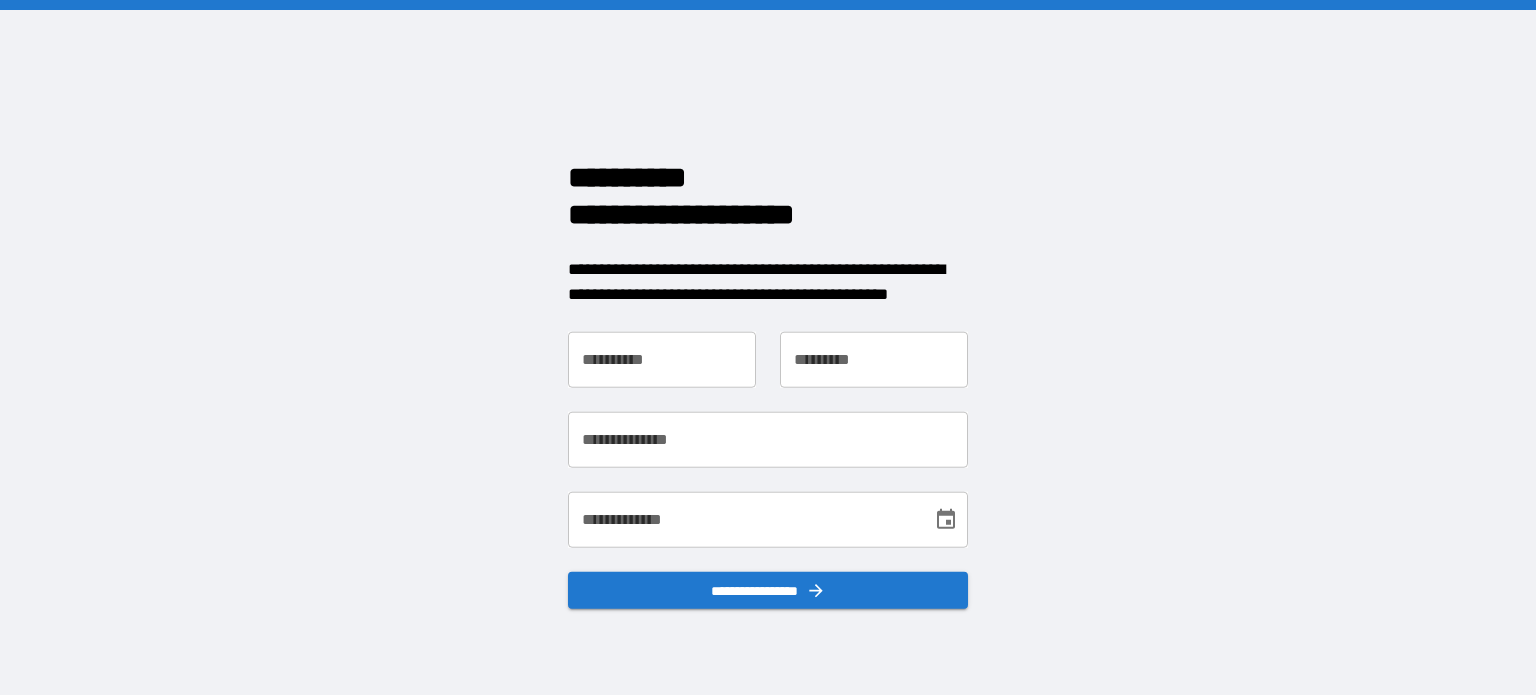 scroll, scrollTop: 0, scrollLeft: 0, axis: both 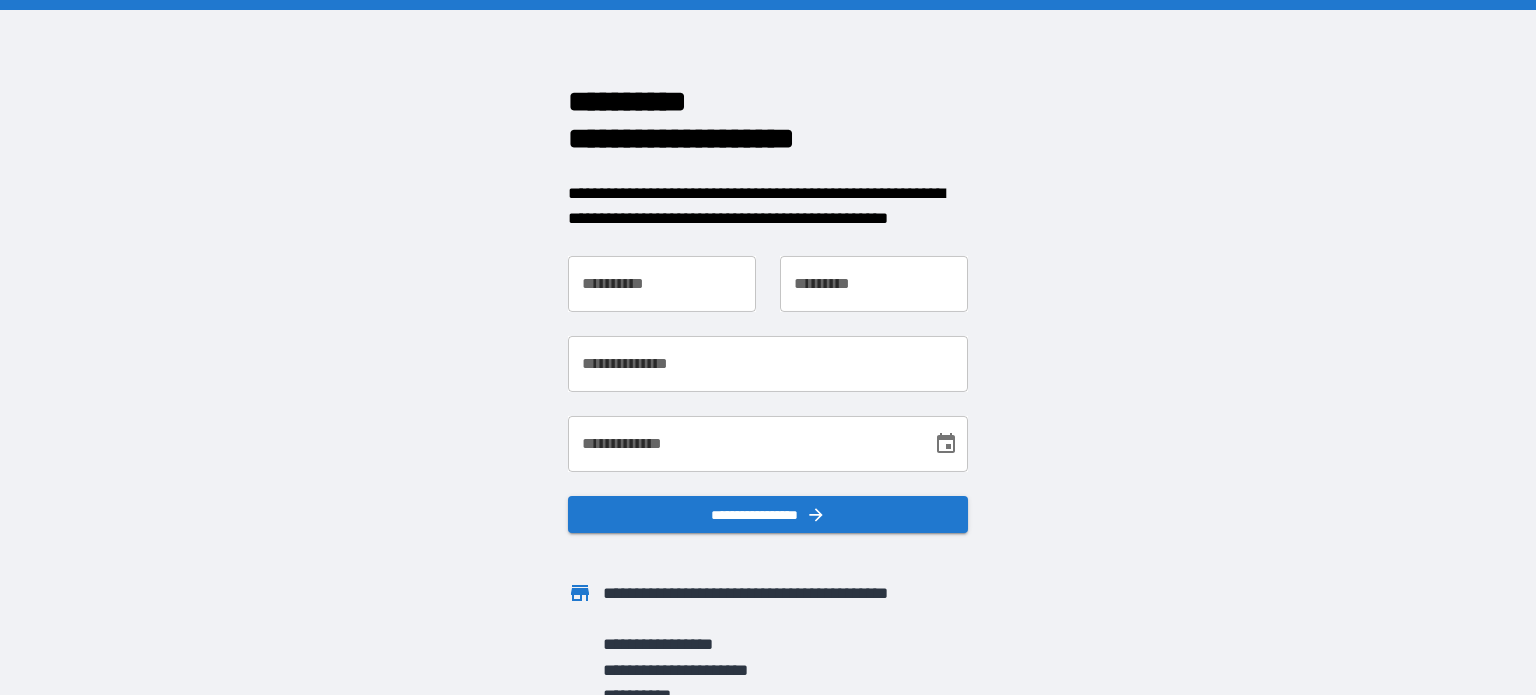 click on "**********" at bounding box center (662, 284) 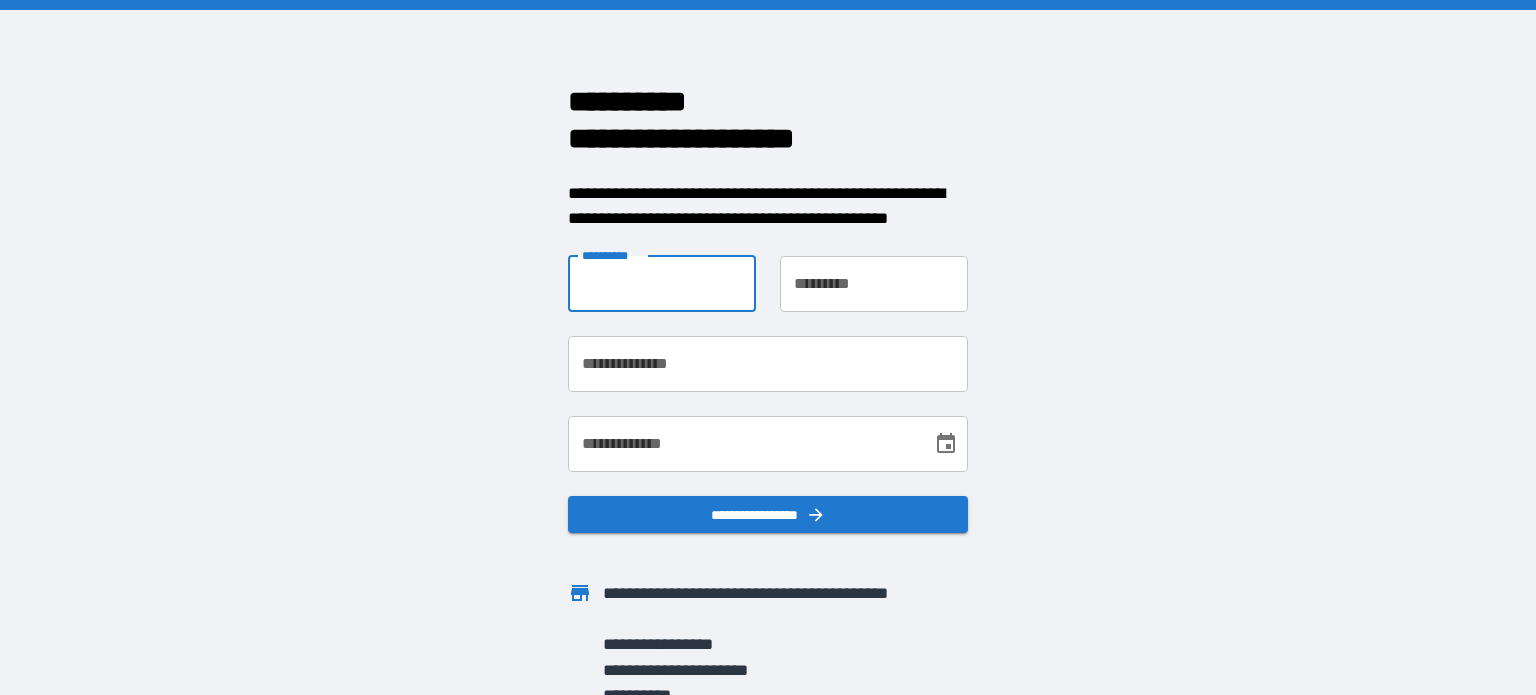 type on "*****" 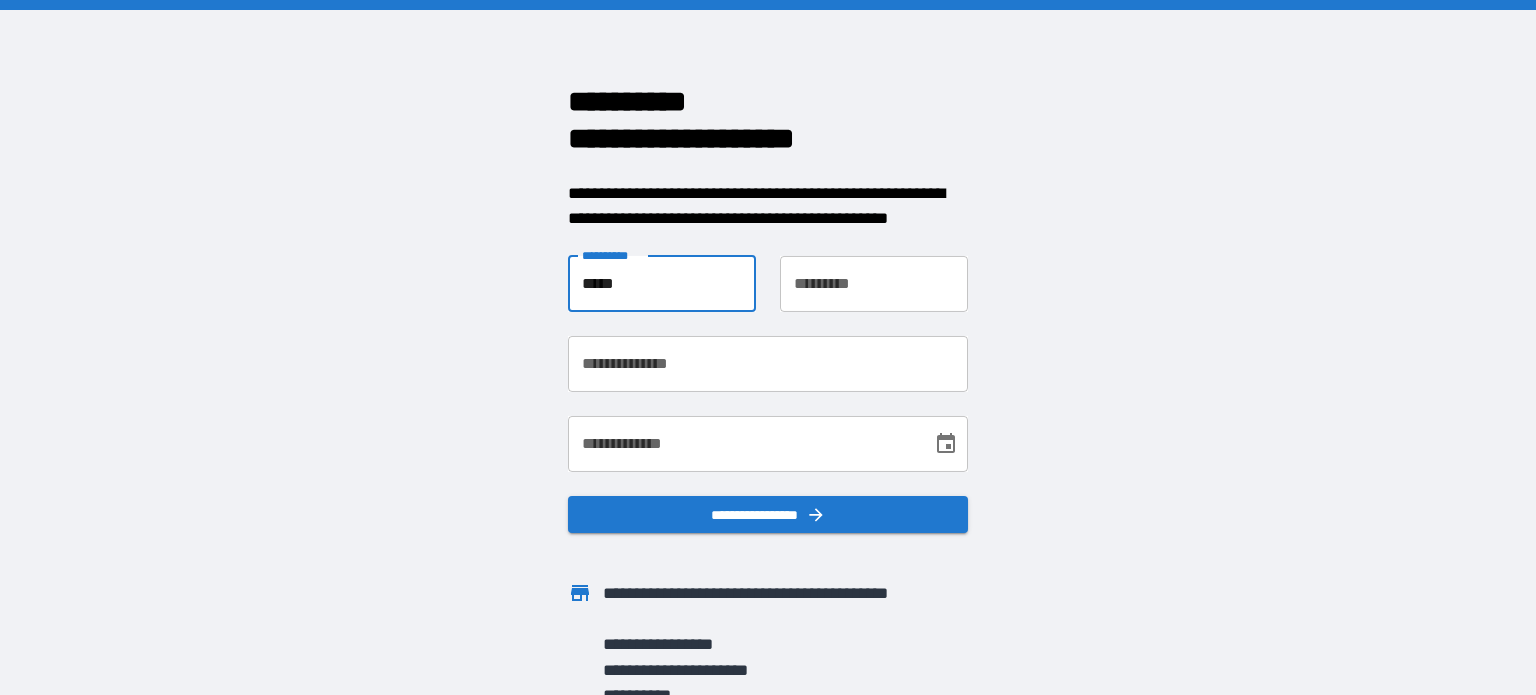 type on "******" 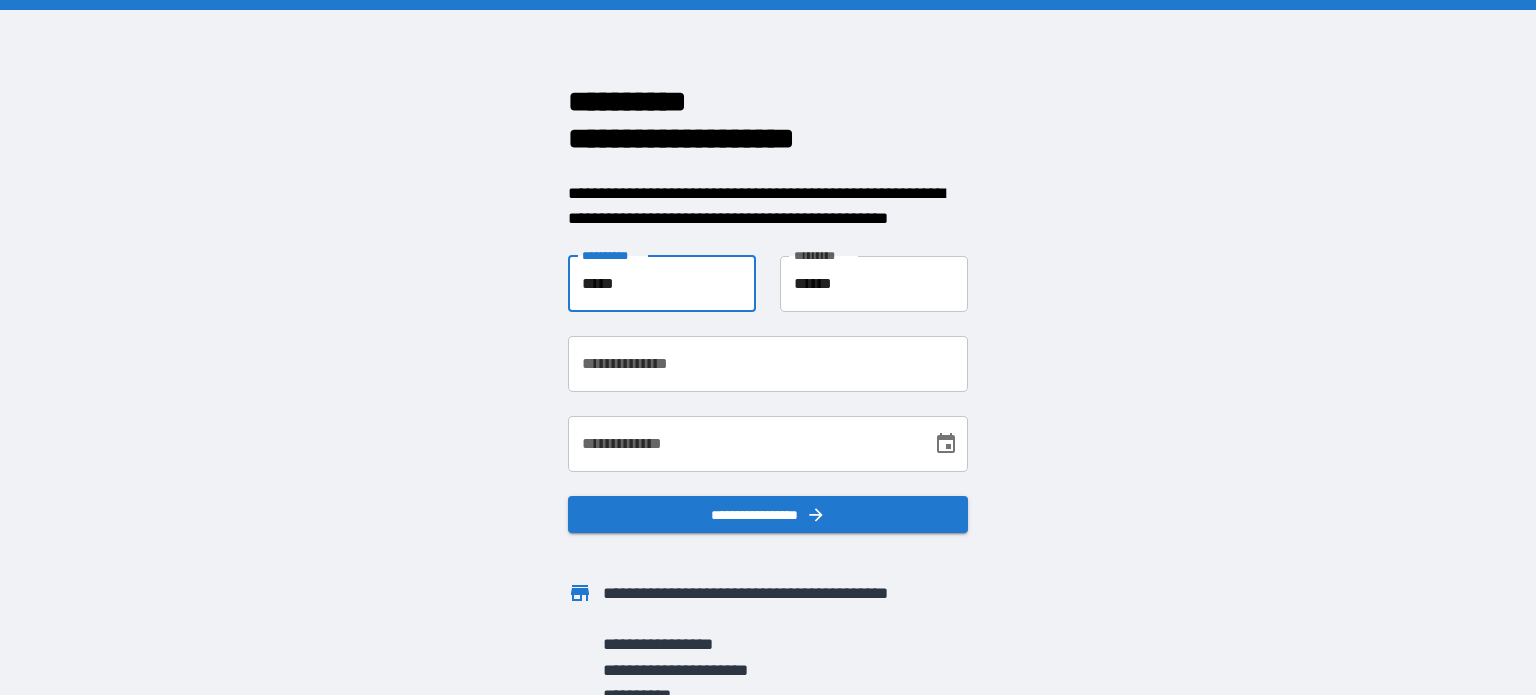 click on "**********" at bounding box center (768, 364) 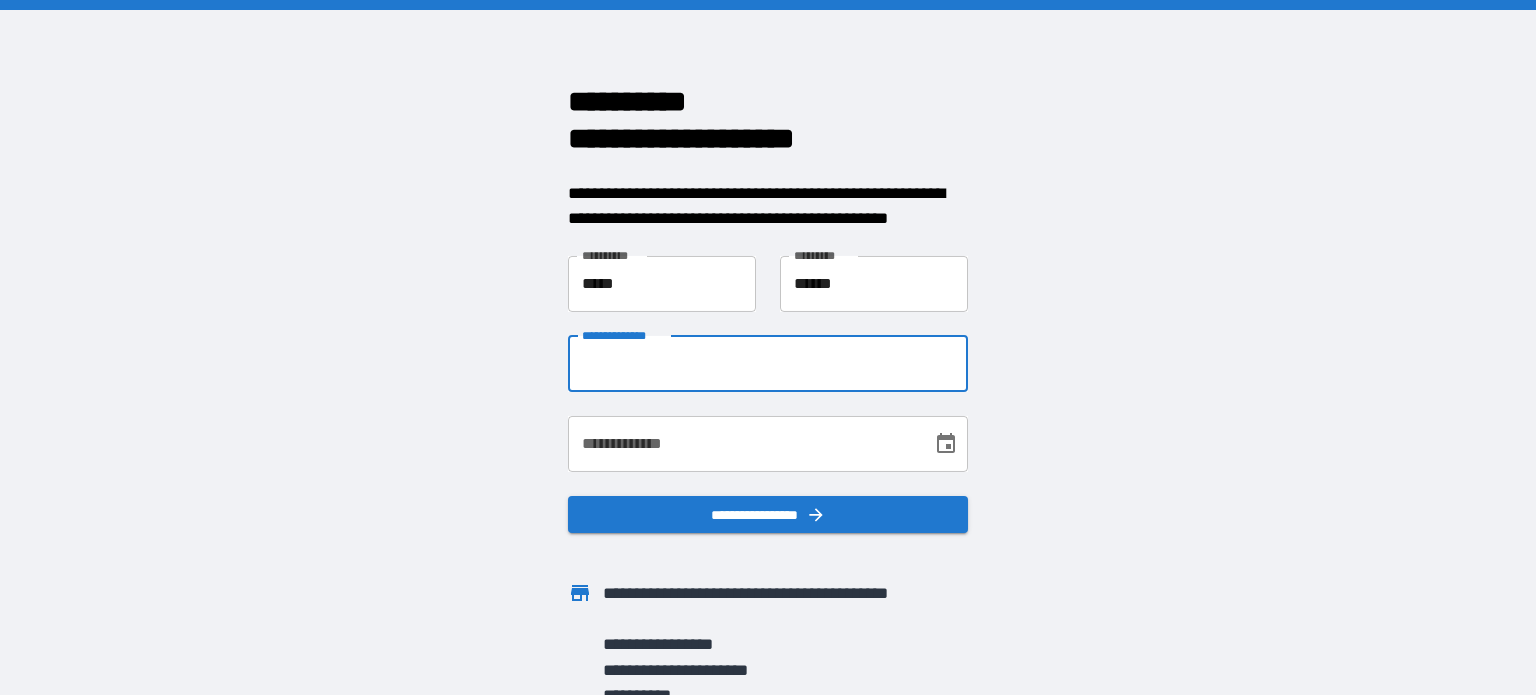 type on "**********" 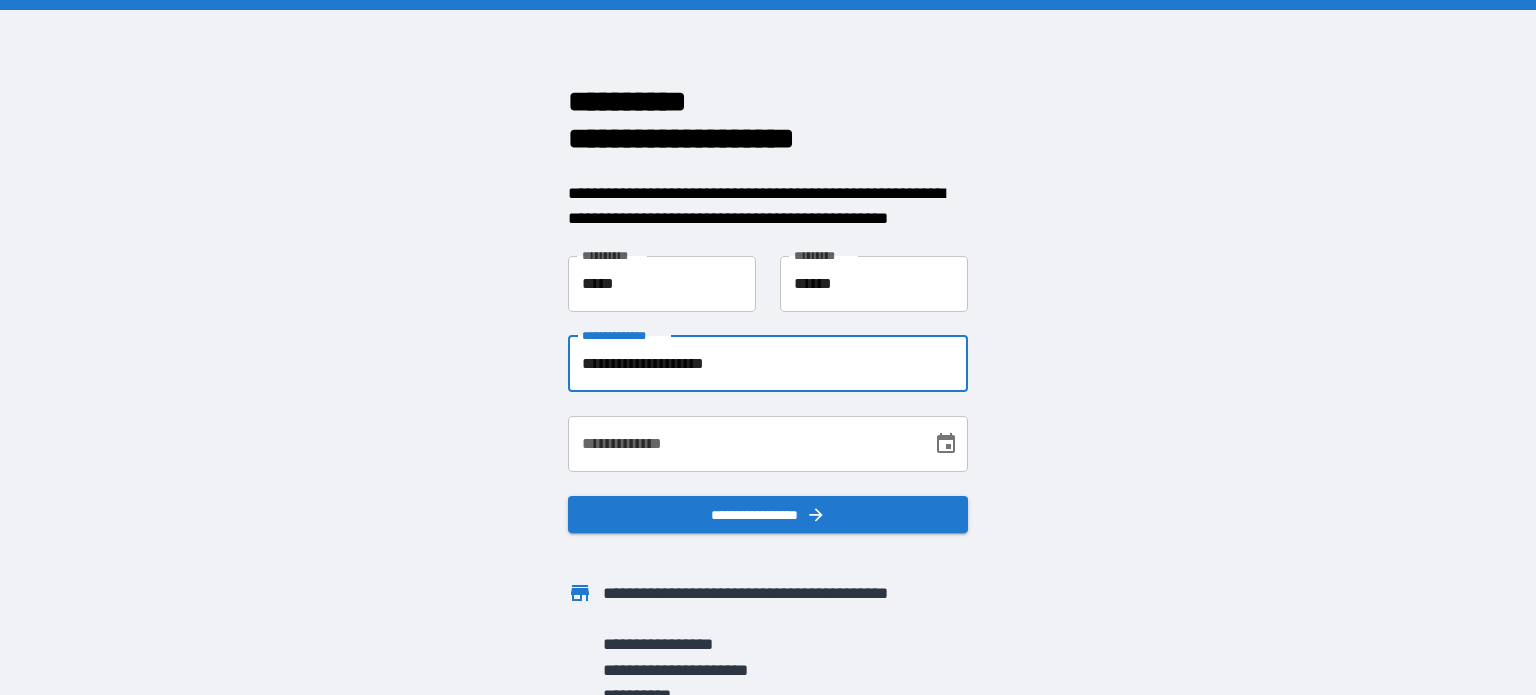 click on "**********" at bounding box center (743, 444) 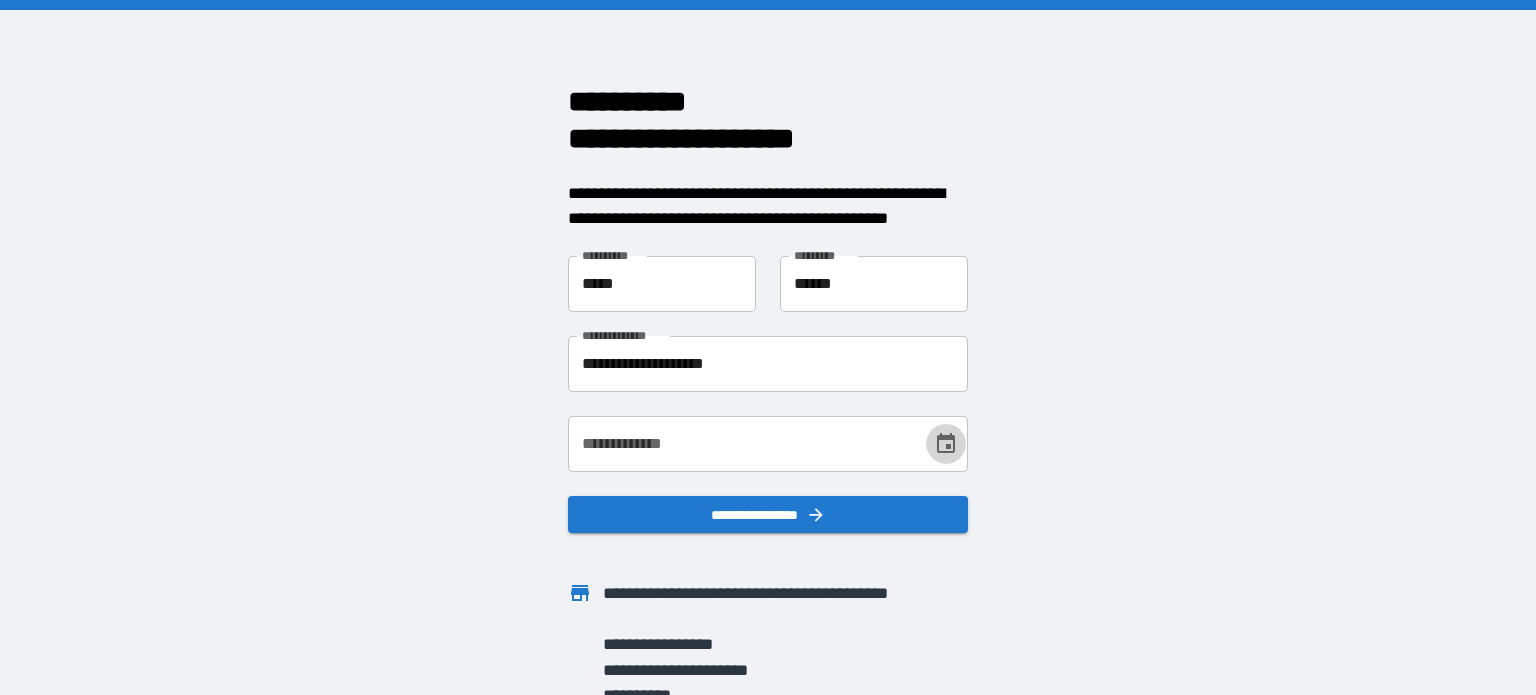 click 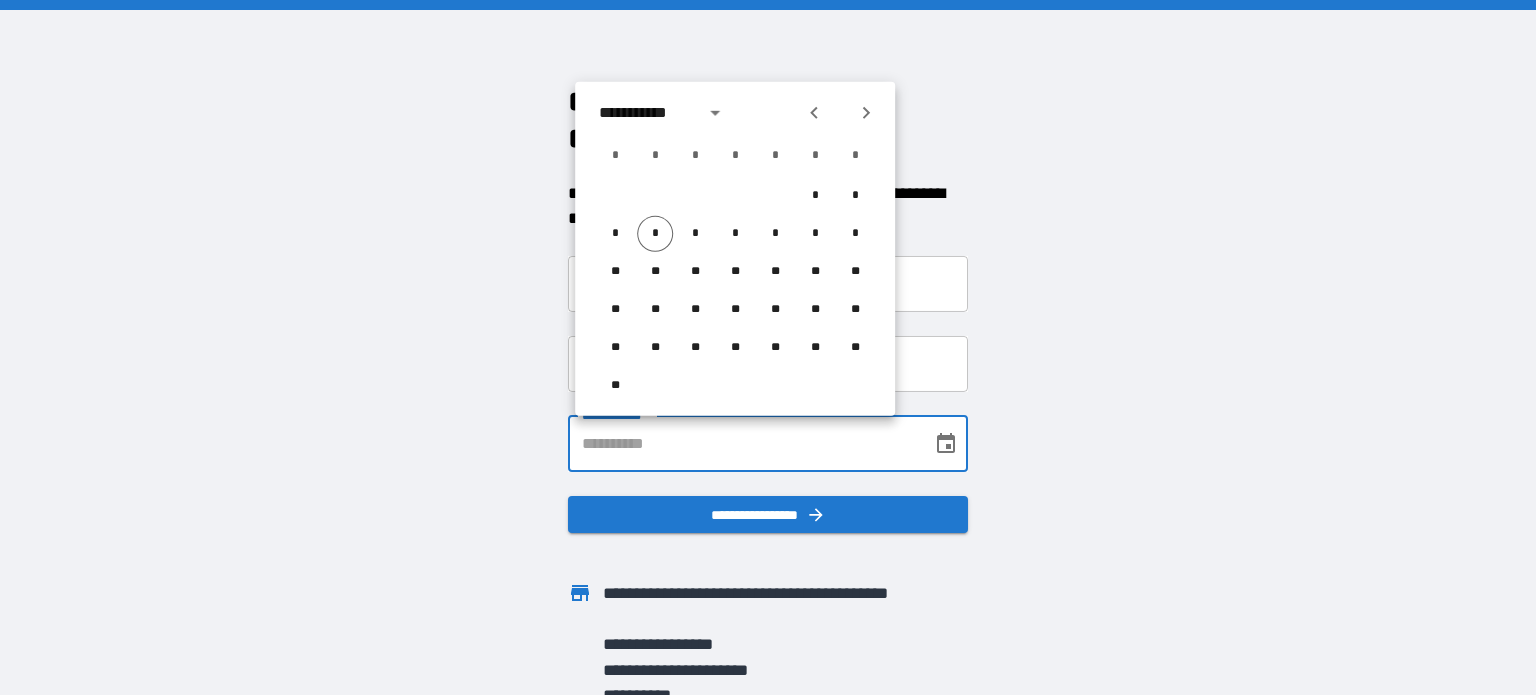 click on "**********" at bounding box center (743, 444) 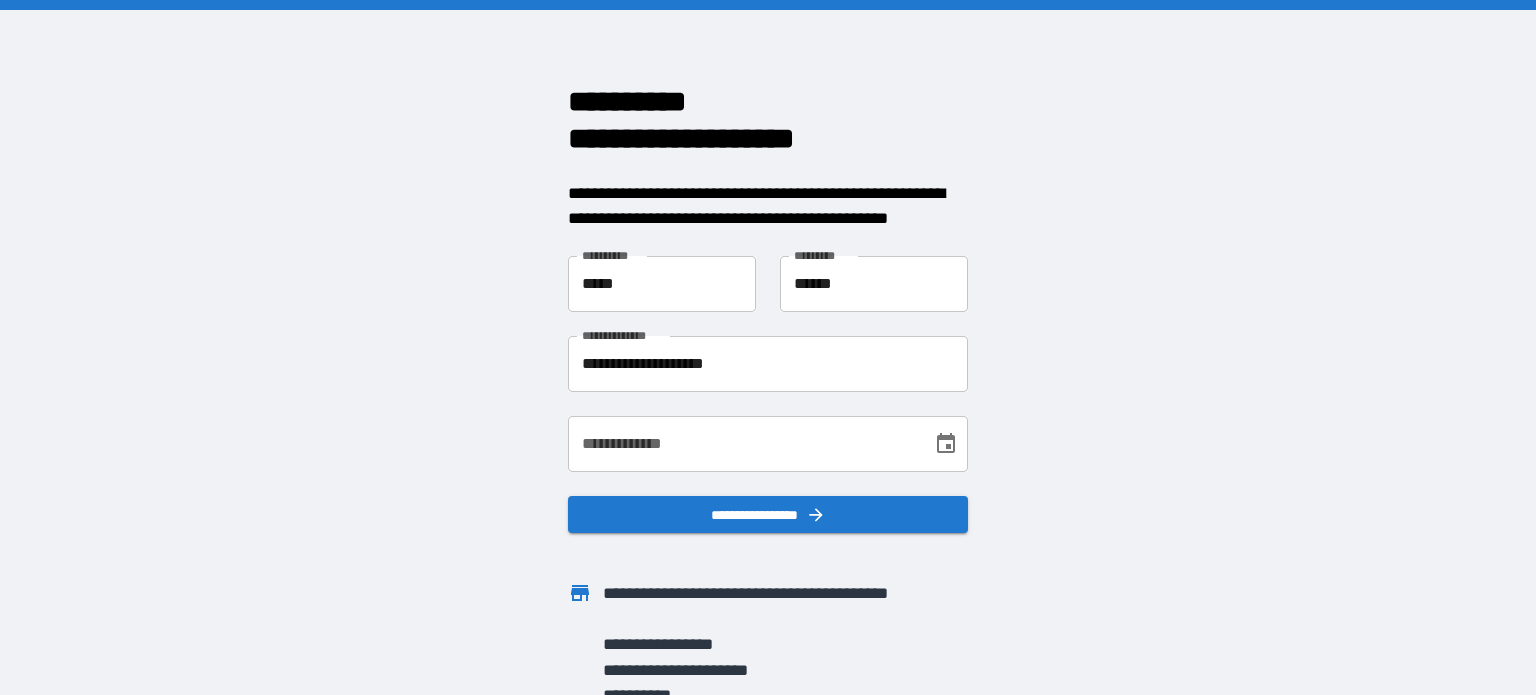 click on "**********" at bounding box center (743, 444) 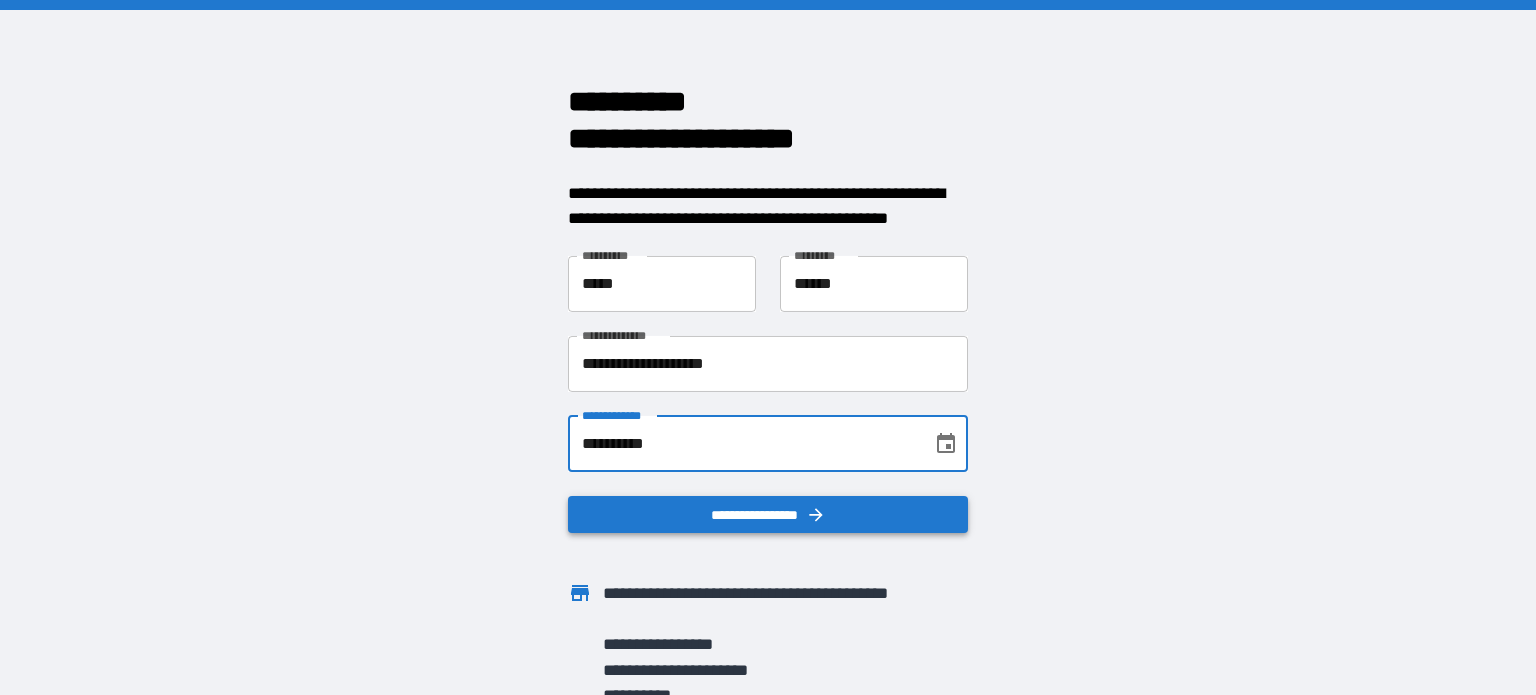 type on "**********" 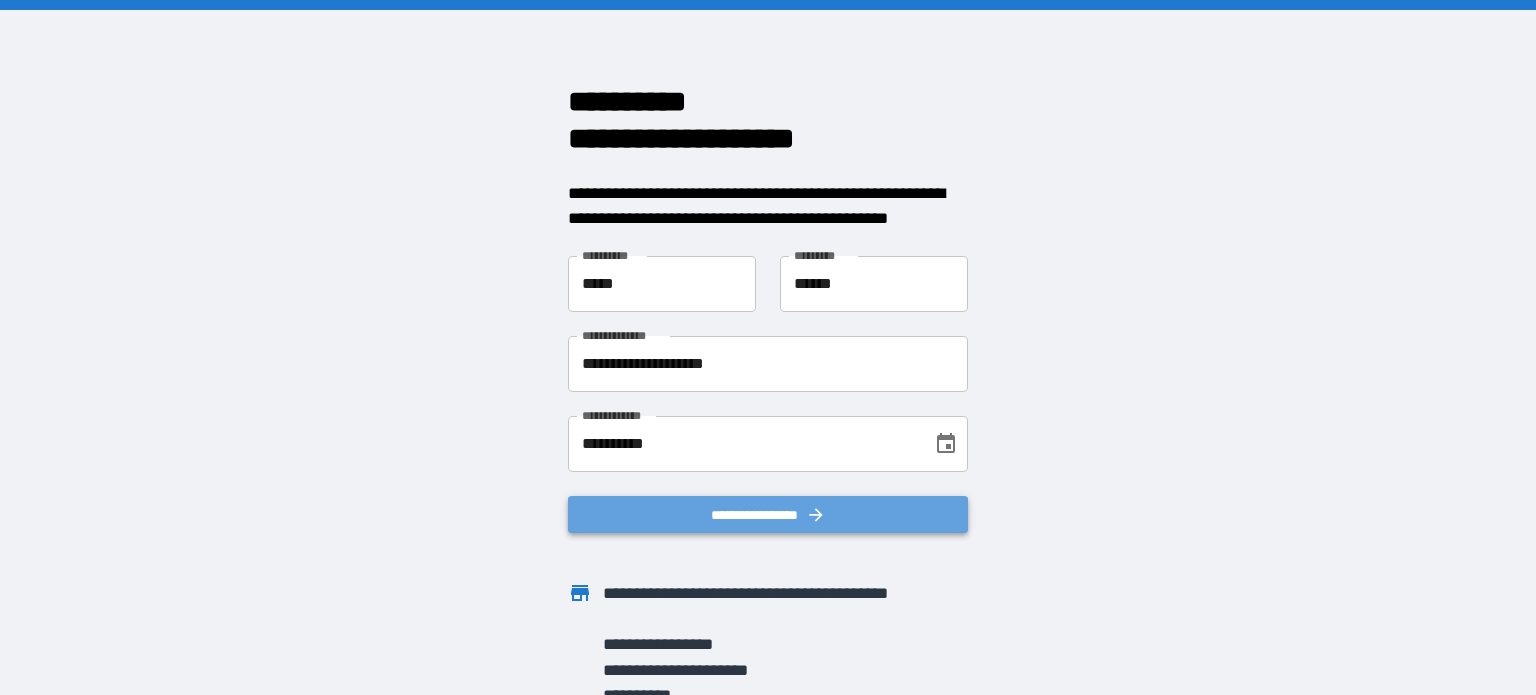 click on "**********" at bounding box center (768, 515) 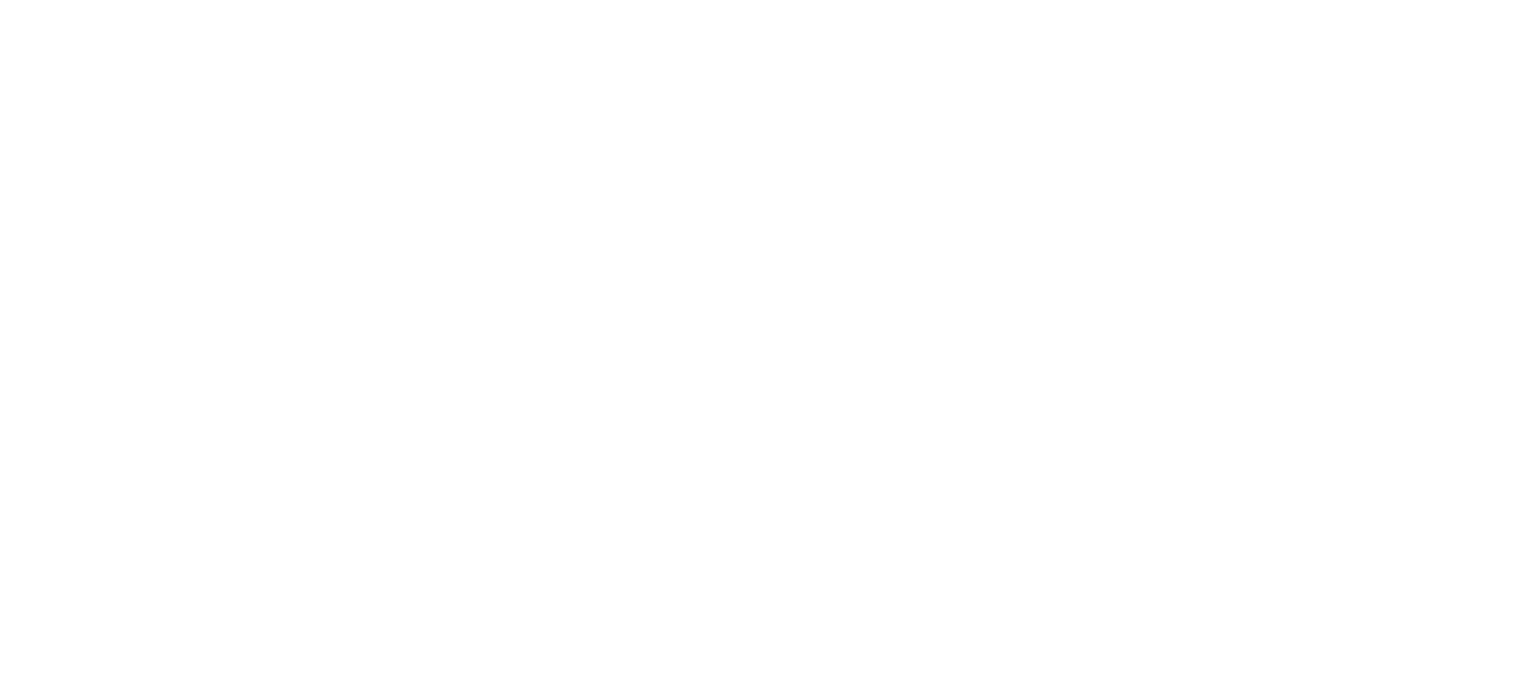 scroll, scrollTop: 0, scrollLeft: 0, axis: both 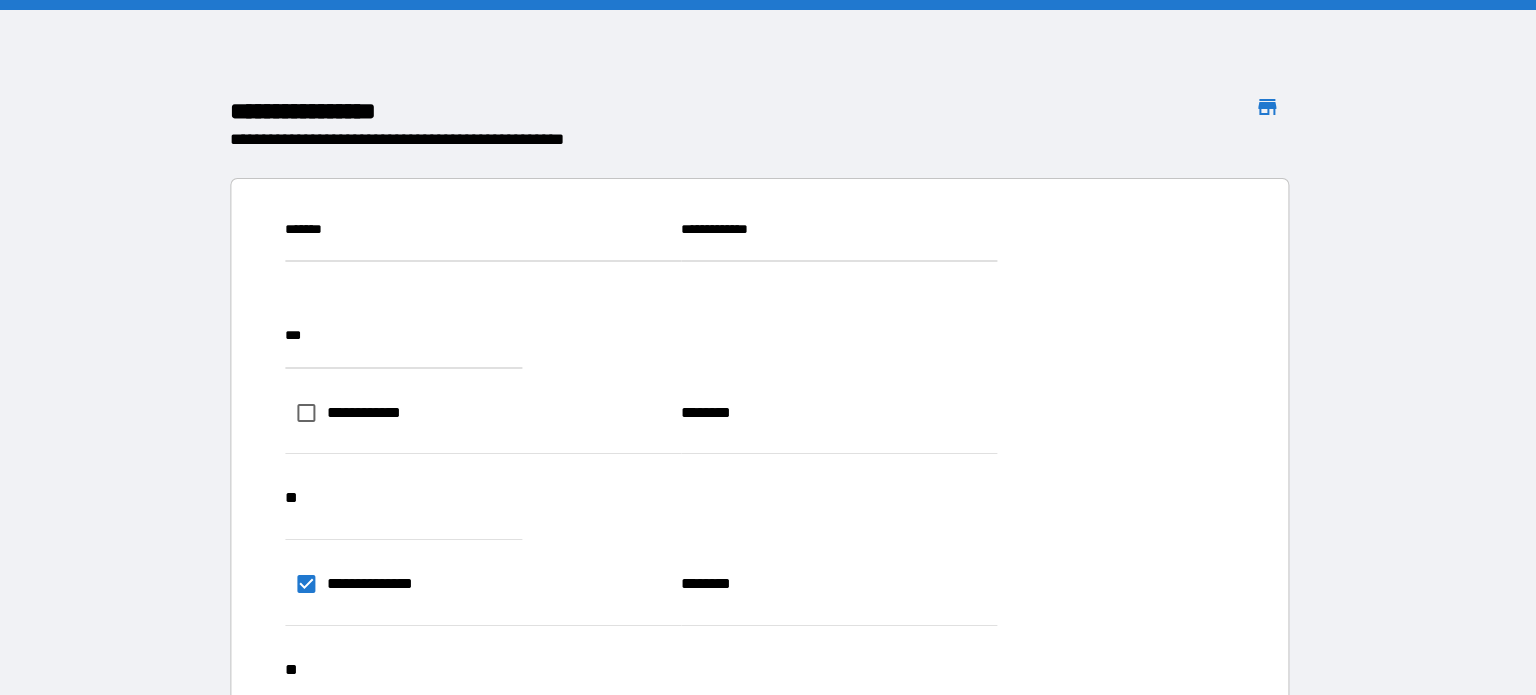 click on "**********" at bounding box center [1206, 956] 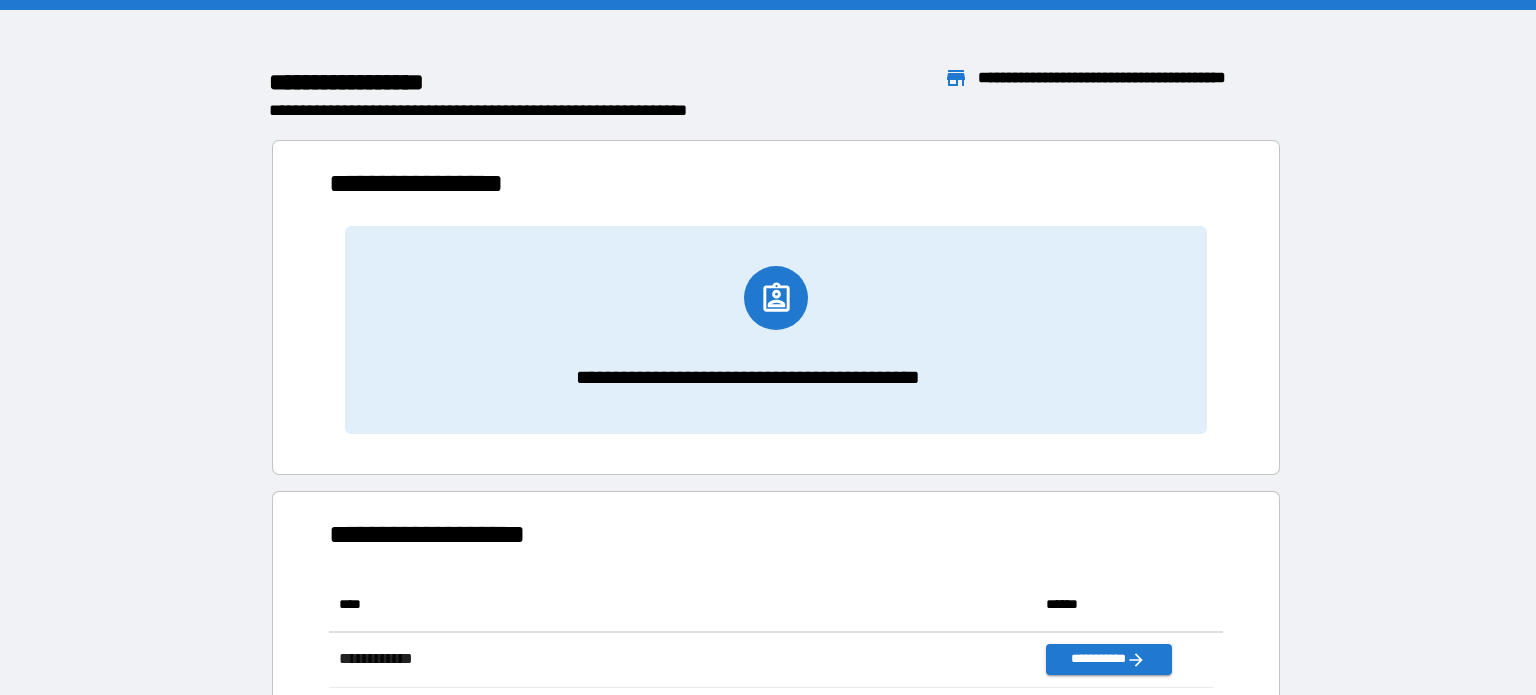 scroll, scrollTop: 16, scrollLeft: 16, axis: both 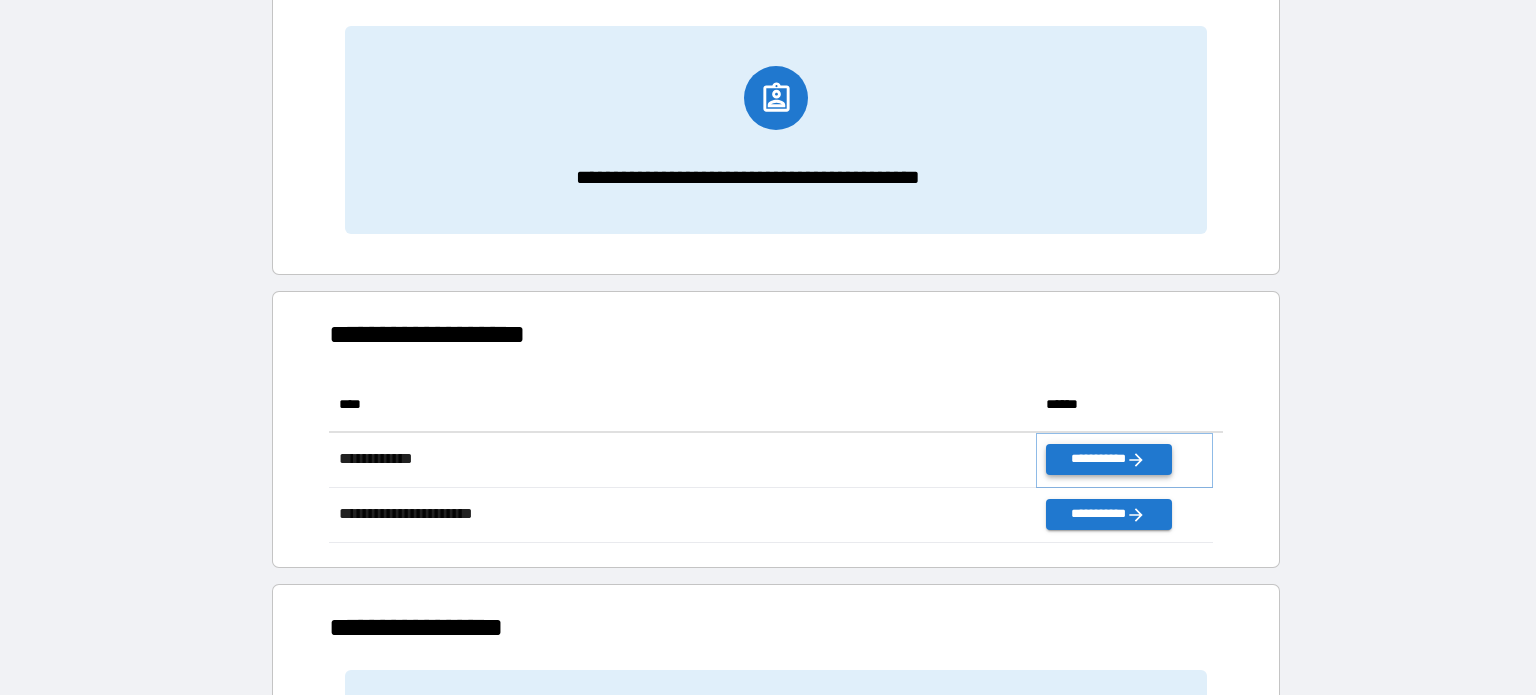 click 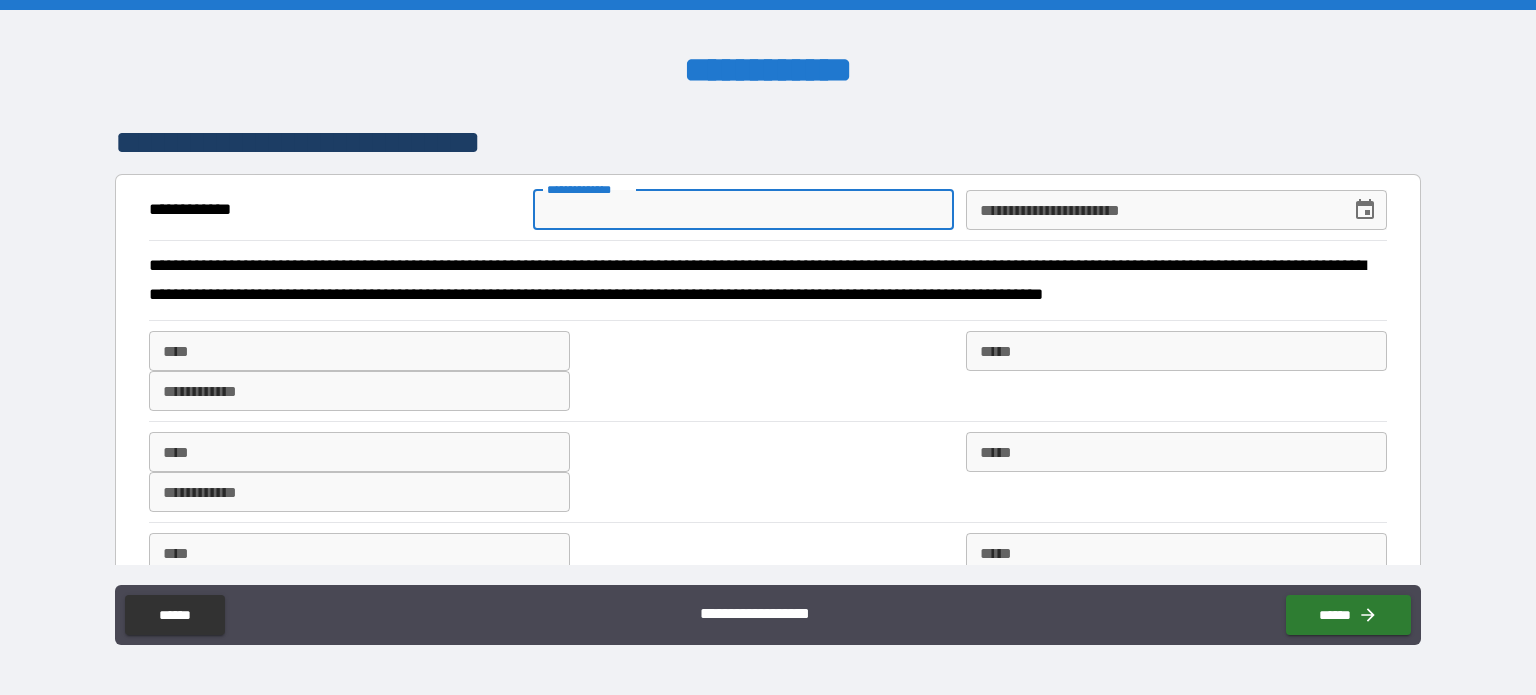 click on "**********" at bounding box center (743, 210) 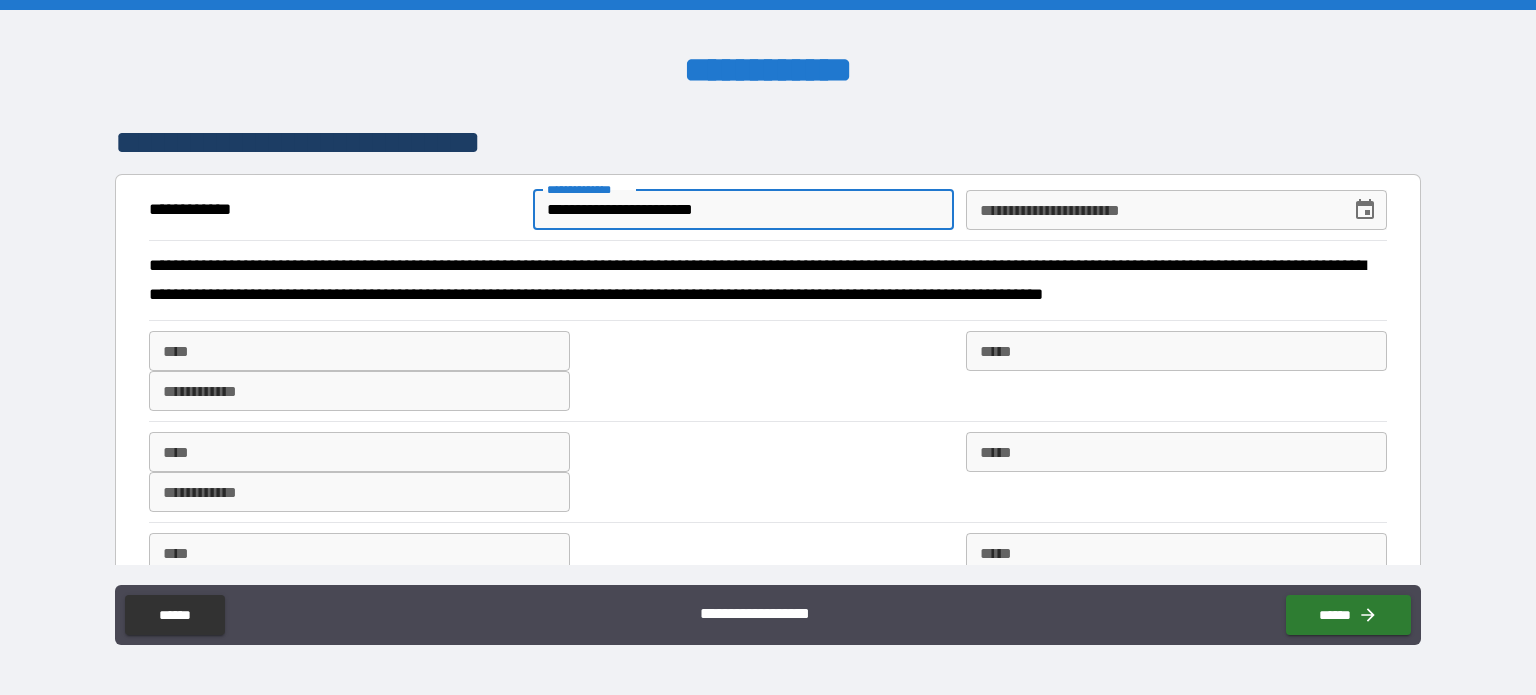 type on "**********" 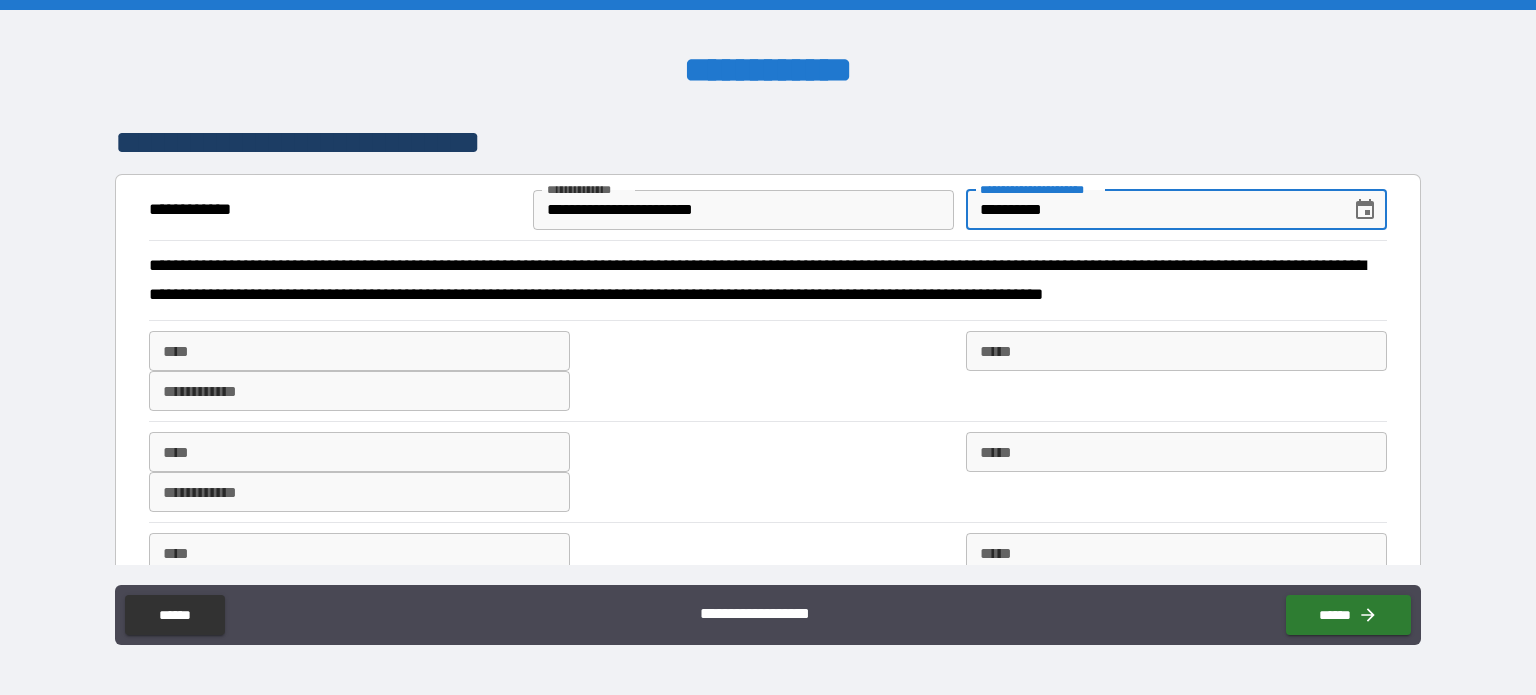 type on "**********" 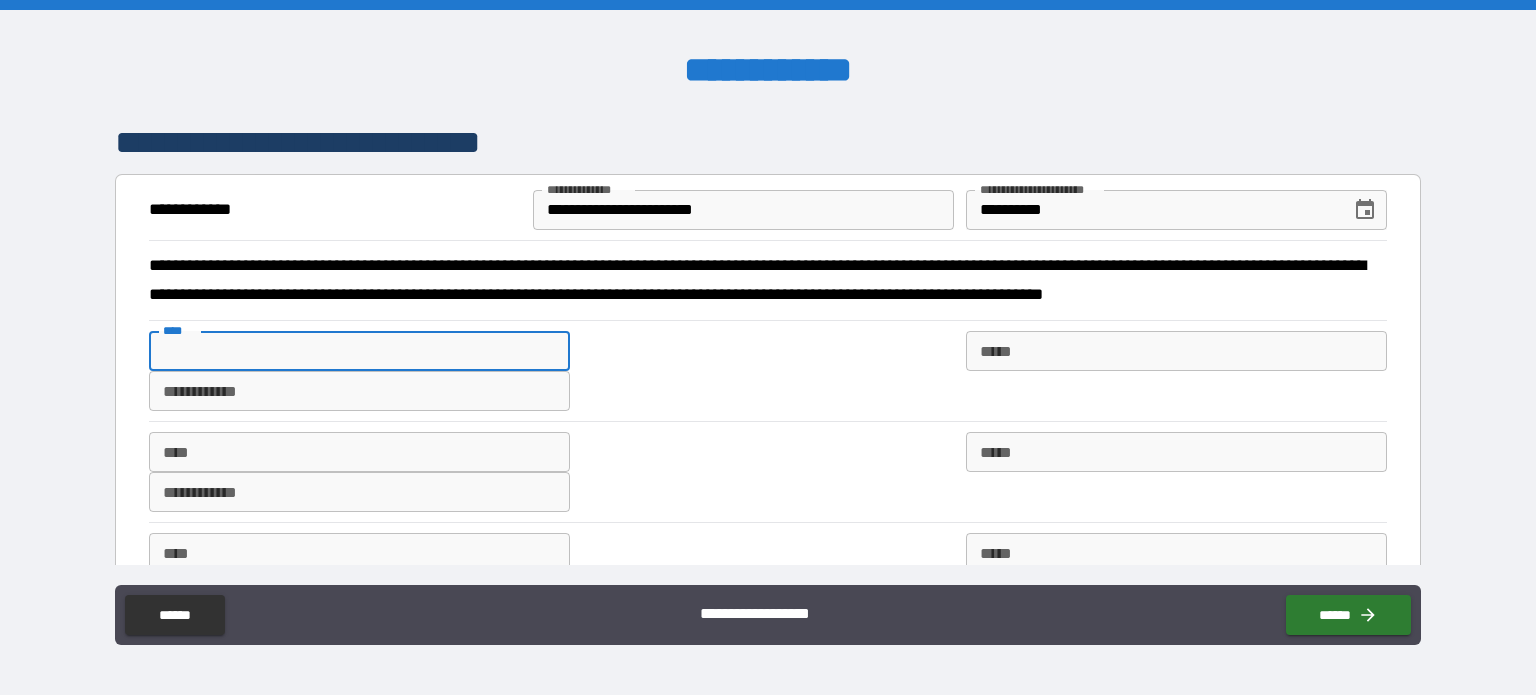 click on "****" at bounding box center (359, 351) 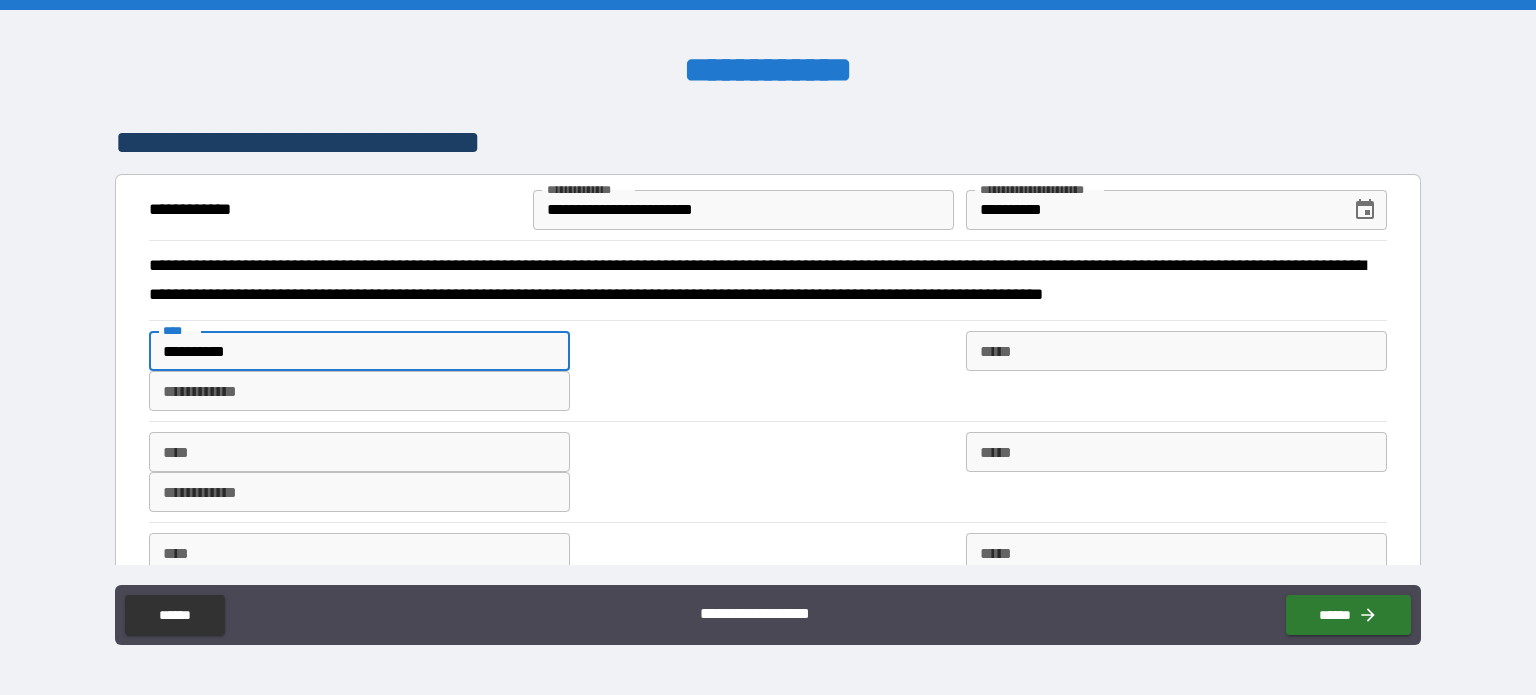 type on "**********" 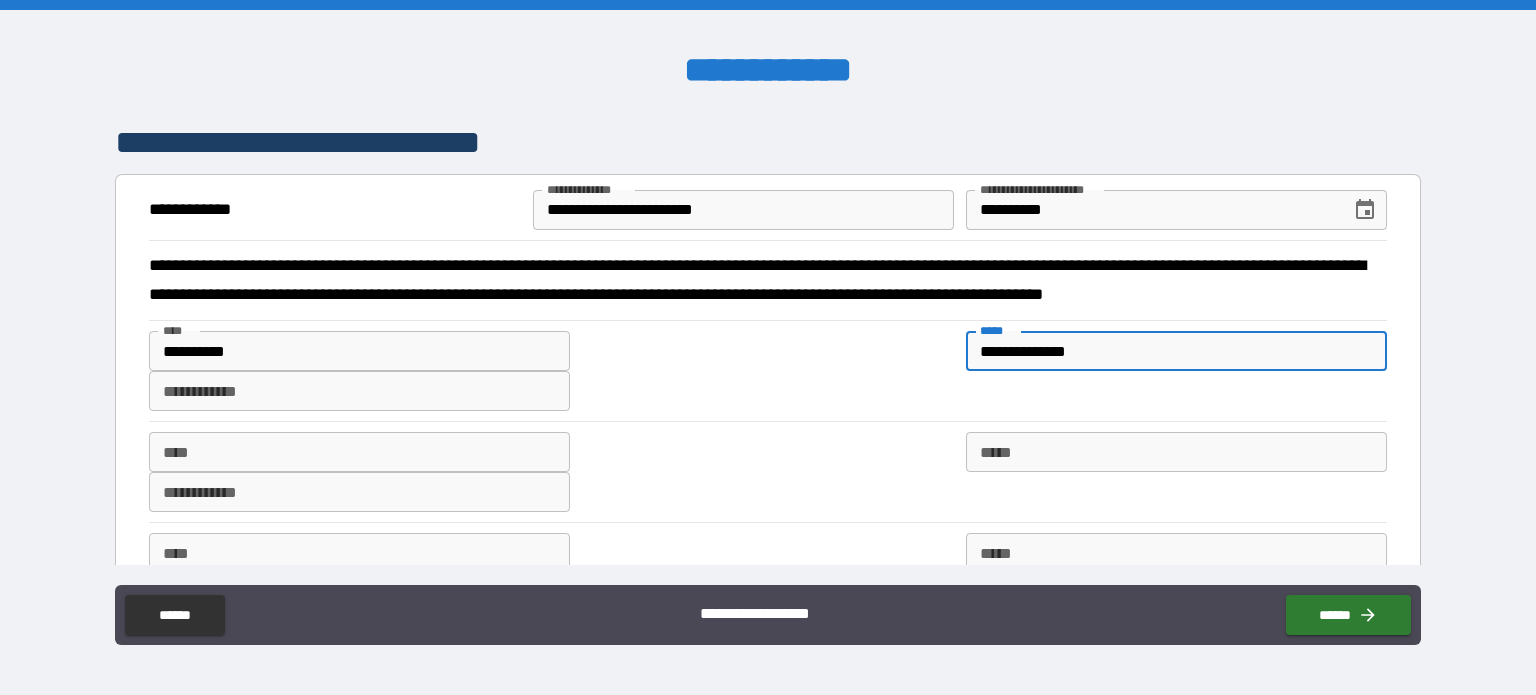 type on "**********" 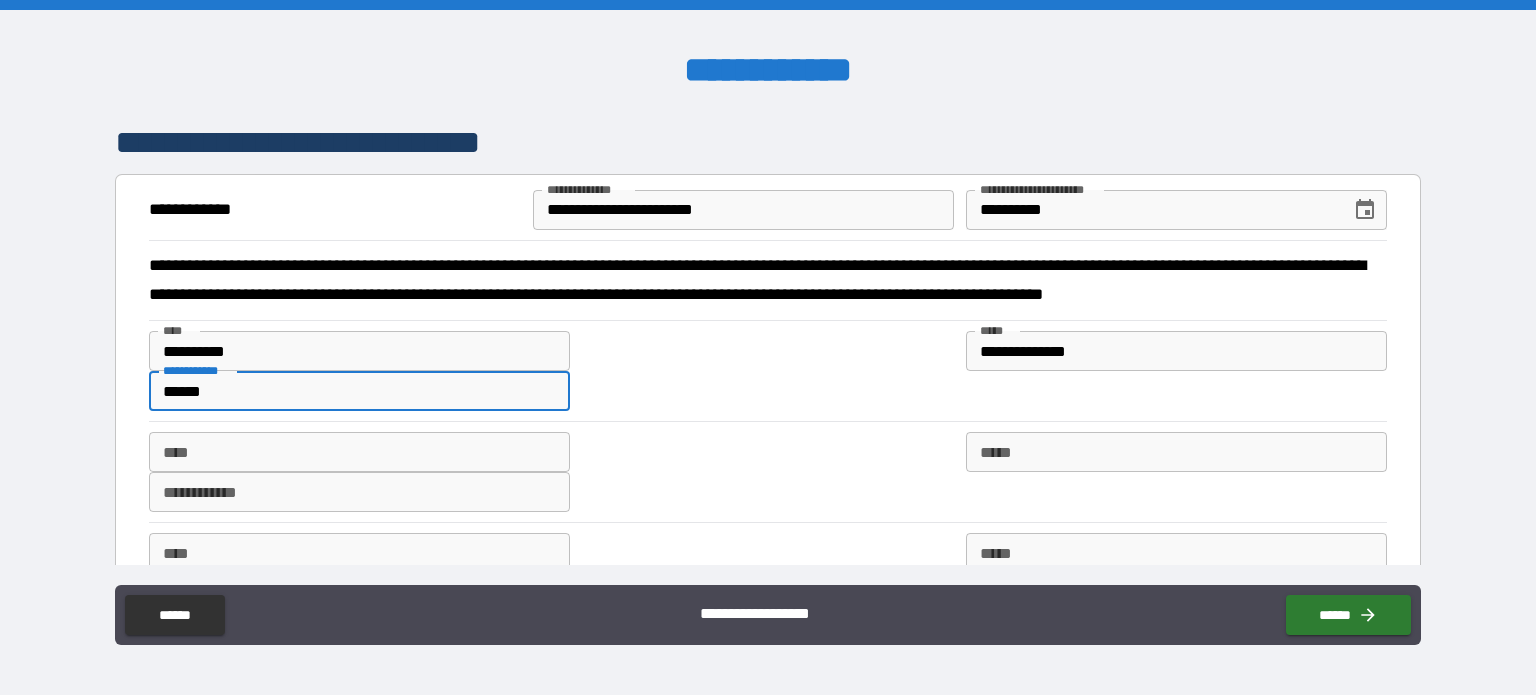type on "******" 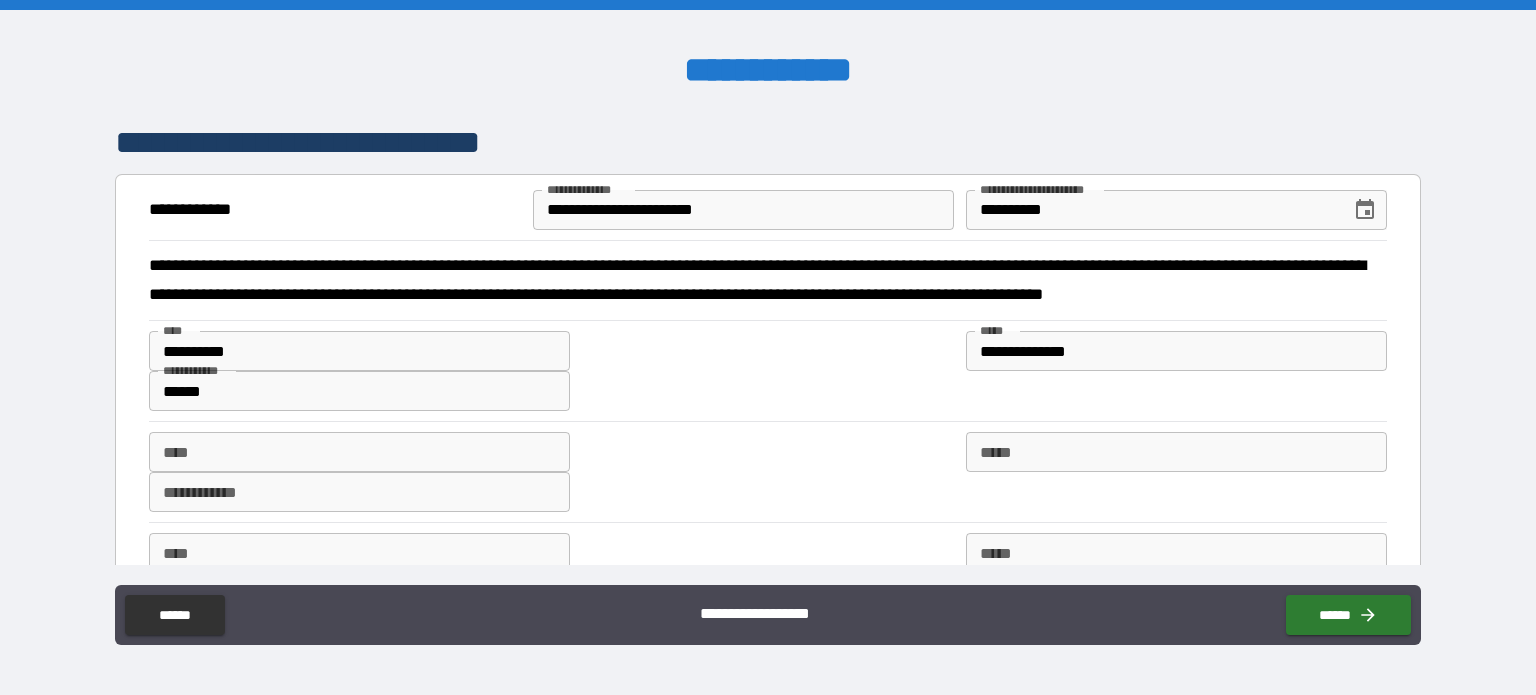 click on "**********" at bounding box center (768, 371) 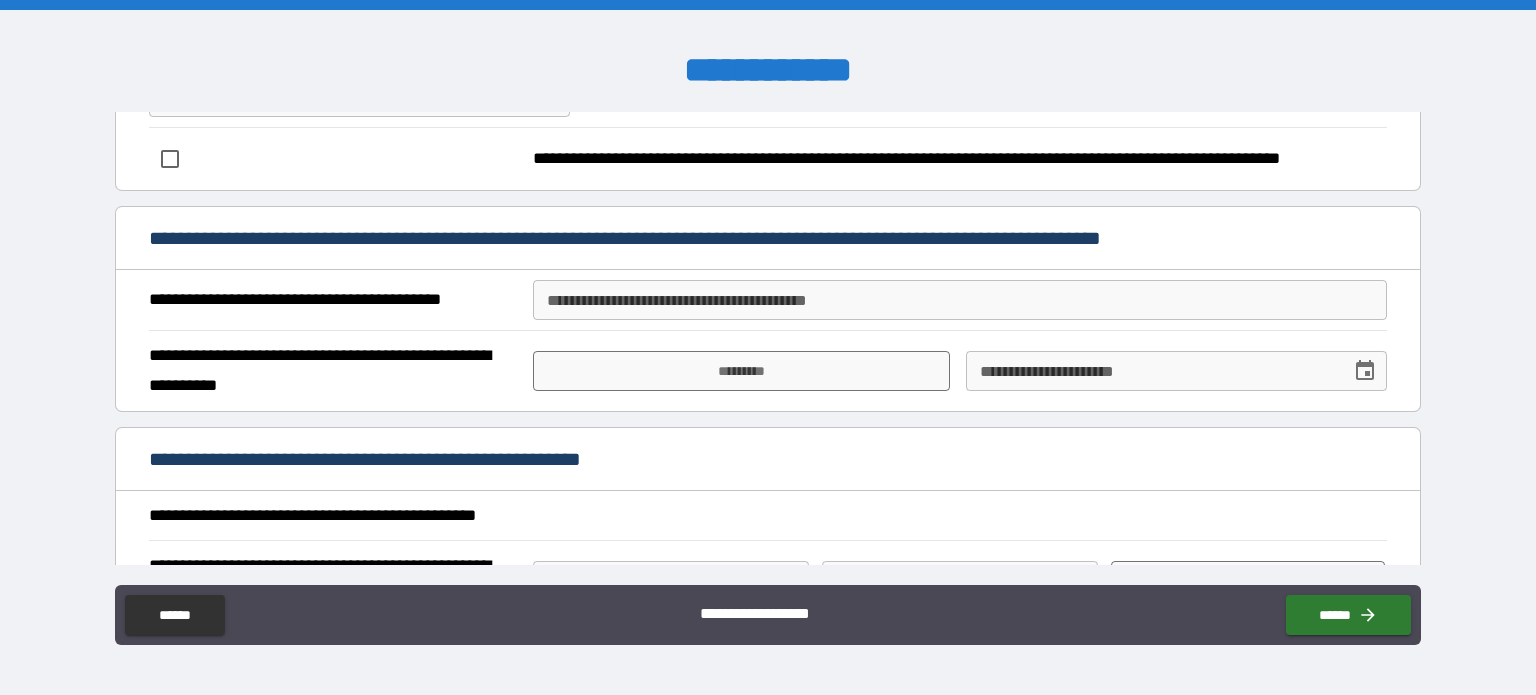 scroll, scrollTop: 500, scrollLeft: 0, axis: vertical 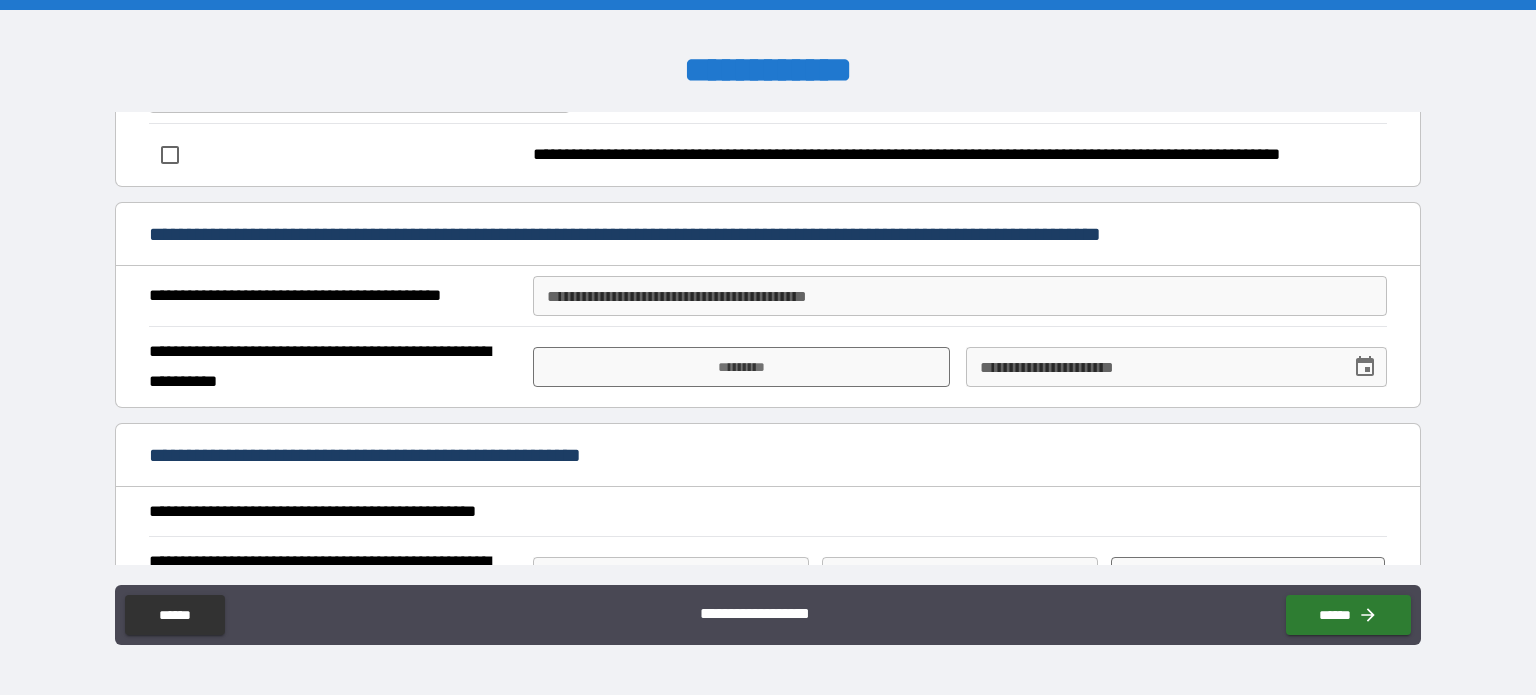 click on "**********" at bounding box center (960, 296) 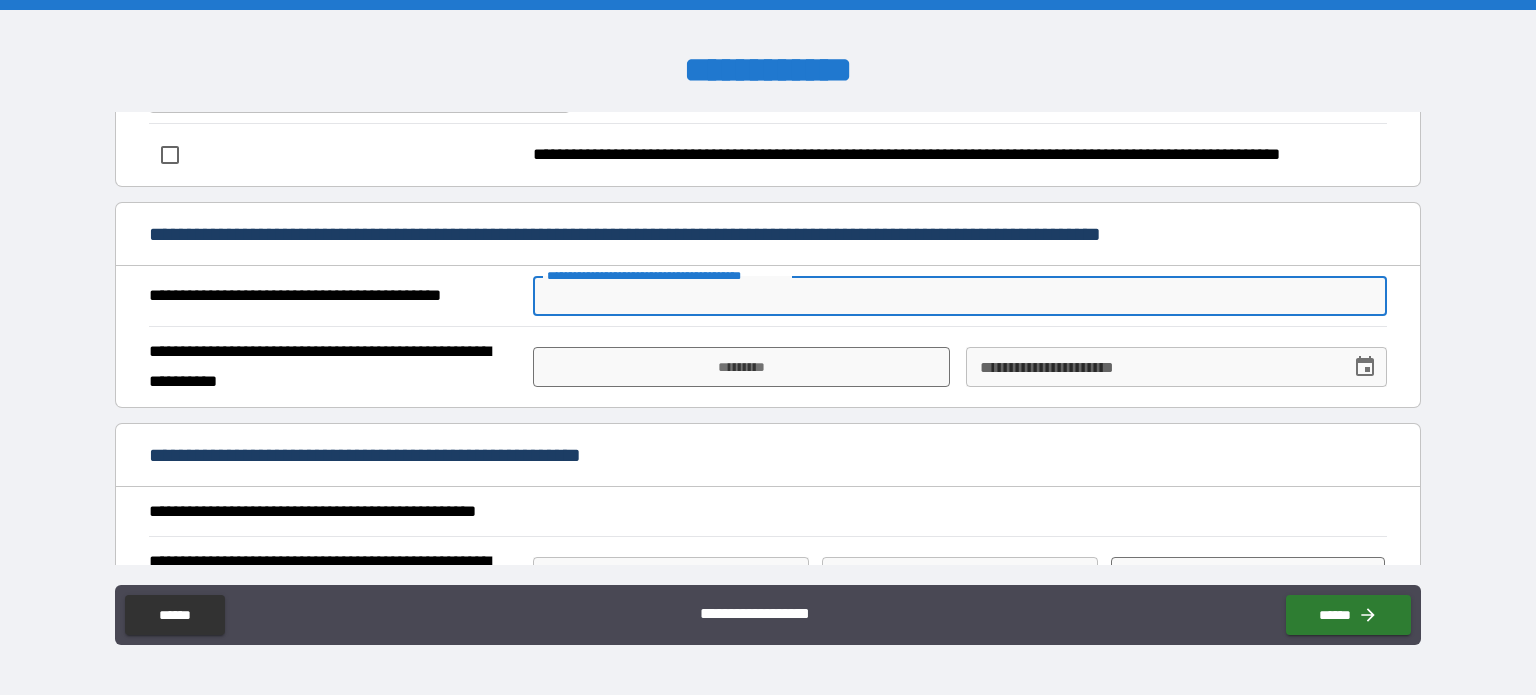 type on "**********" 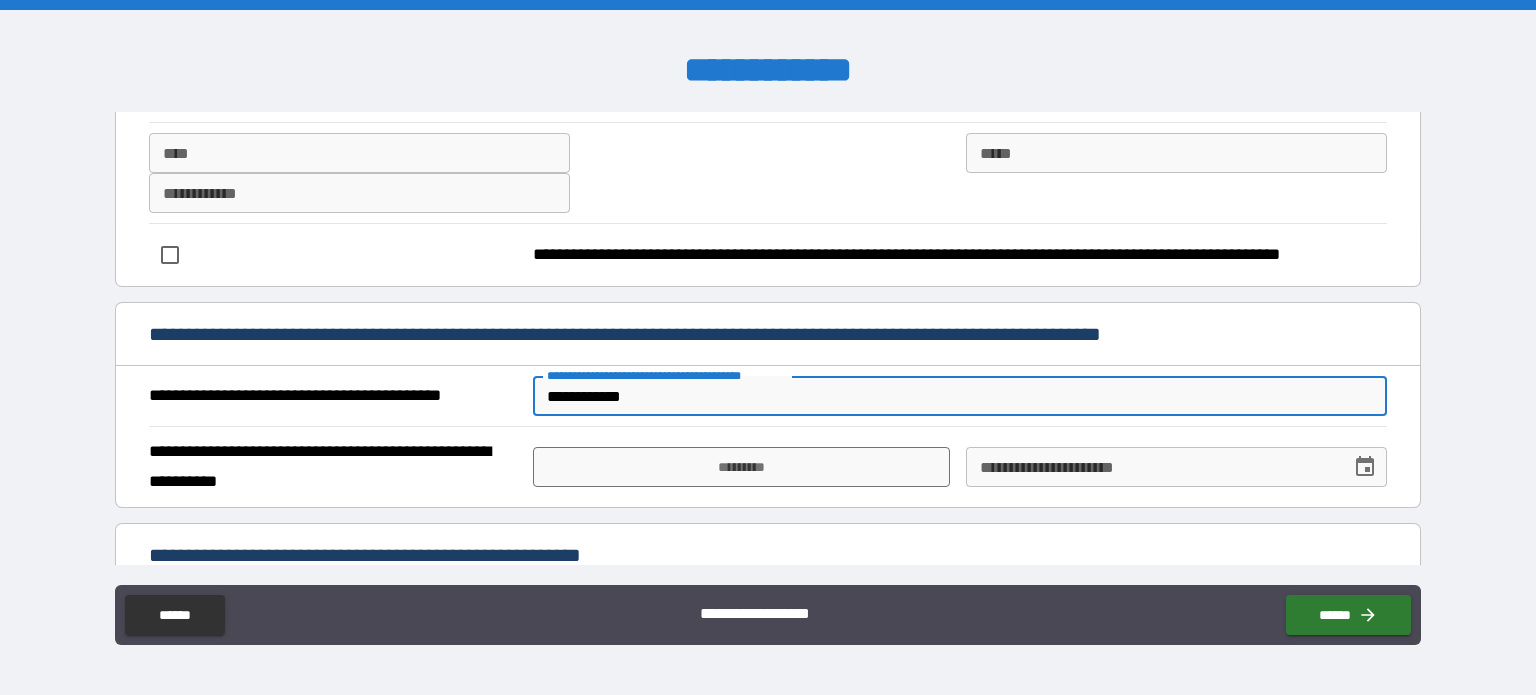 scroll, scrollTop: 500, scrollLeft: 0, axis: vertical 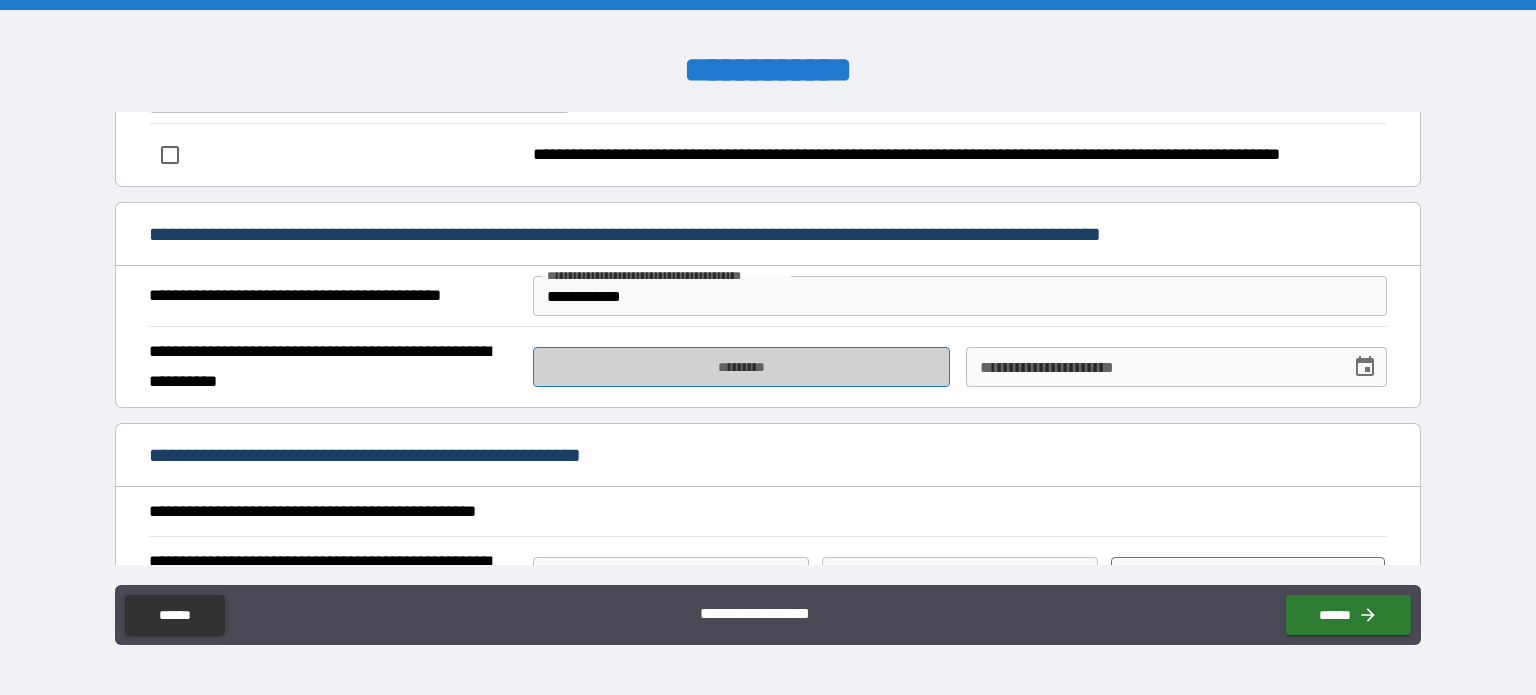 click on "*********" at bounding box center (741, 367) 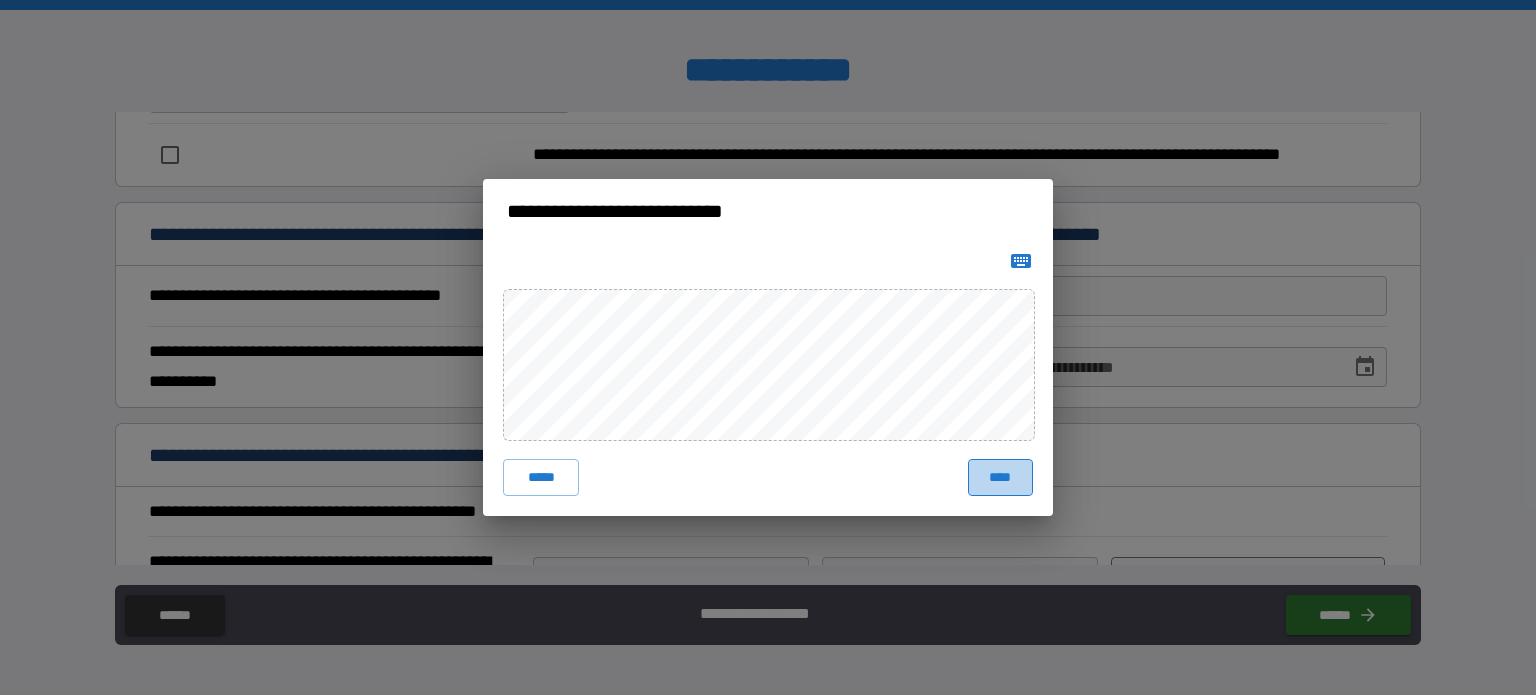 click on "****" at bounding box center (1000, 477) 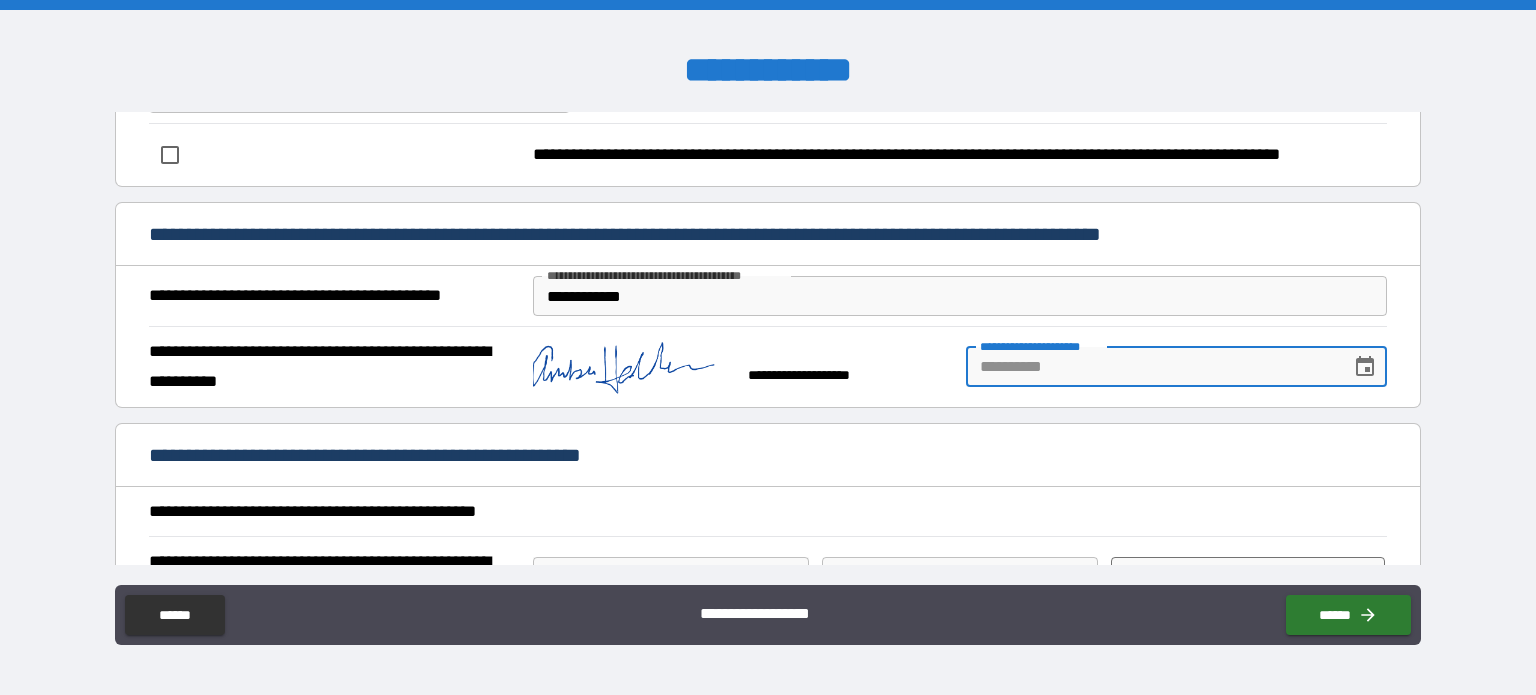 click on "**********" at bounding box center (1151, 367) 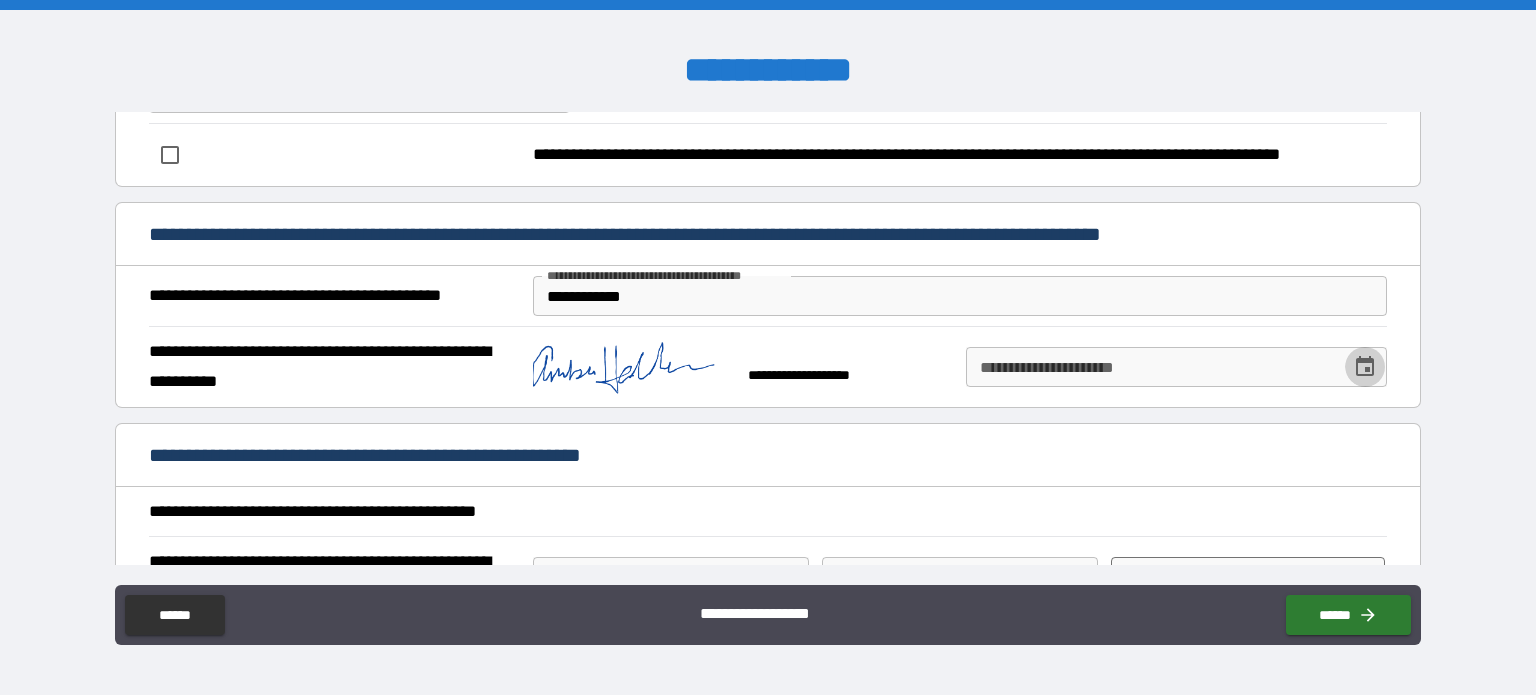 click 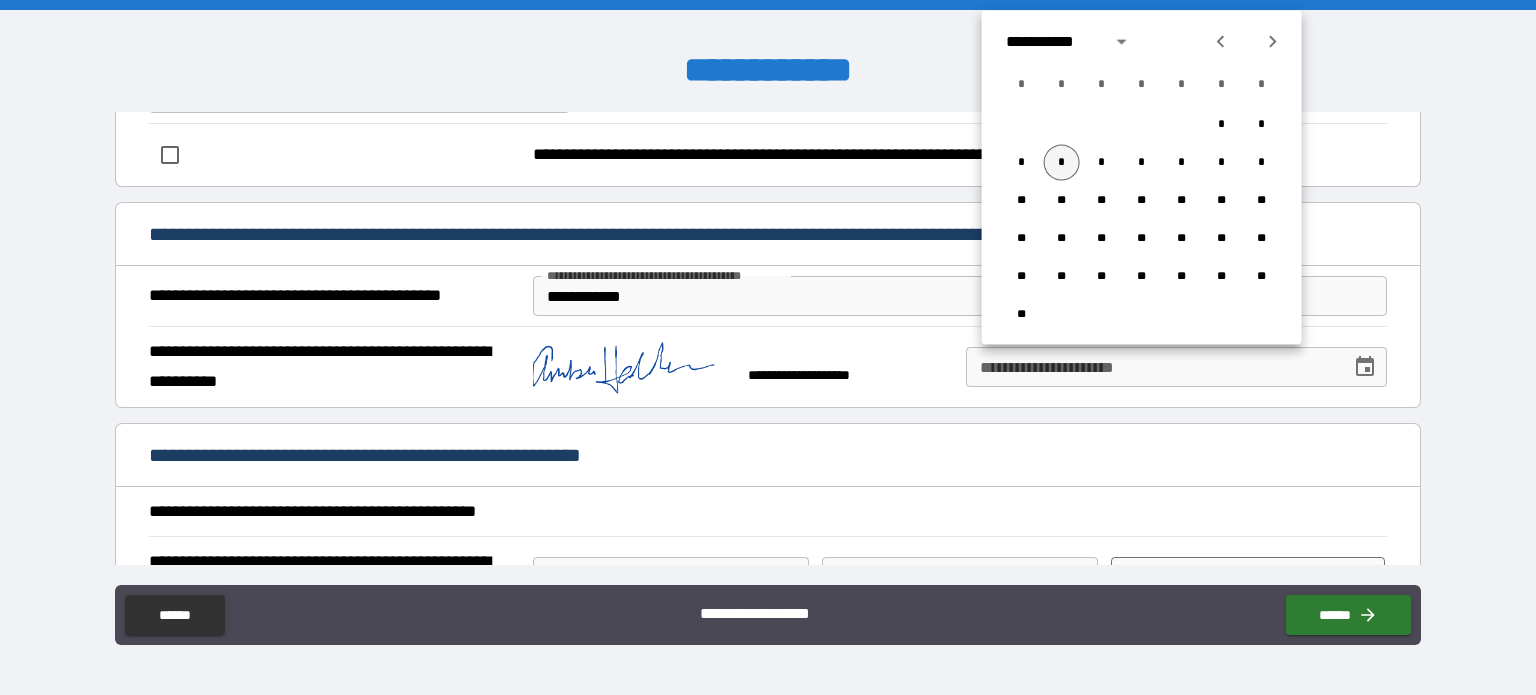 click on "*" at bounding box center [1062, 163] 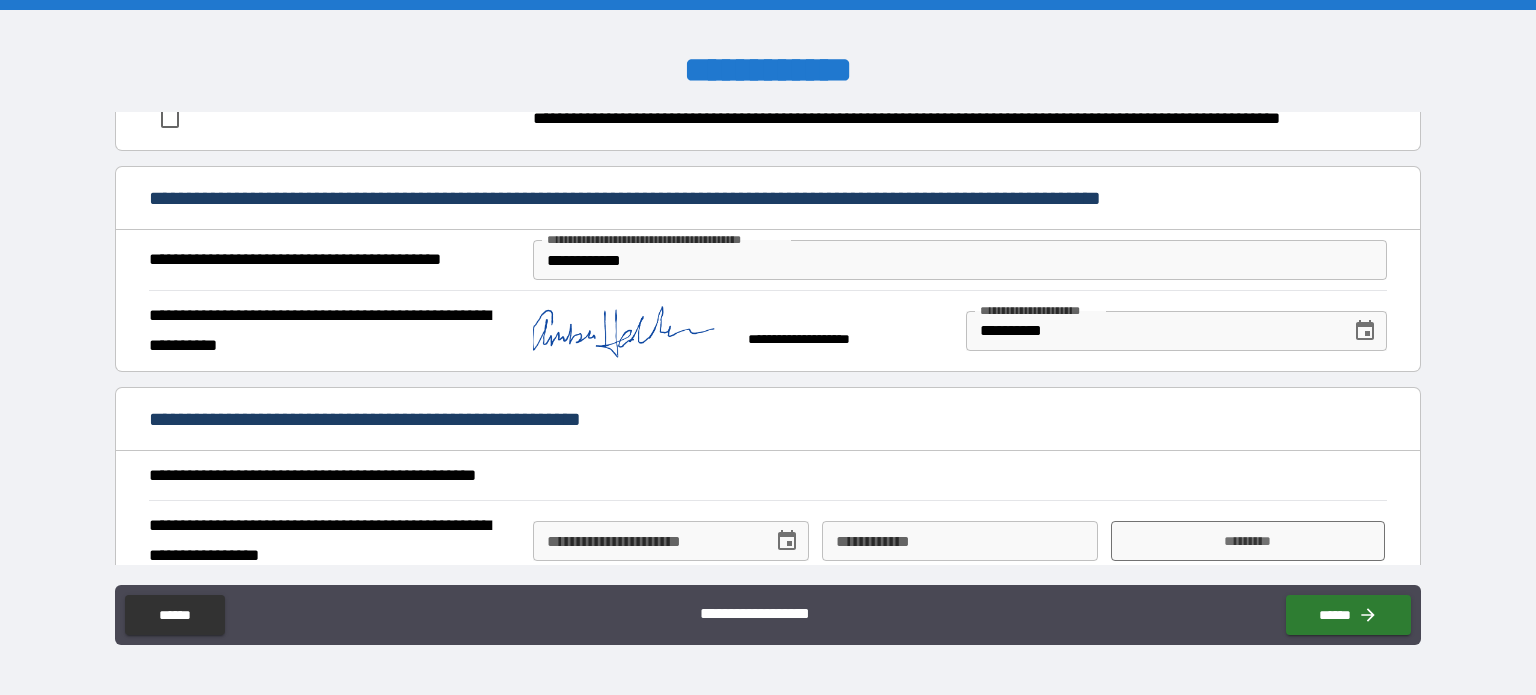 scroll, scrollTop: 570, scrollLeft: 0, axis: vertical 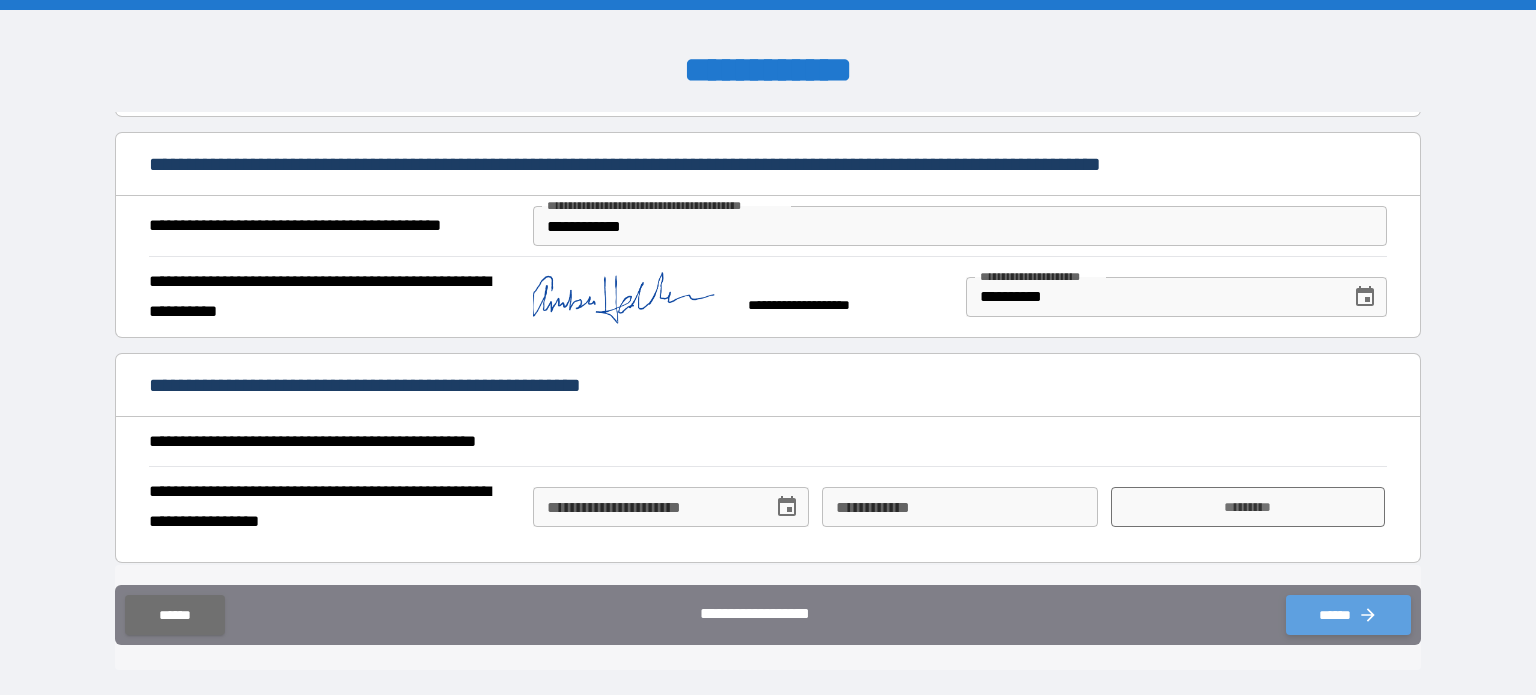 click on "******" at bounding box center [1348, 615] 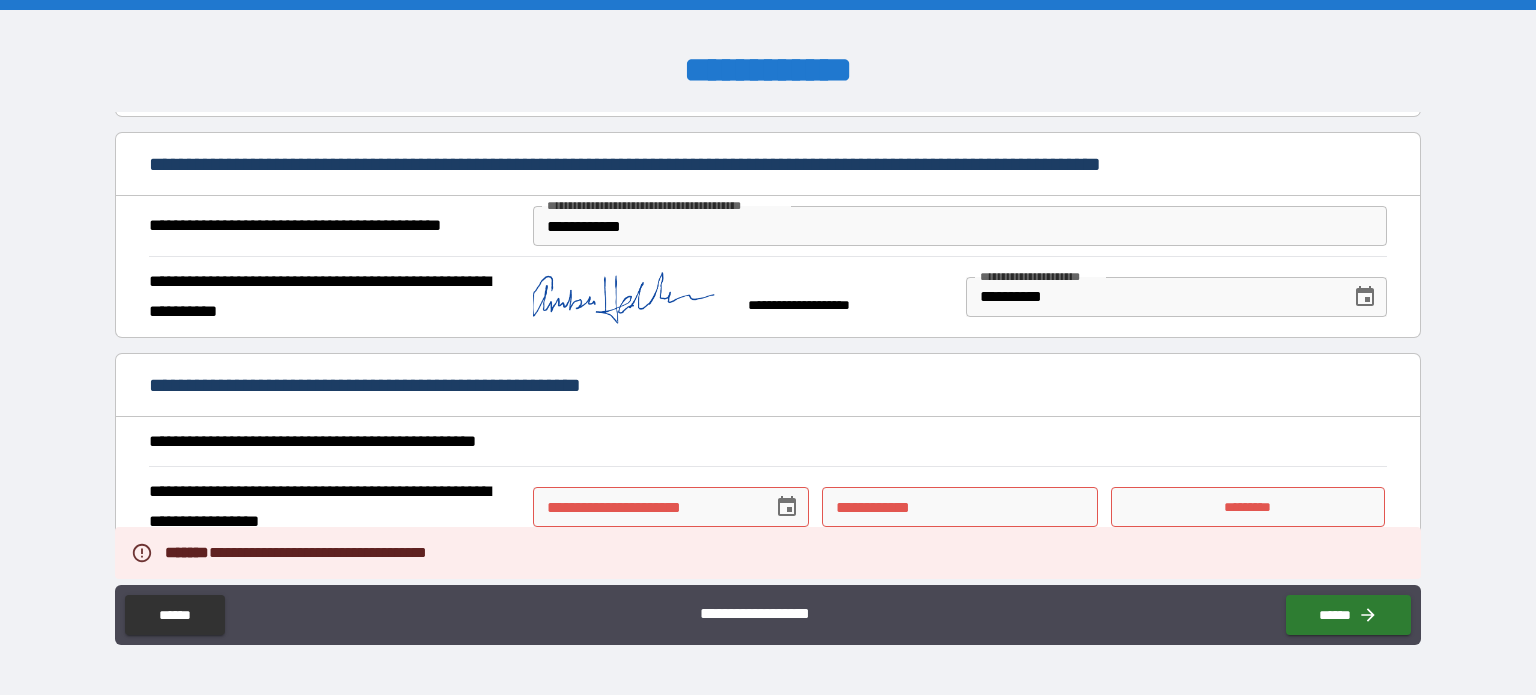 click on "**********" at bounding box center (646, 507) 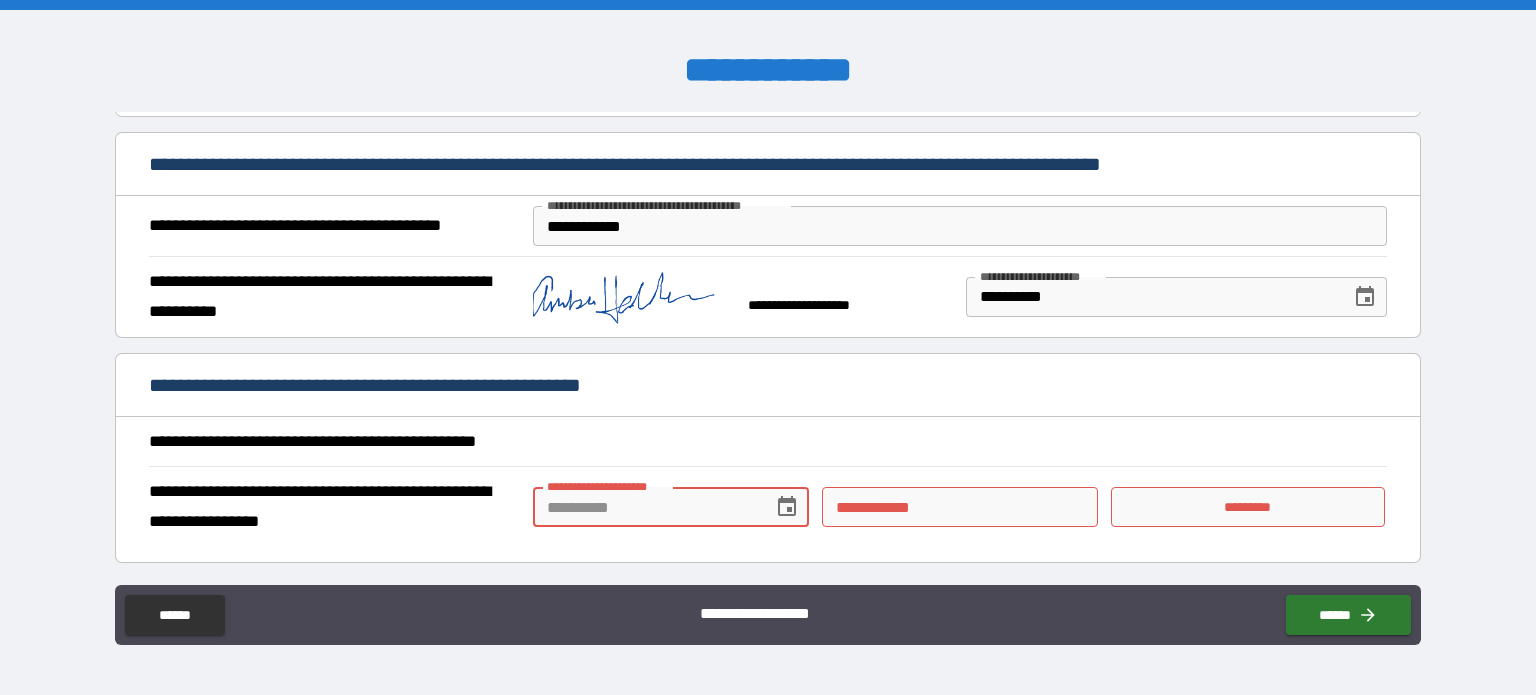 click 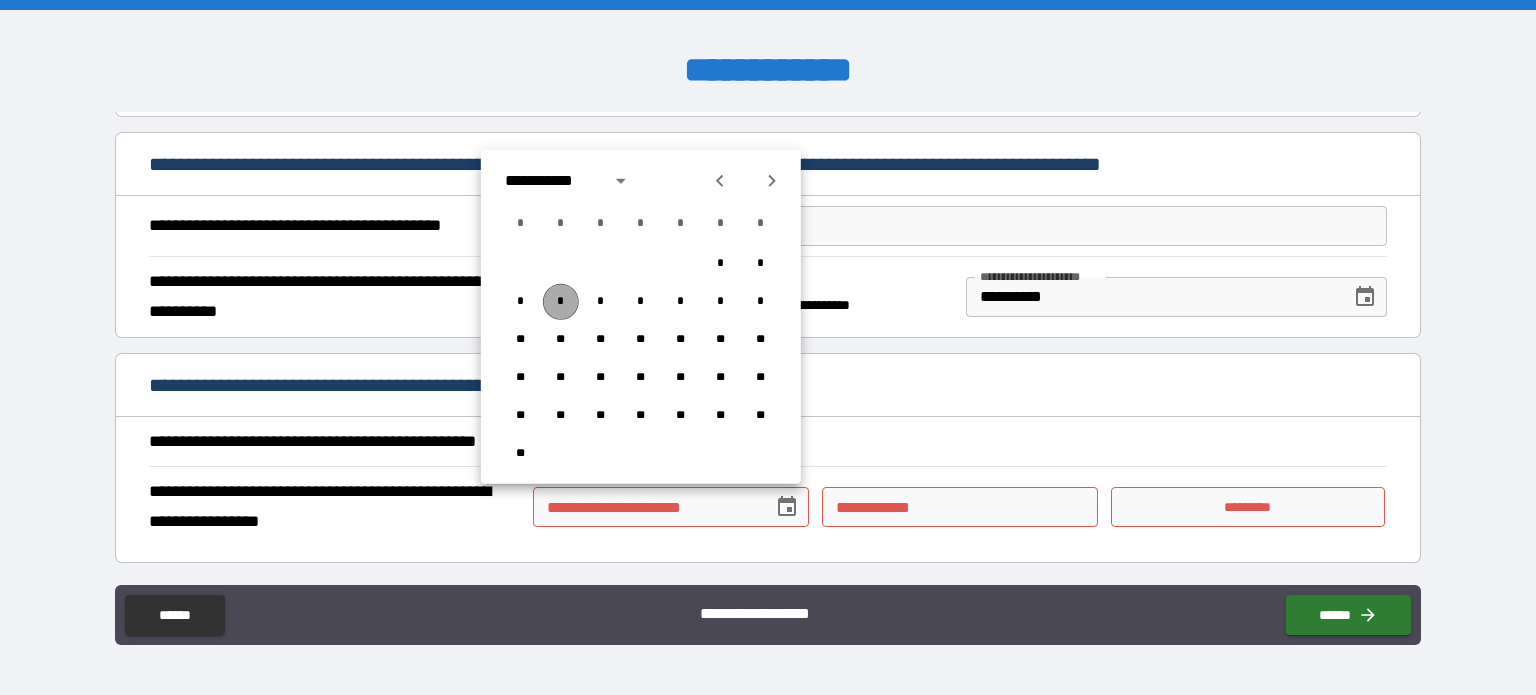 click on "*" at bounding box center (561, 302) 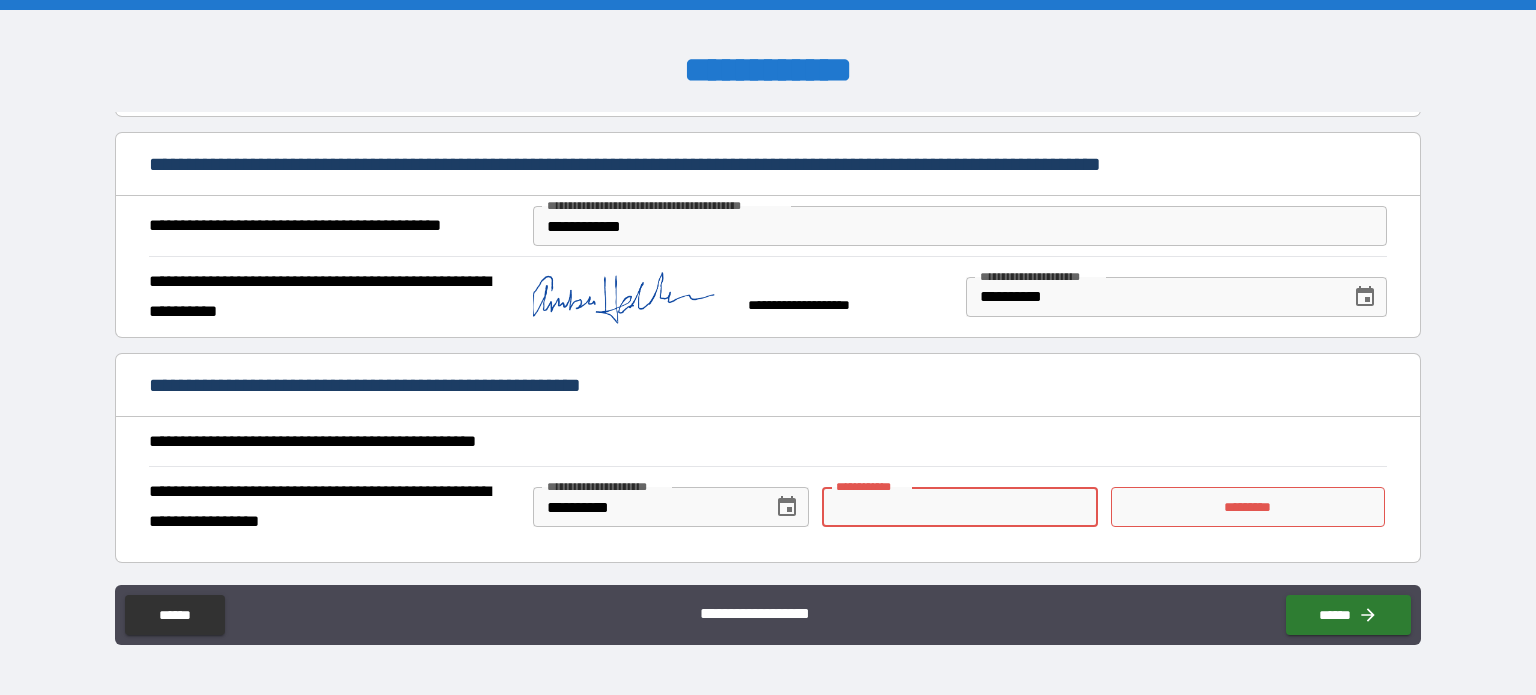 click on "**********" at bounding box center (960, 507) 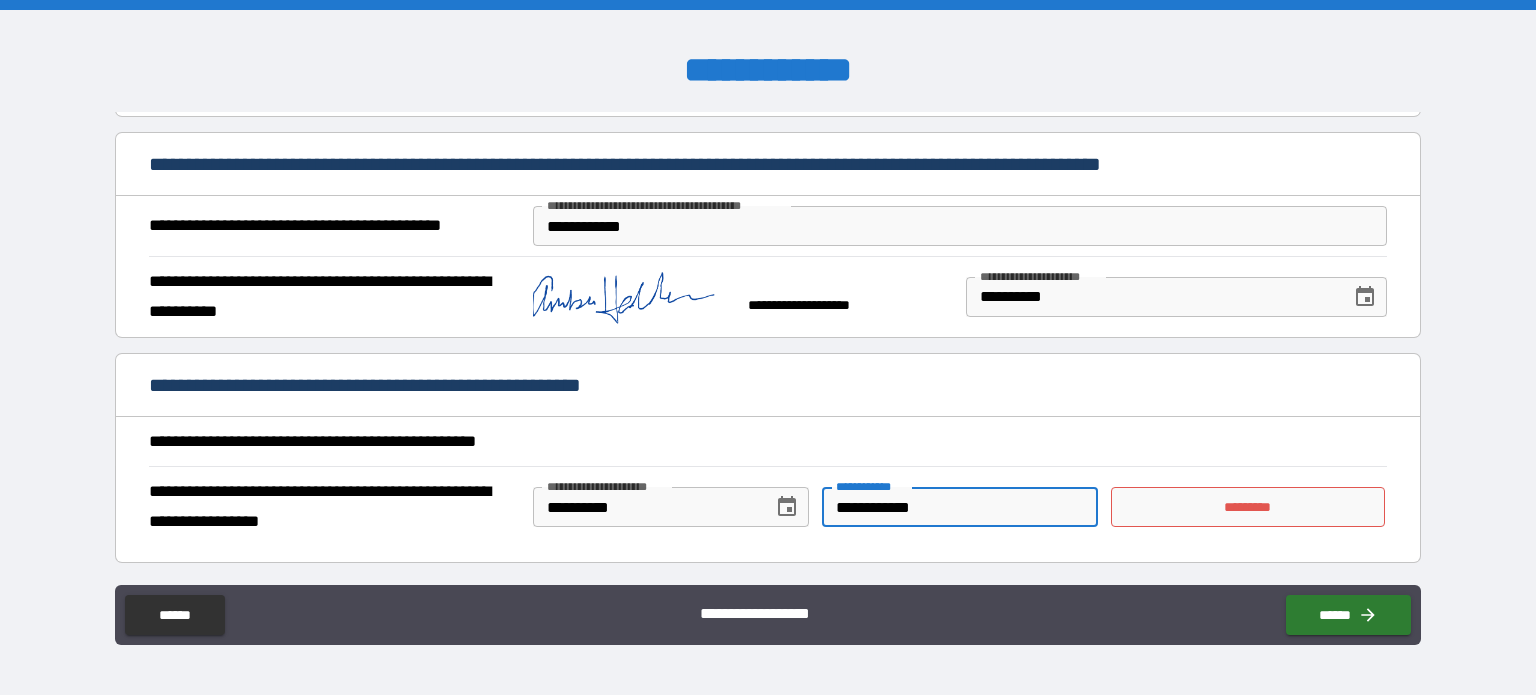 click on "*********" at bounding box center [1248, 507] 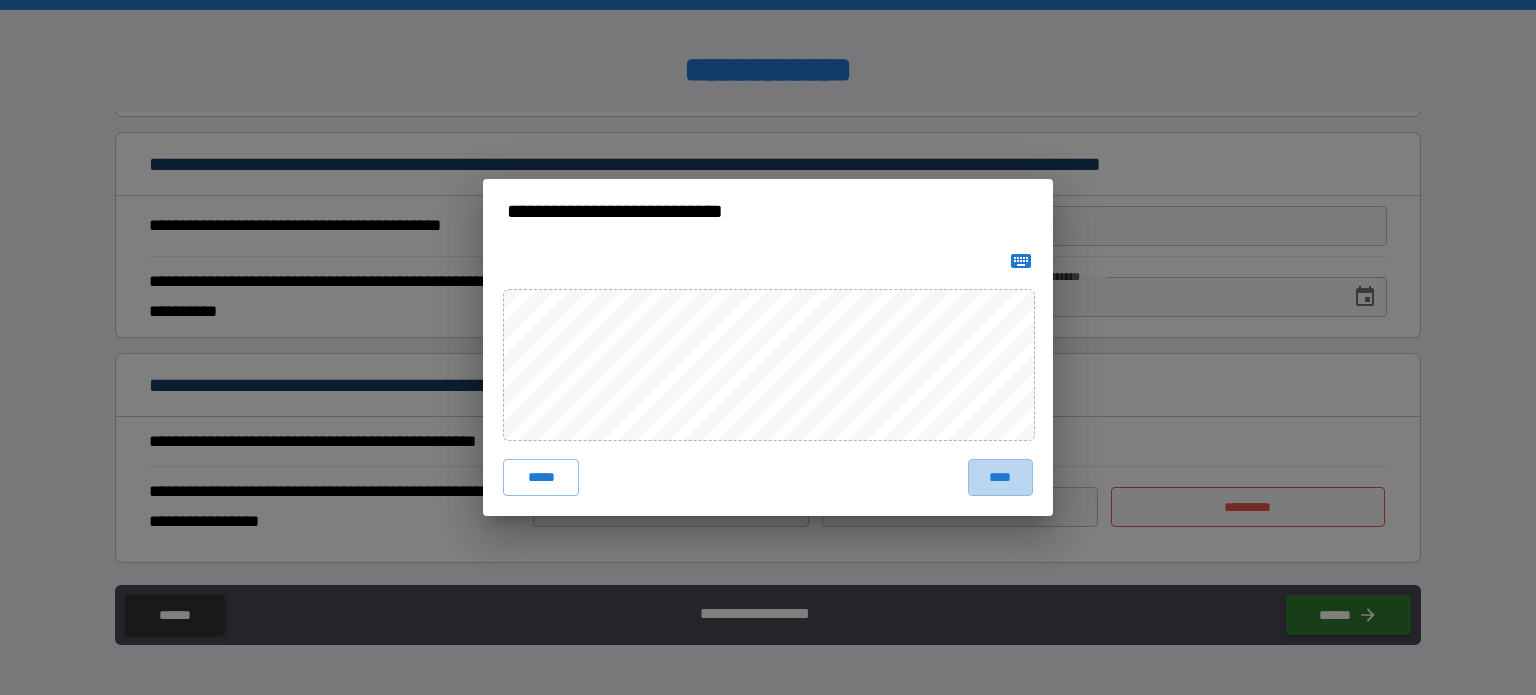 click on "****" at bounding box center [1000, 477] 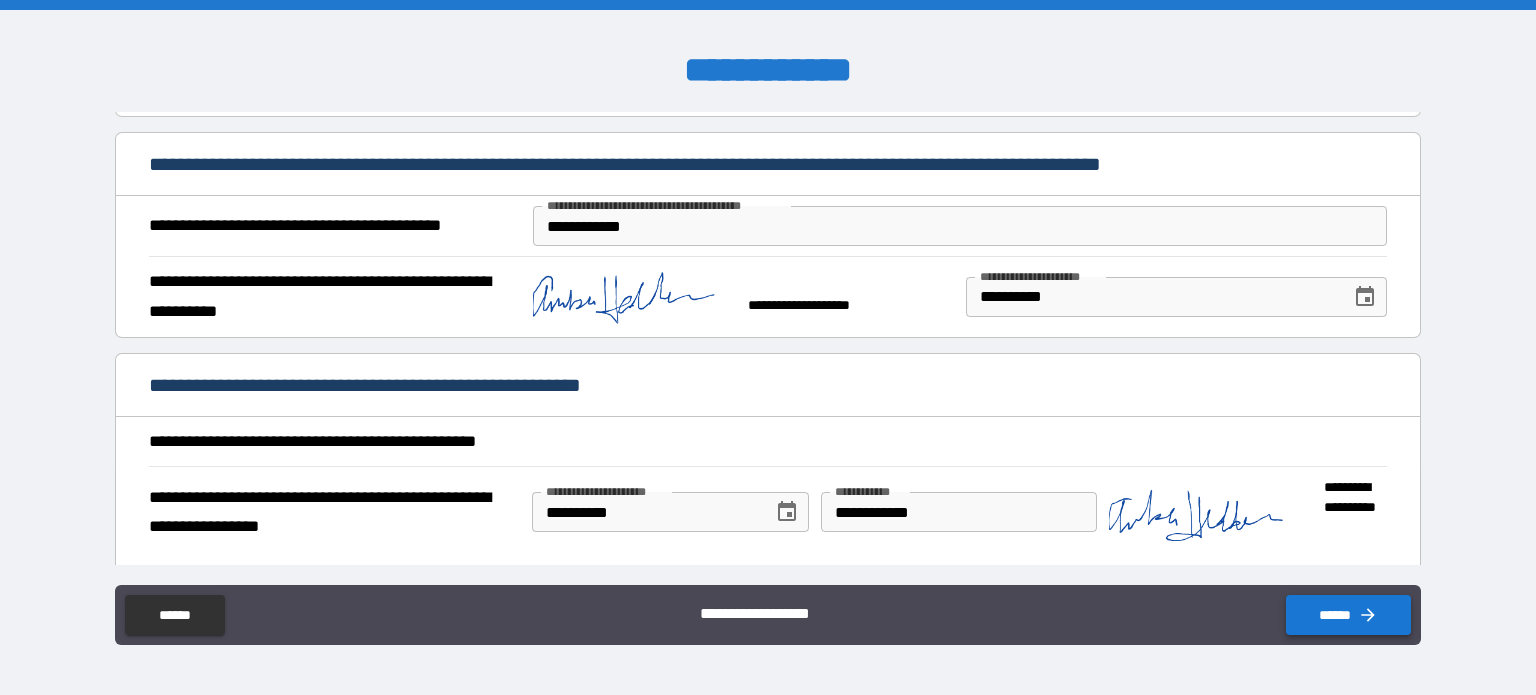 click on "******" at bounding box center [1348, 615] 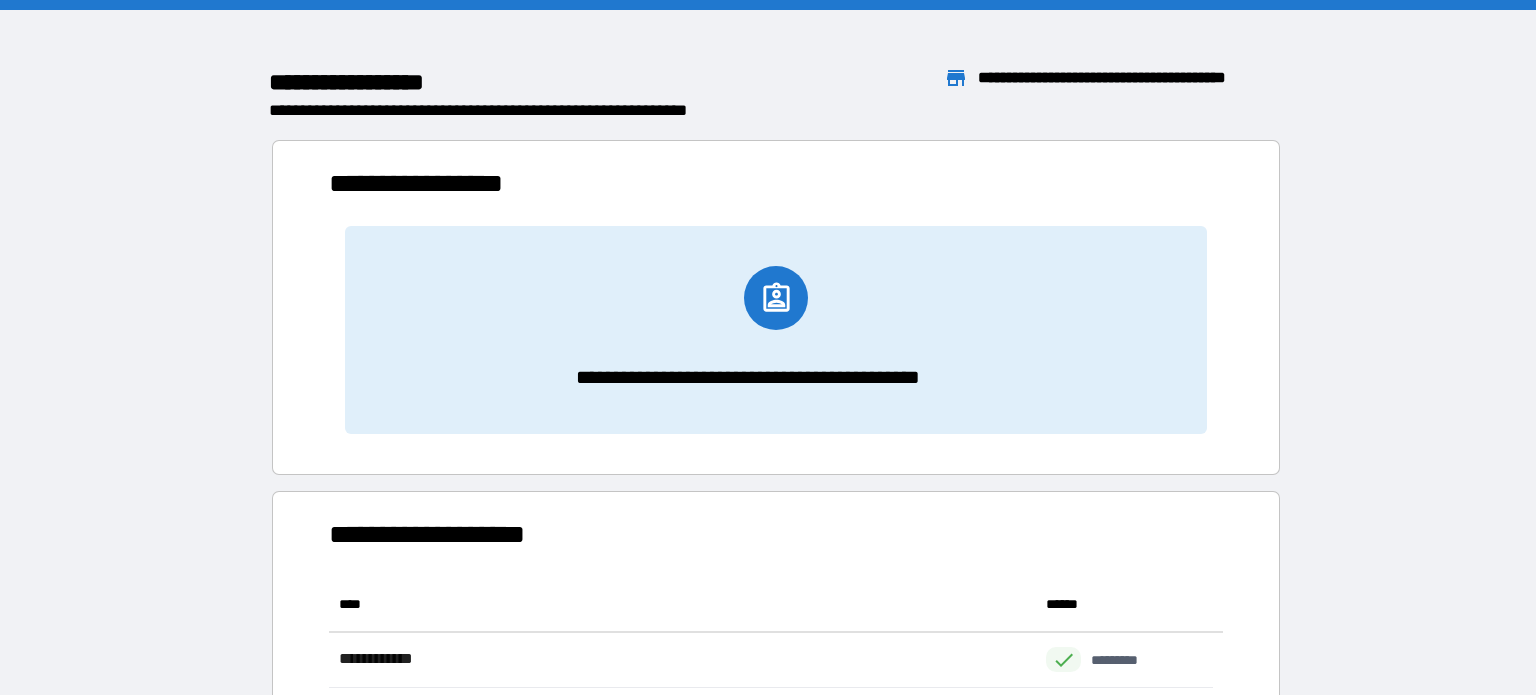 scroll, scrollTop: 16, scrollLeft: 16, axis: both 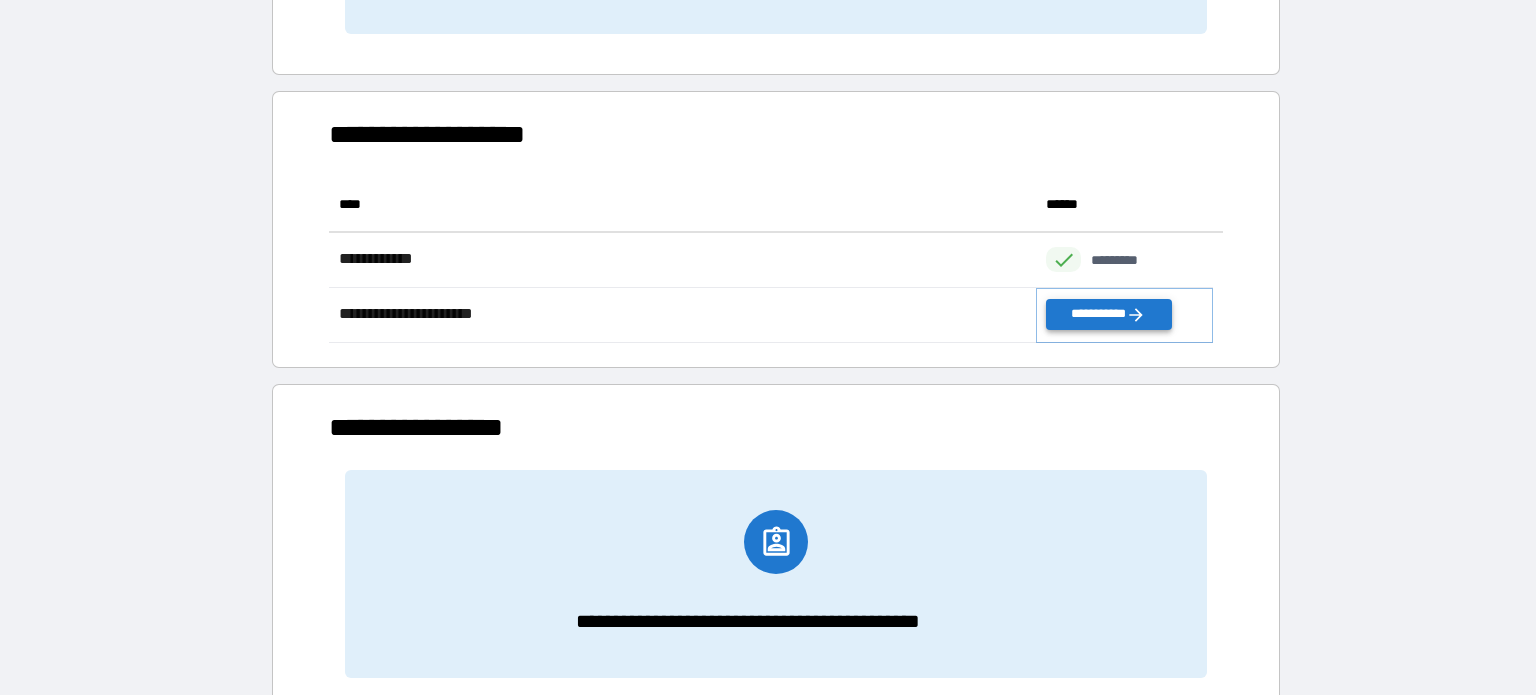 click on "**********" at bounding box center [1108, 314] 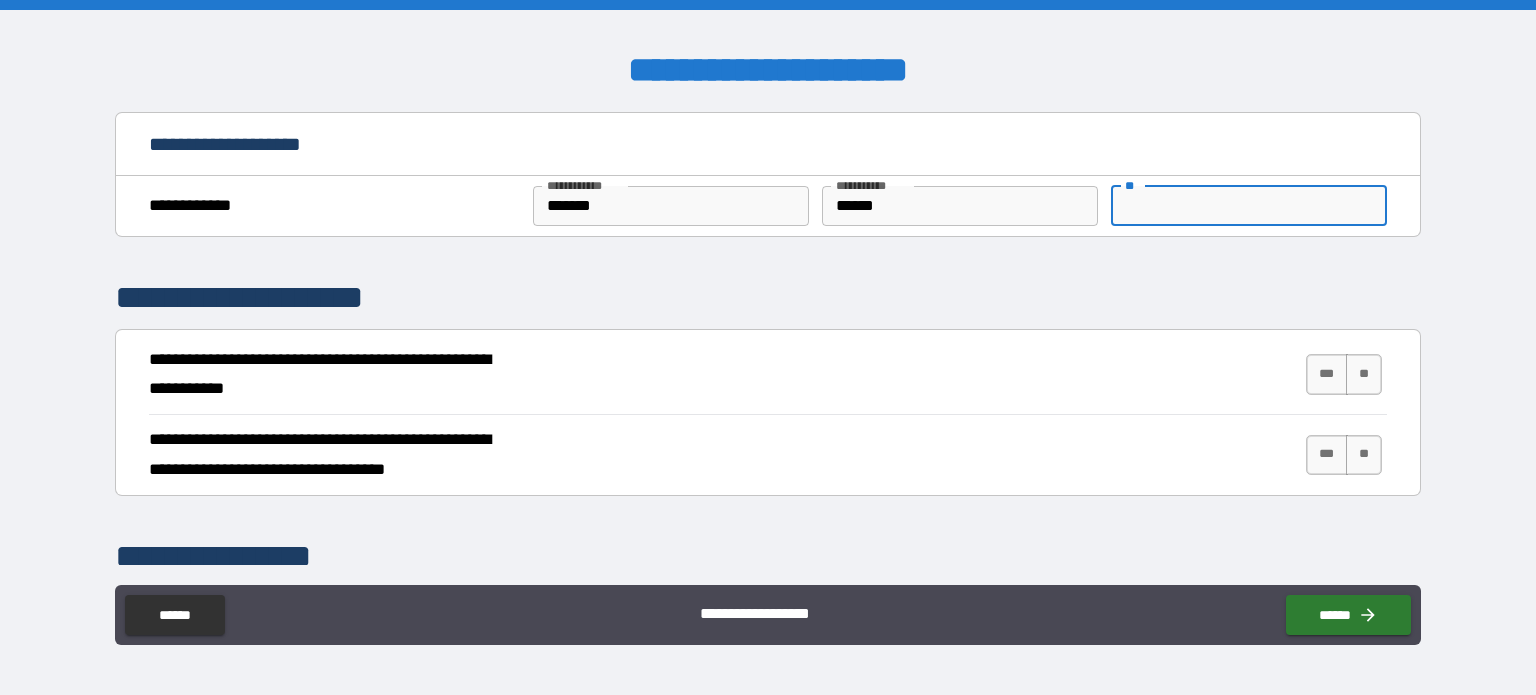 click on "**" at bounding box center [1249, 206] 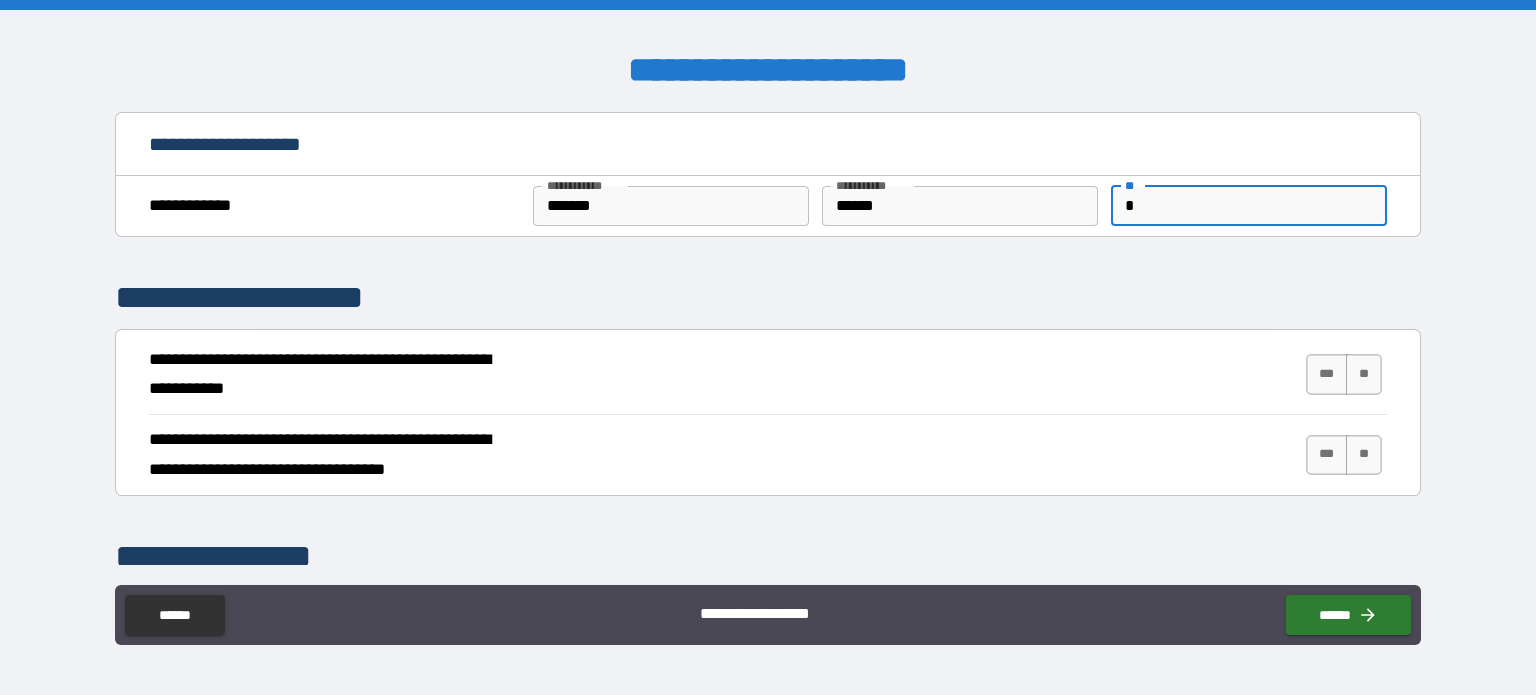 type on "*" 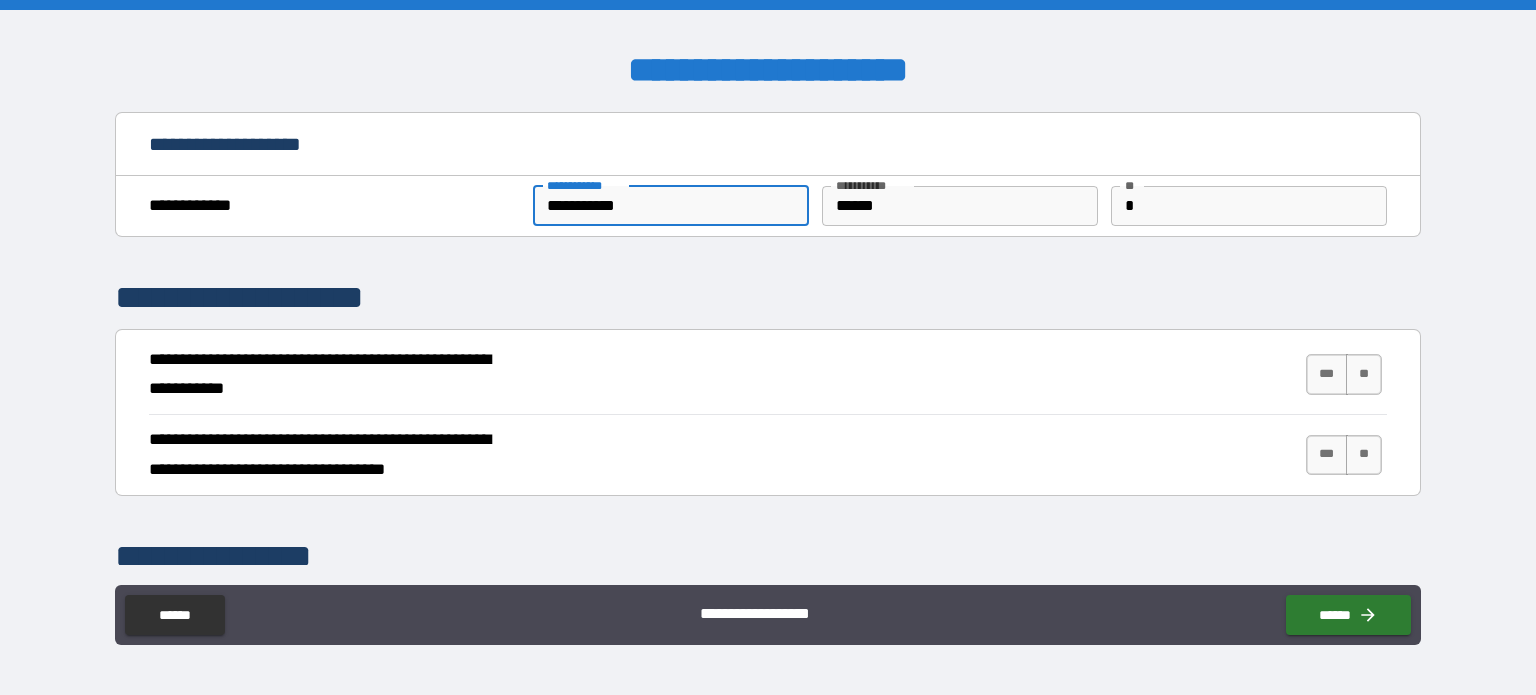 type on "**********" 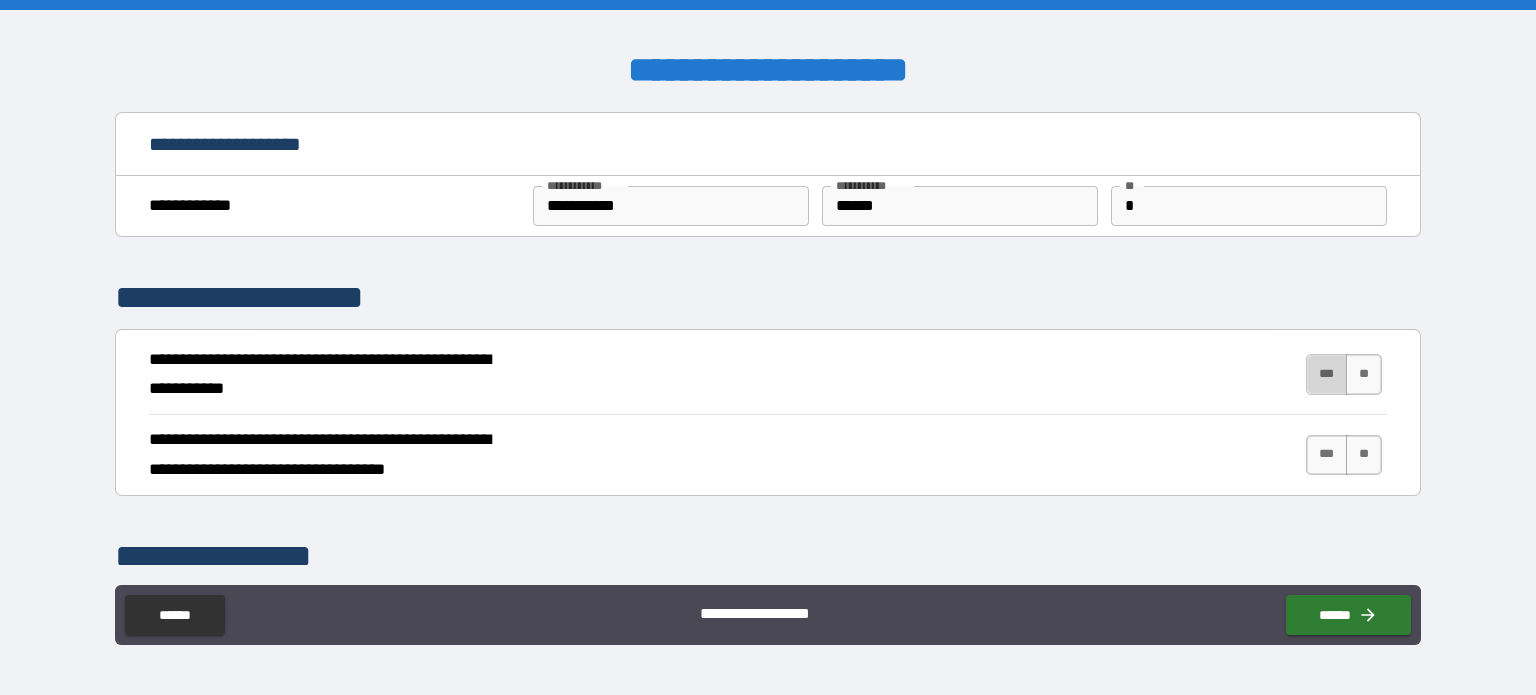 click on "***" at bounding box center [1327, 374] 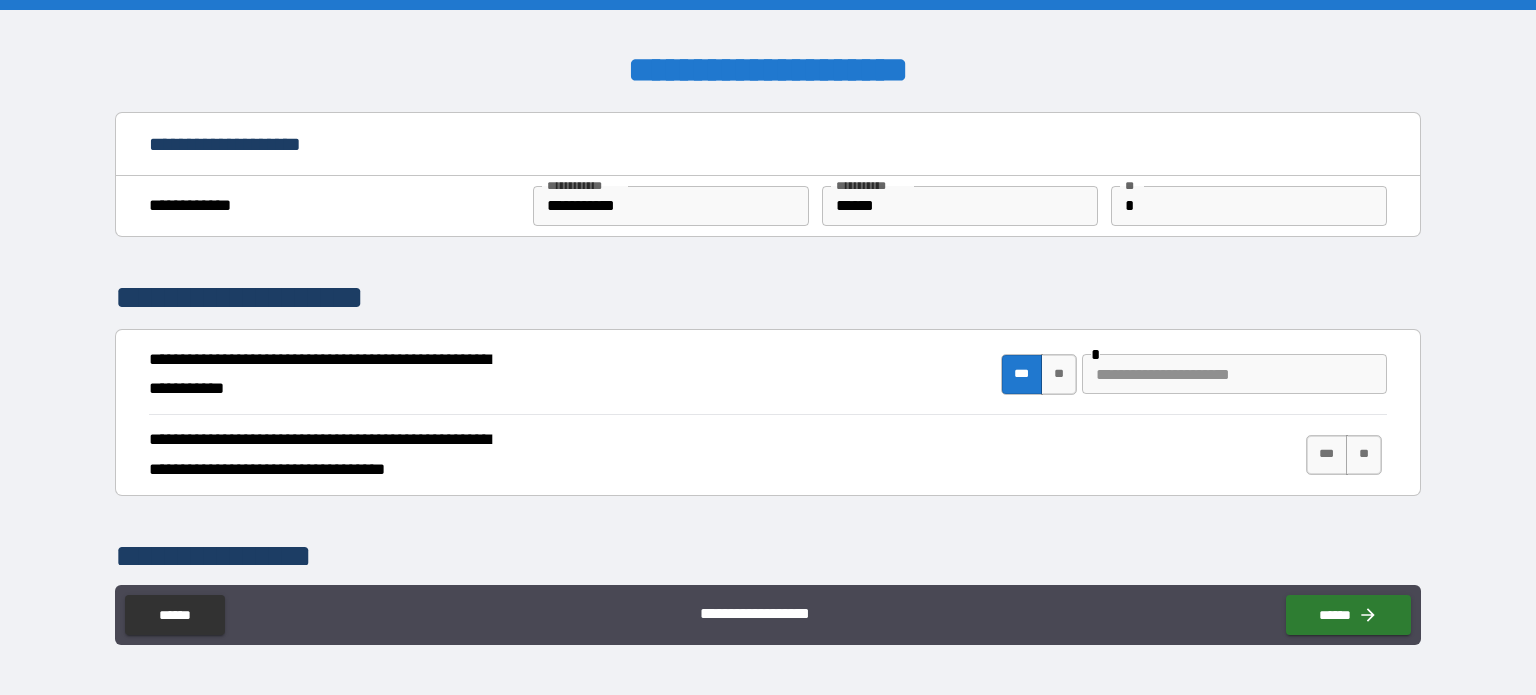 click at bounding box center [1234, 374] 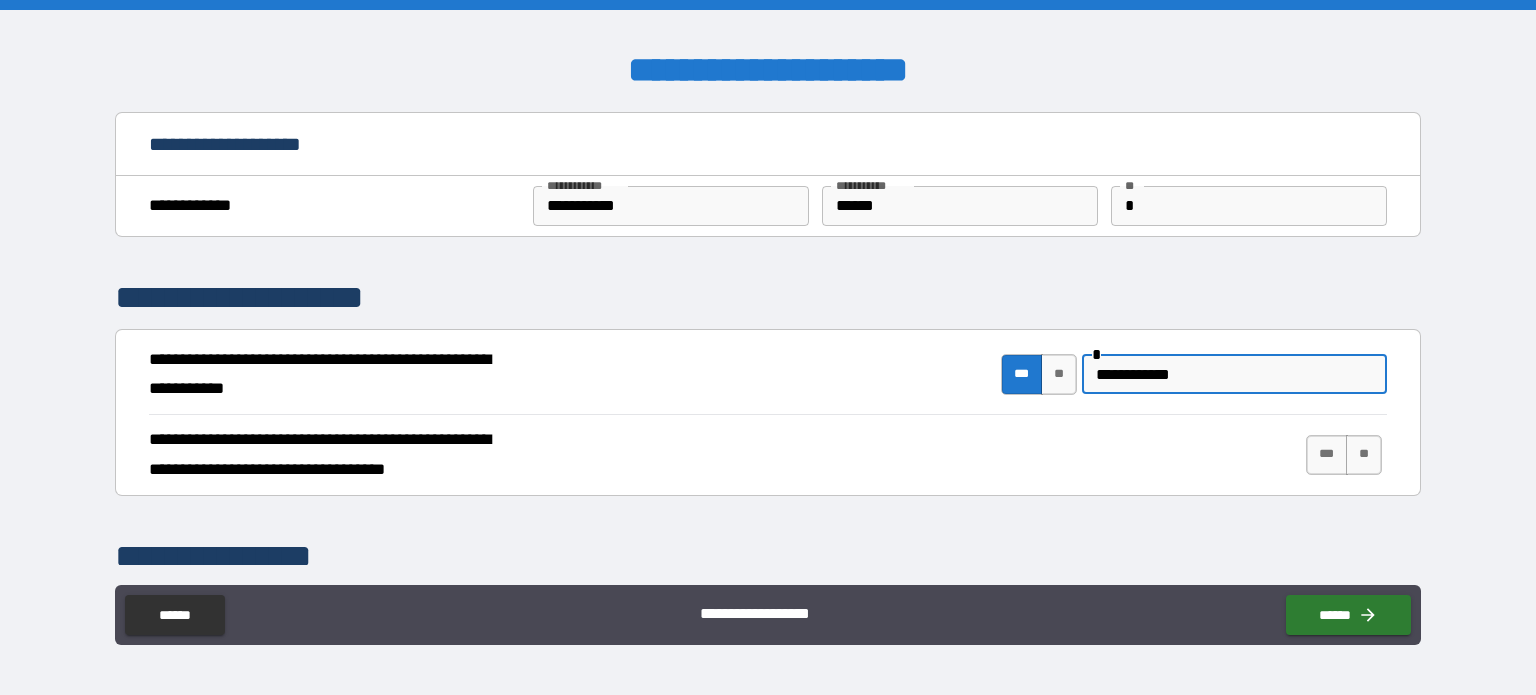type on "**********" 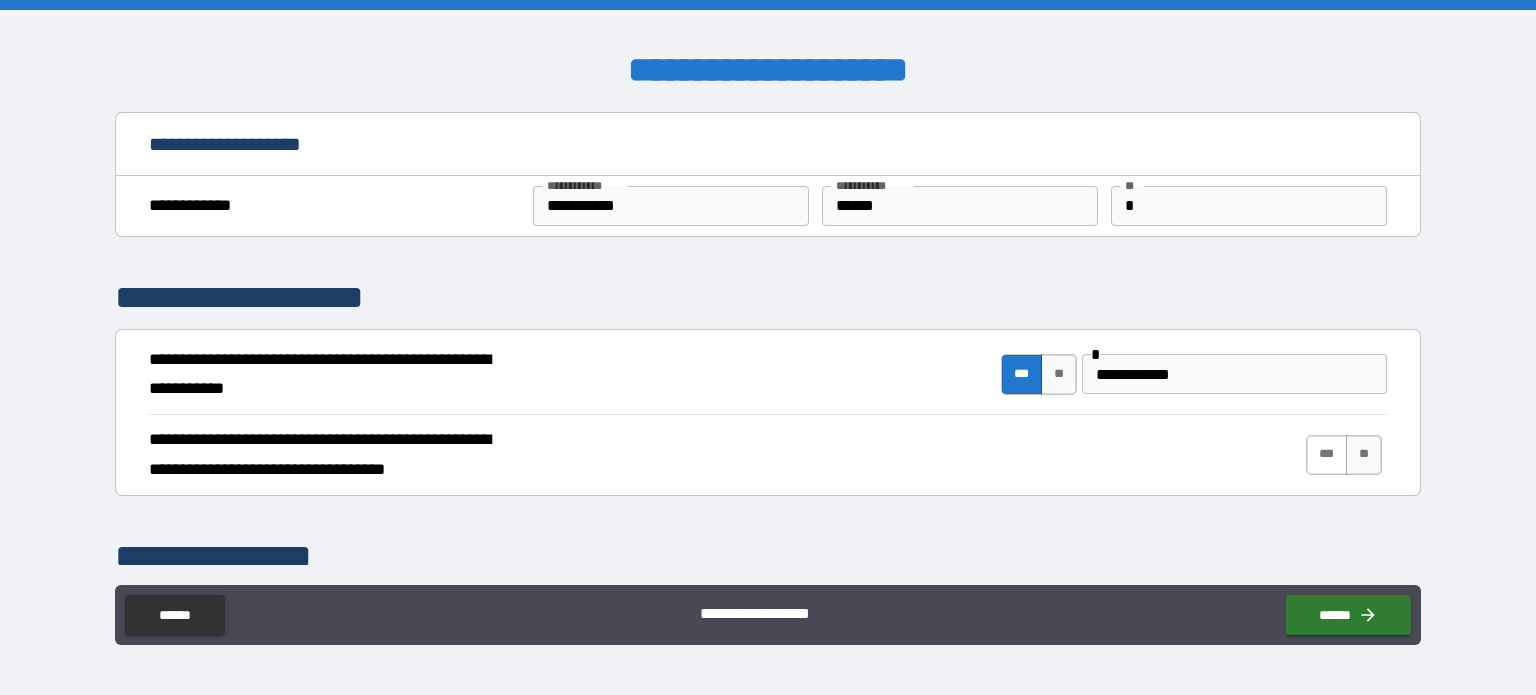 click on "***" at bounding box center (1327, 455) 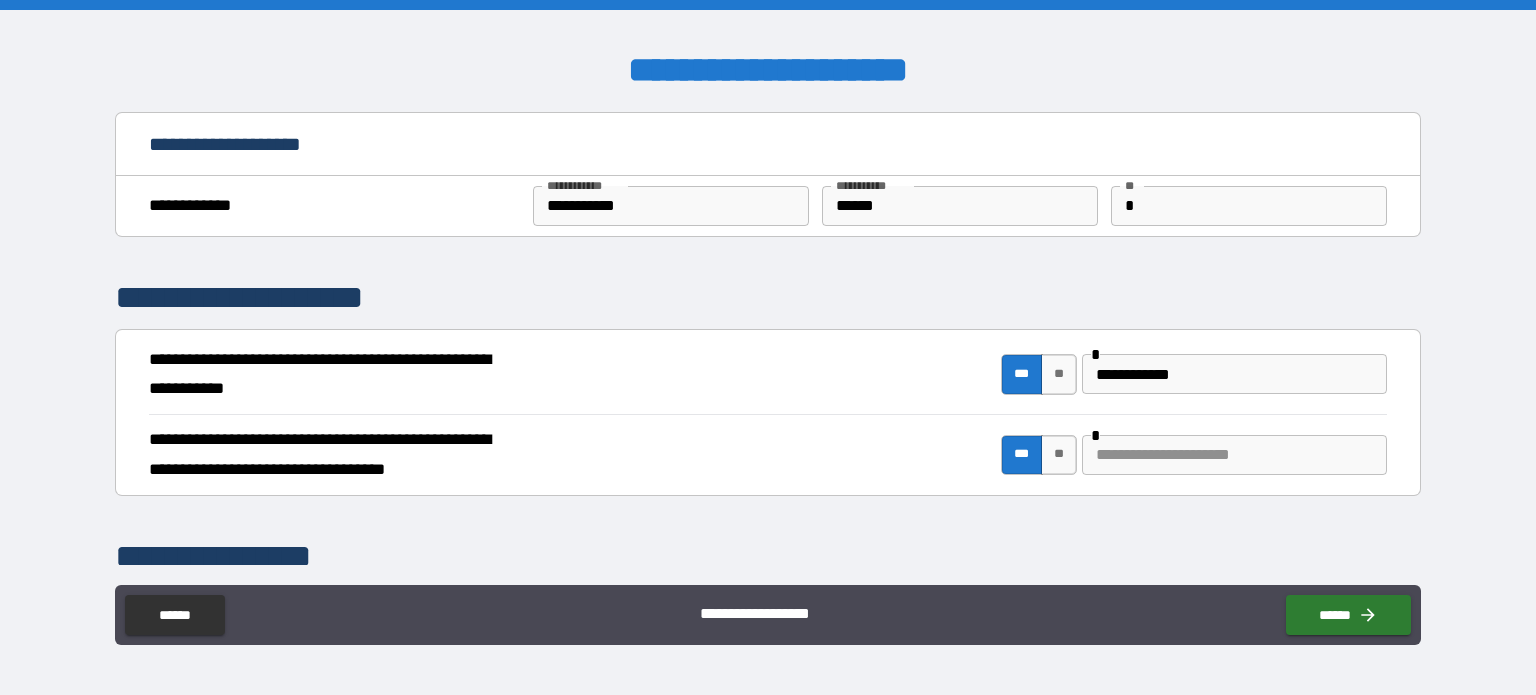 click at bounding box center [1234, 455] 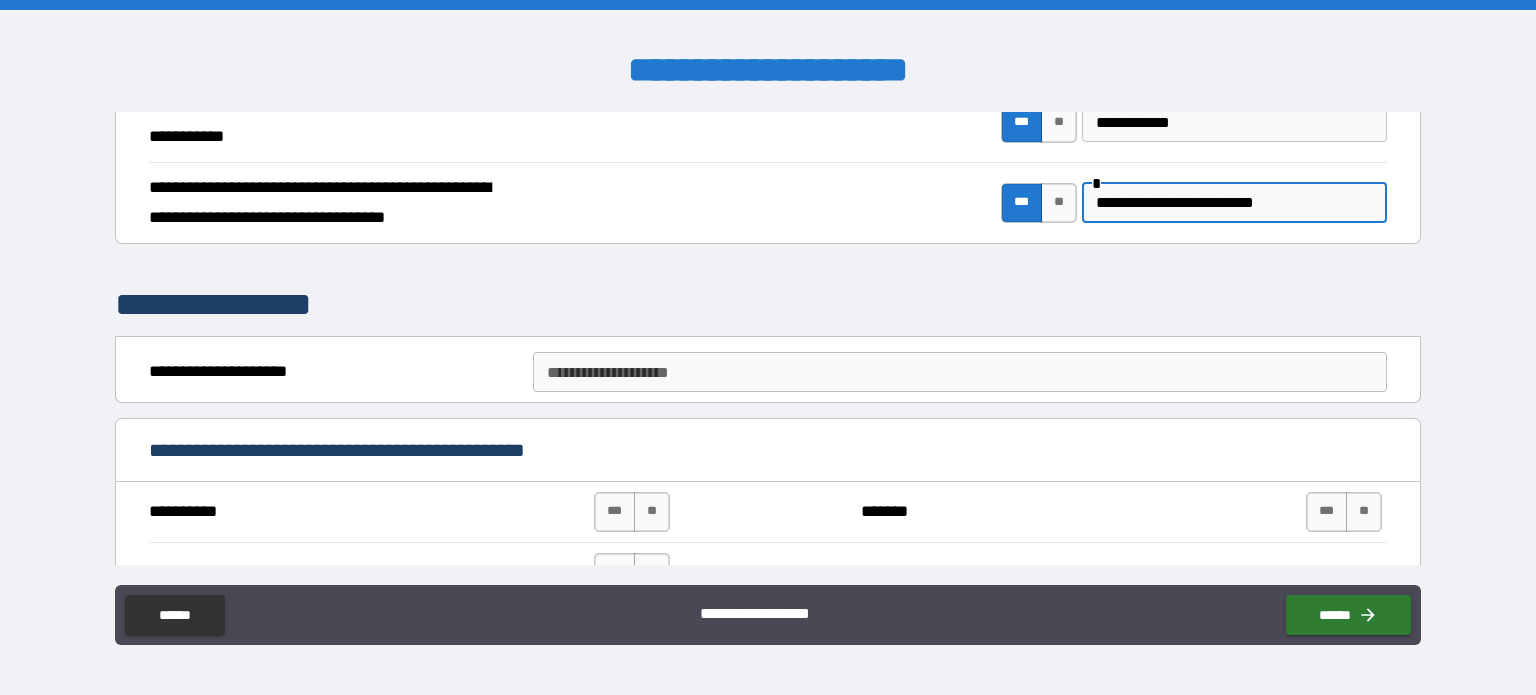 scroll, scrollTop: 300, scrollLeft: 0, axis: vertical 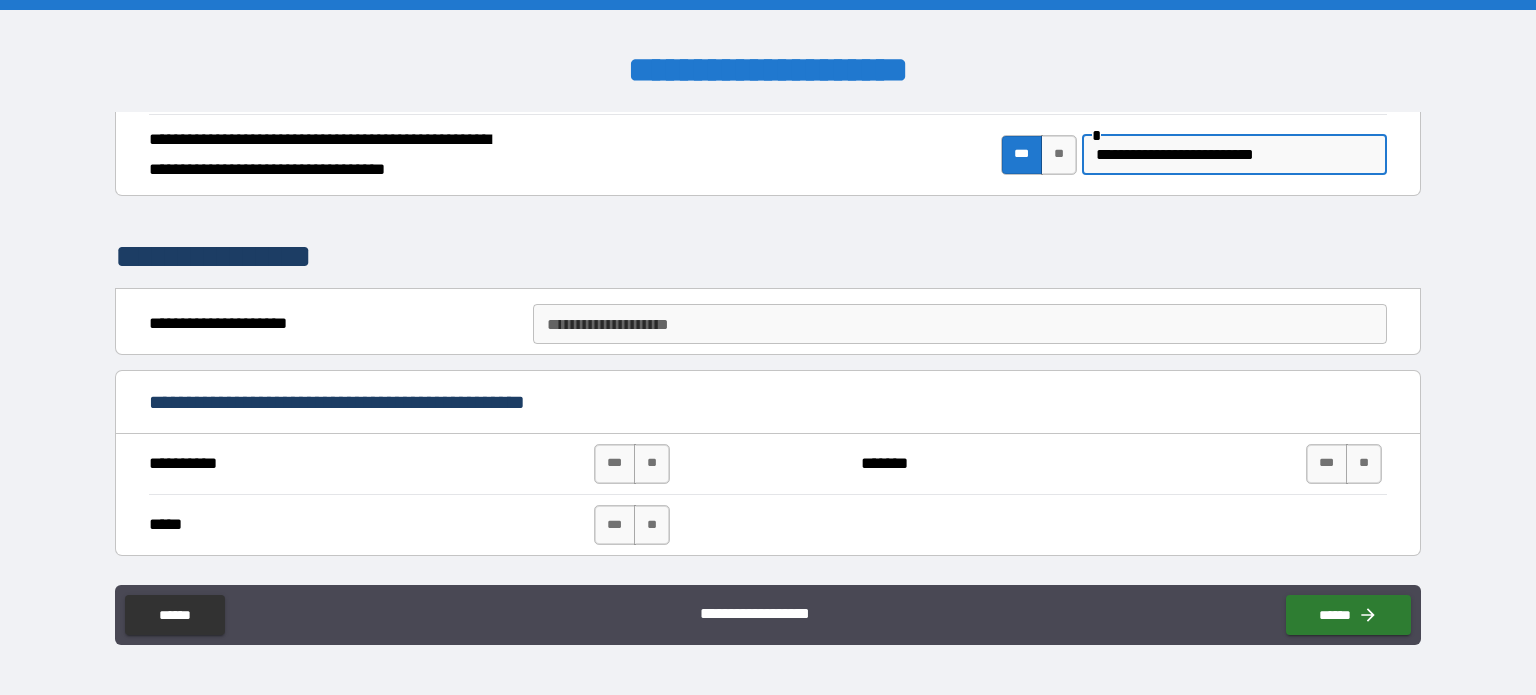 type on "**********" 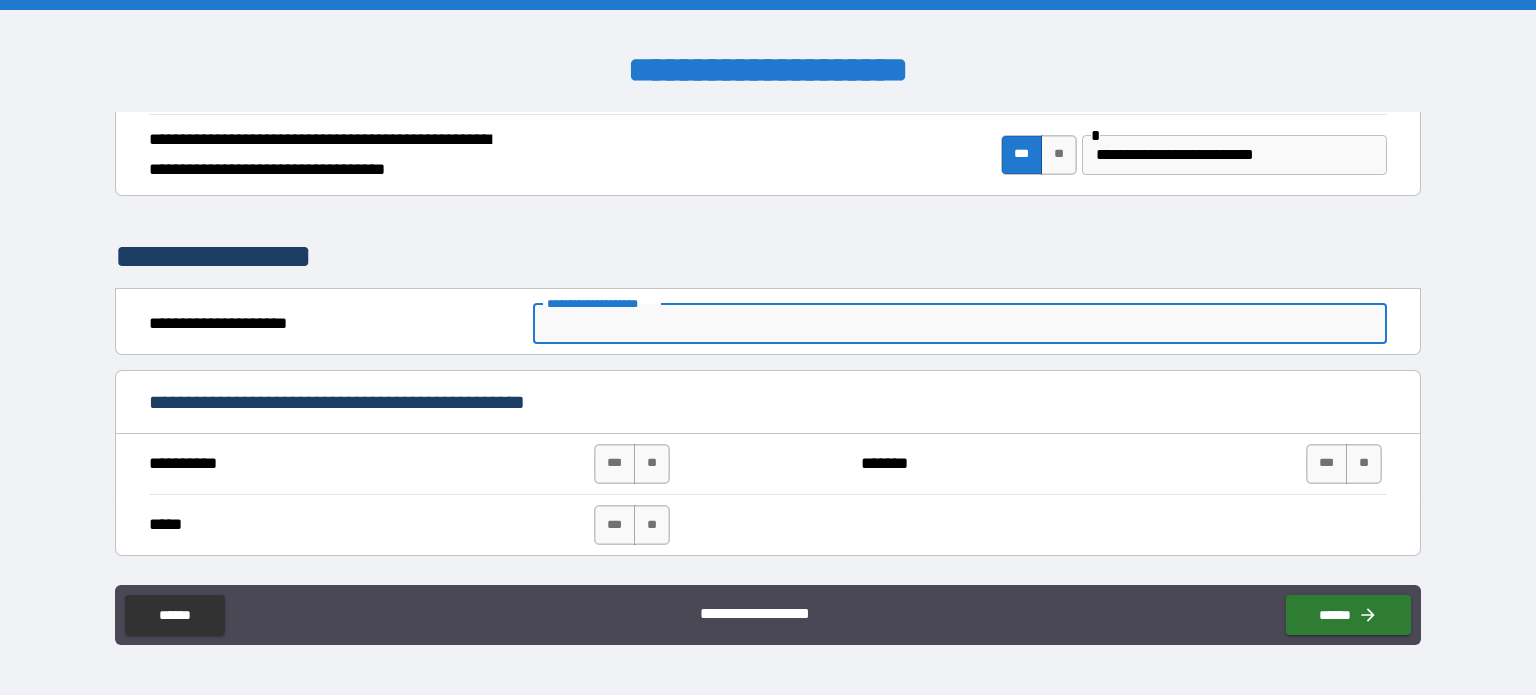 click on "**********" at bounding box center (960, 324) 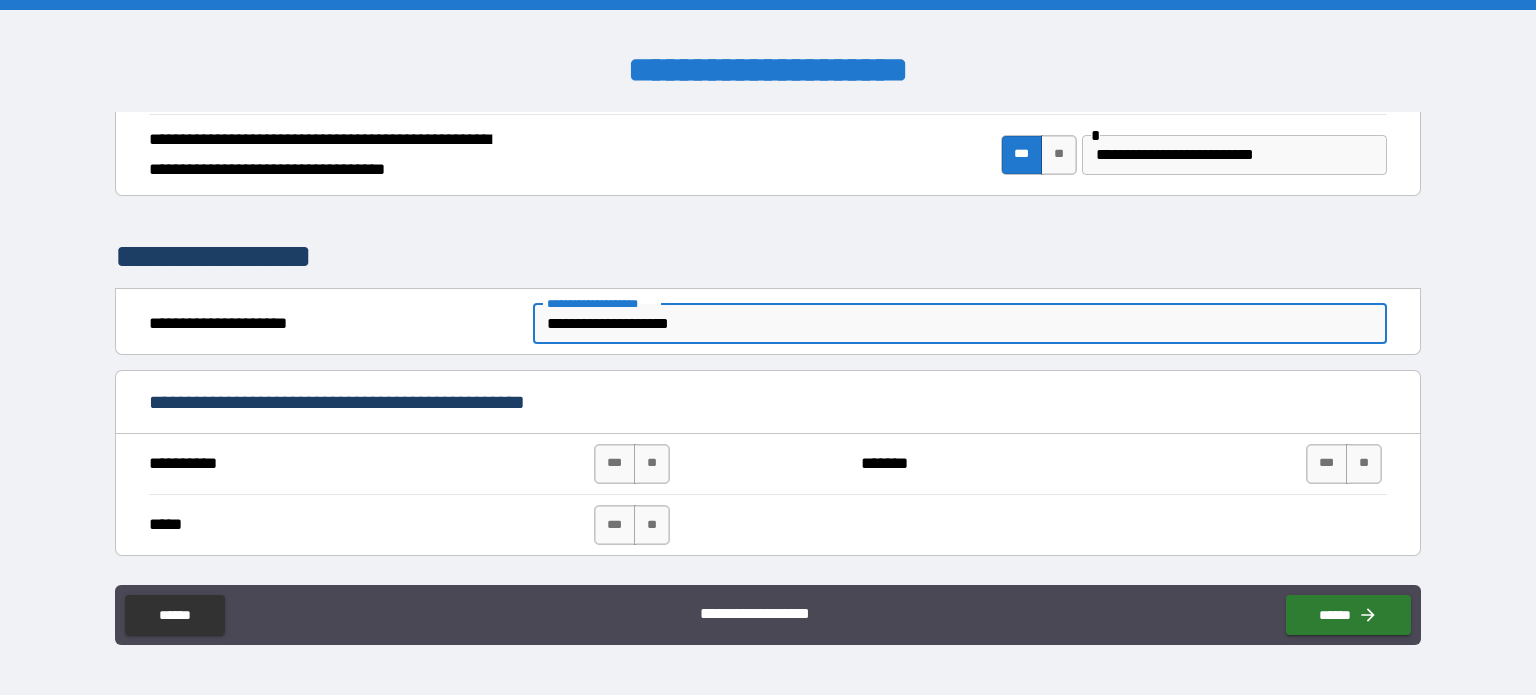 scroll, scrollTop: 400, scrollLeft: 0, axis: vertical 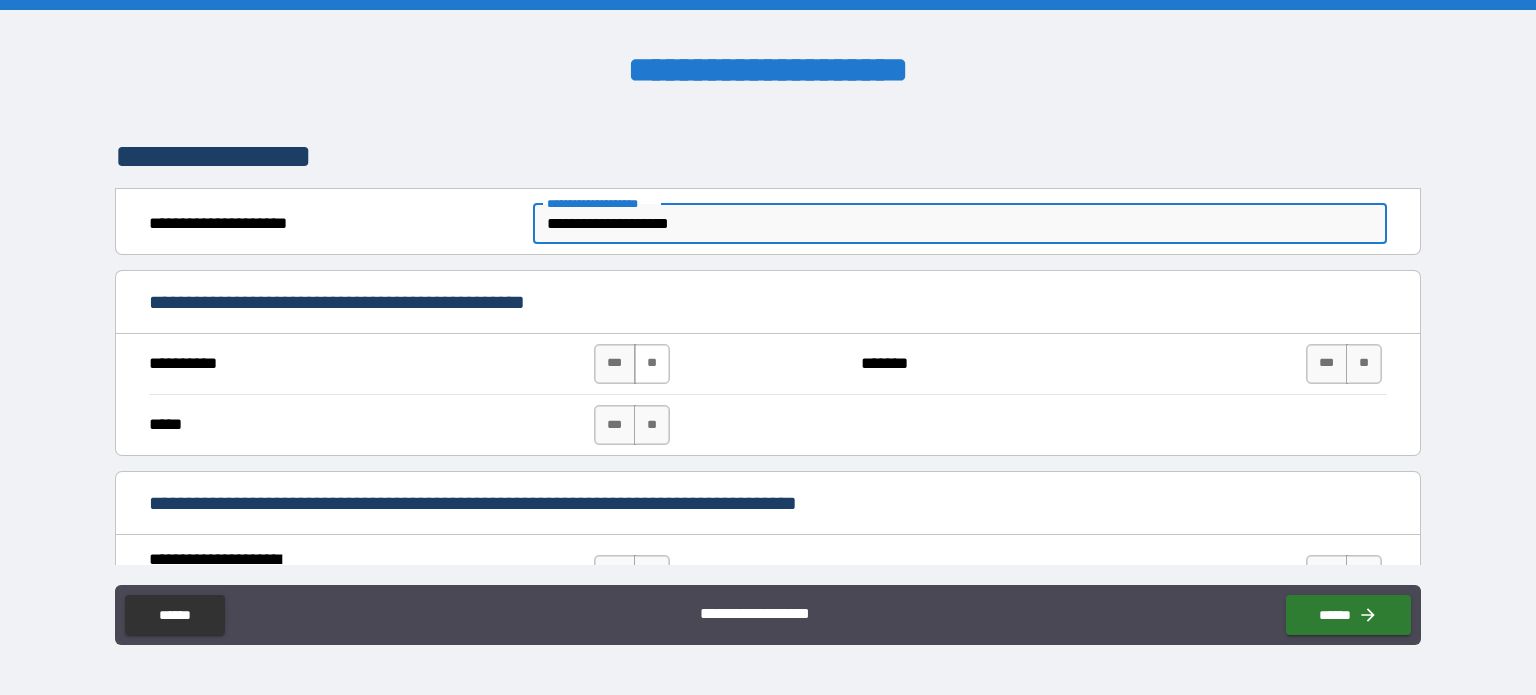 type on "**********" 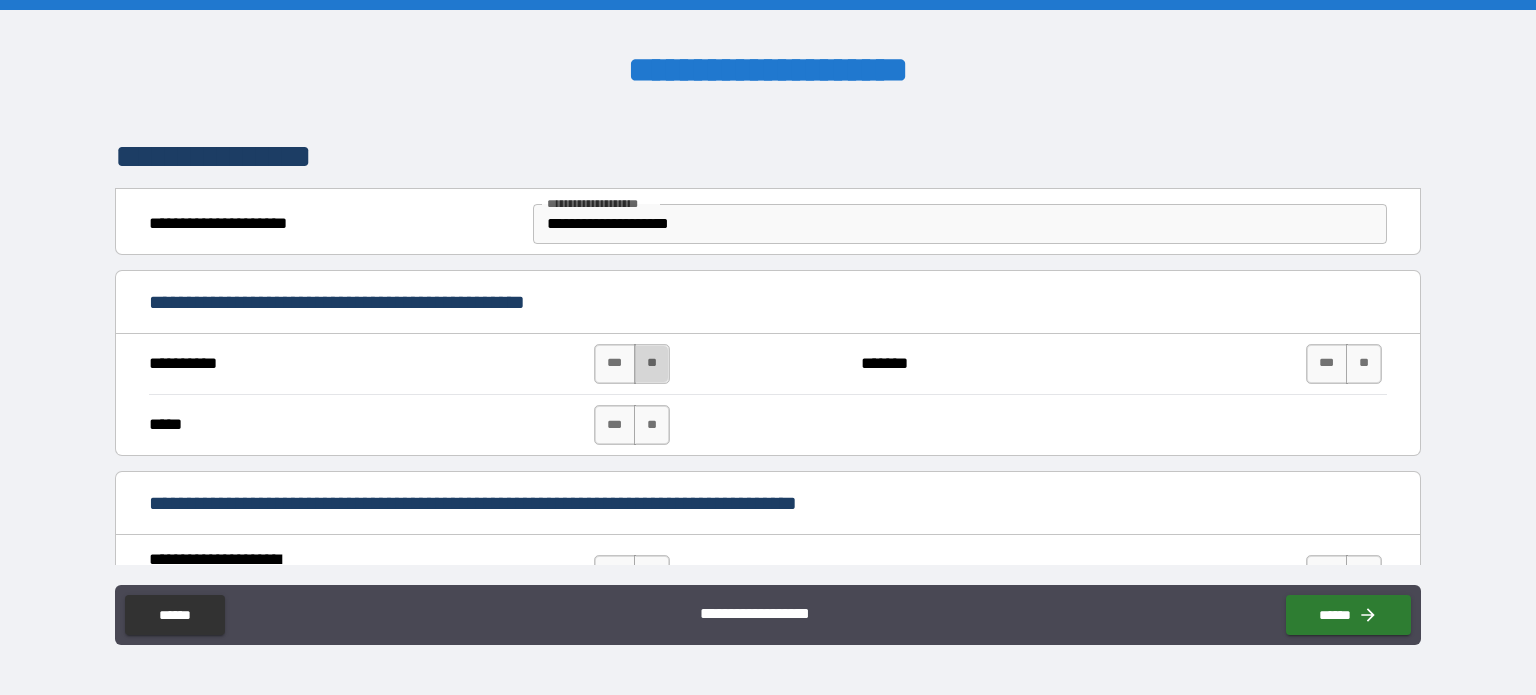 click on "**" at bounding box center [652, 364] 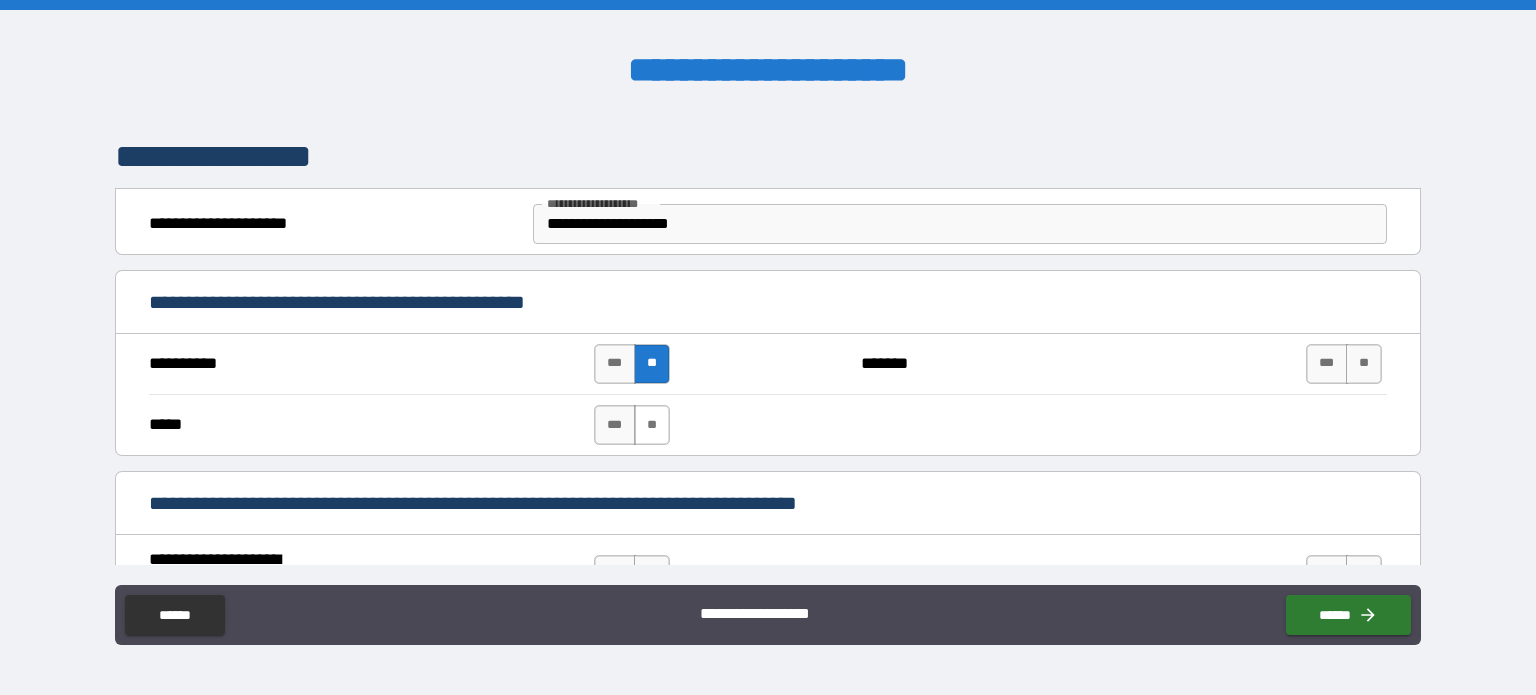 click on "**" at bounding box center (652, 425) 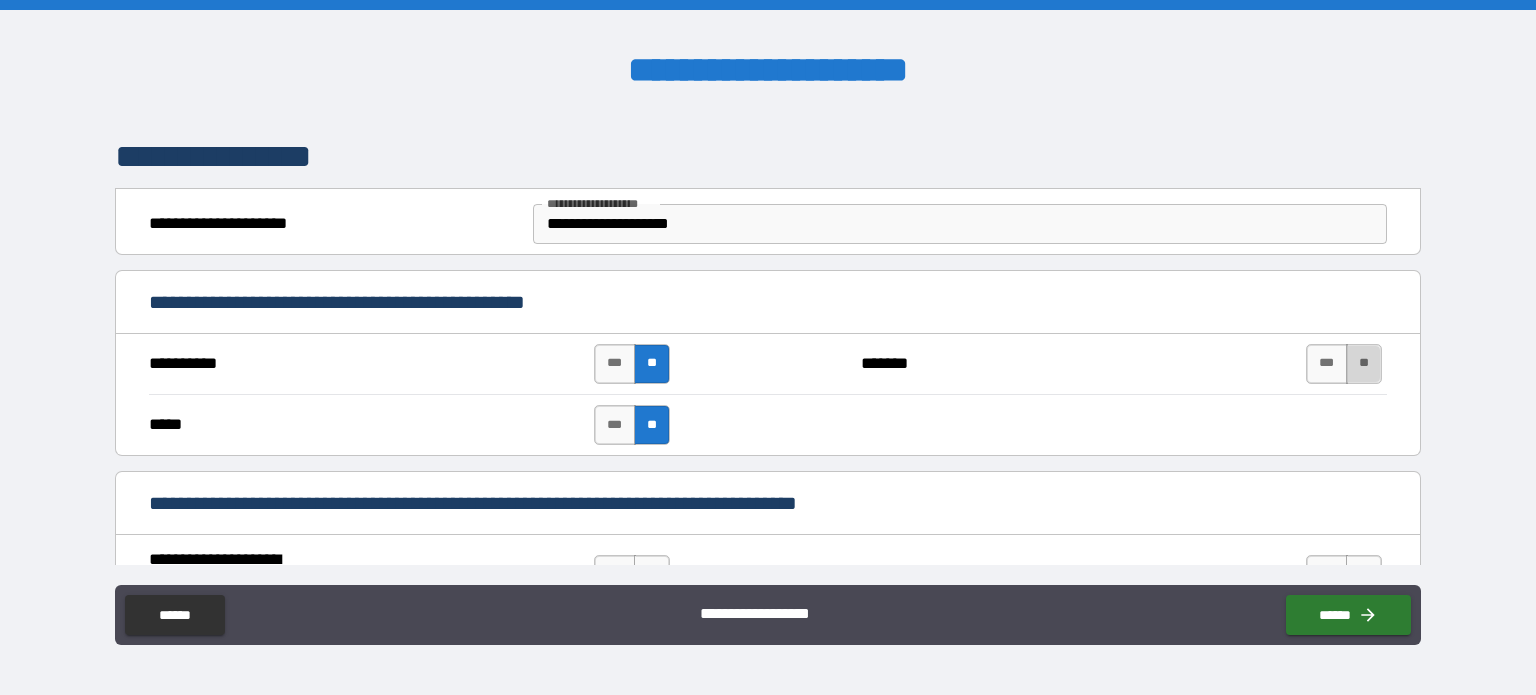 click on "**" at bounding box center [1364, 364] 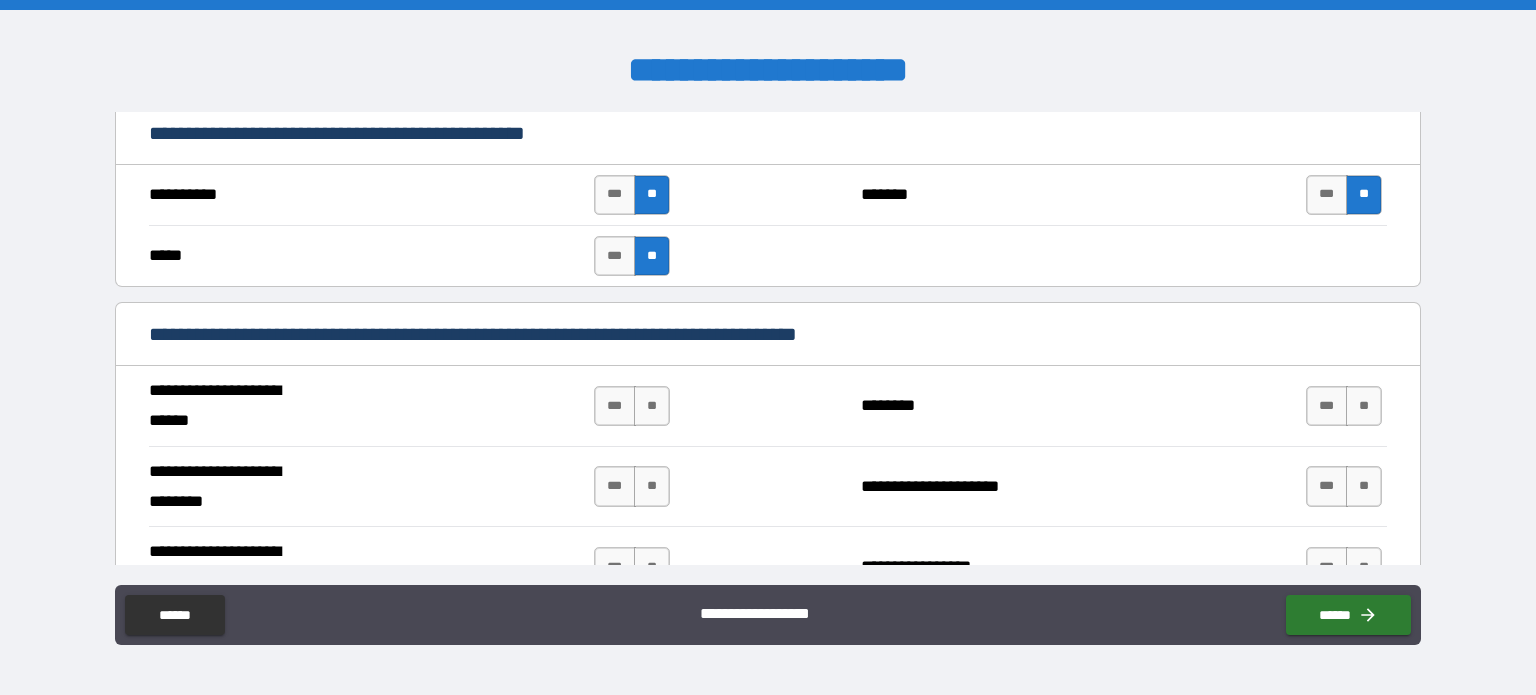 scroll, scrollTop: 700, scrollLeft: 0, axis: vertical 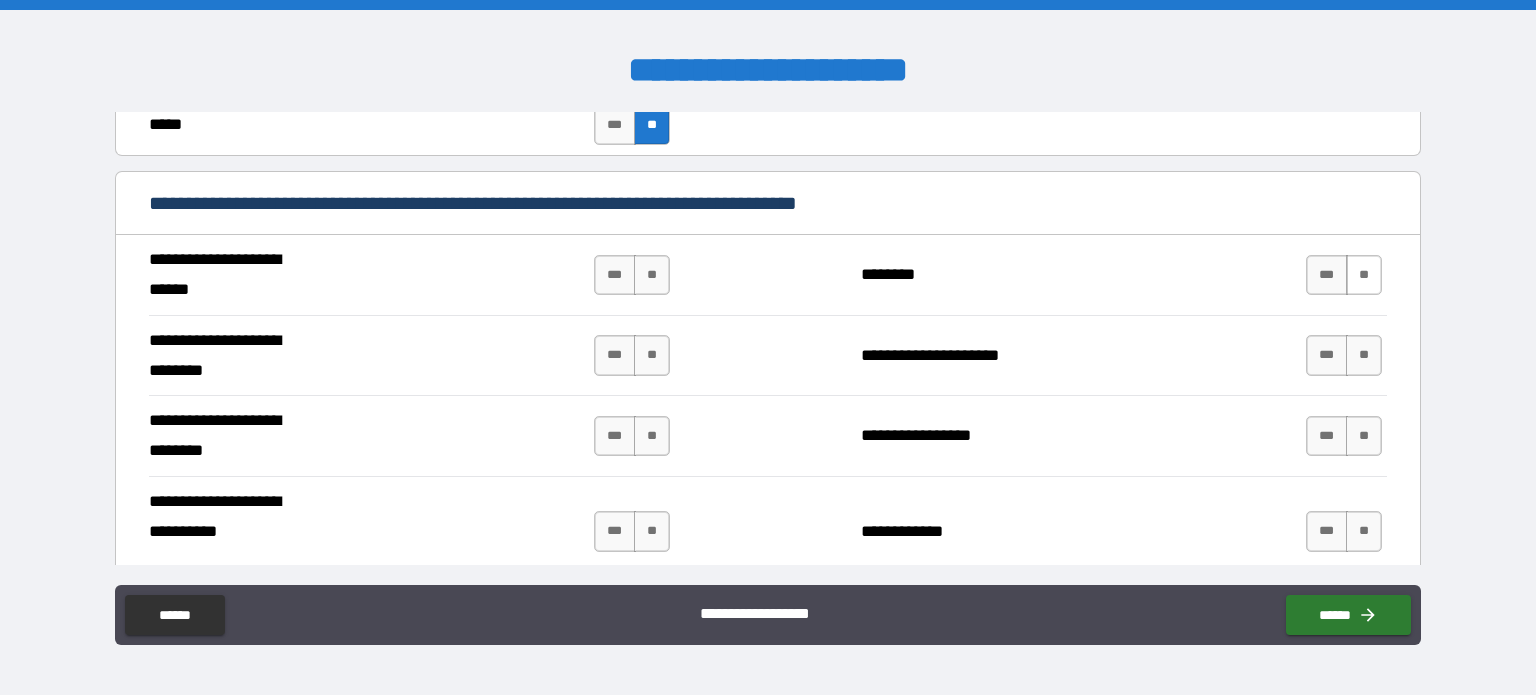 click on "**" at bounding box center (1364, 275) 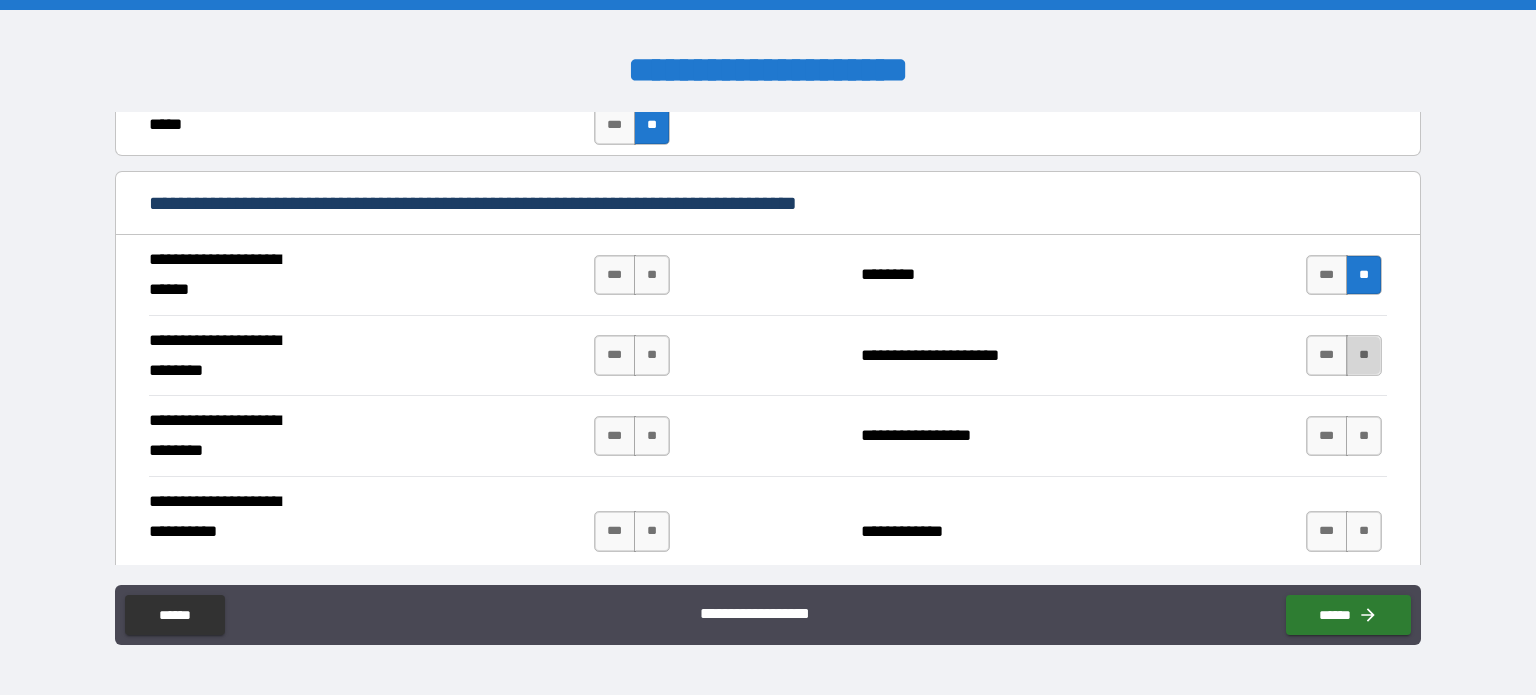 click on "**" at bounding box center (1364, 355) 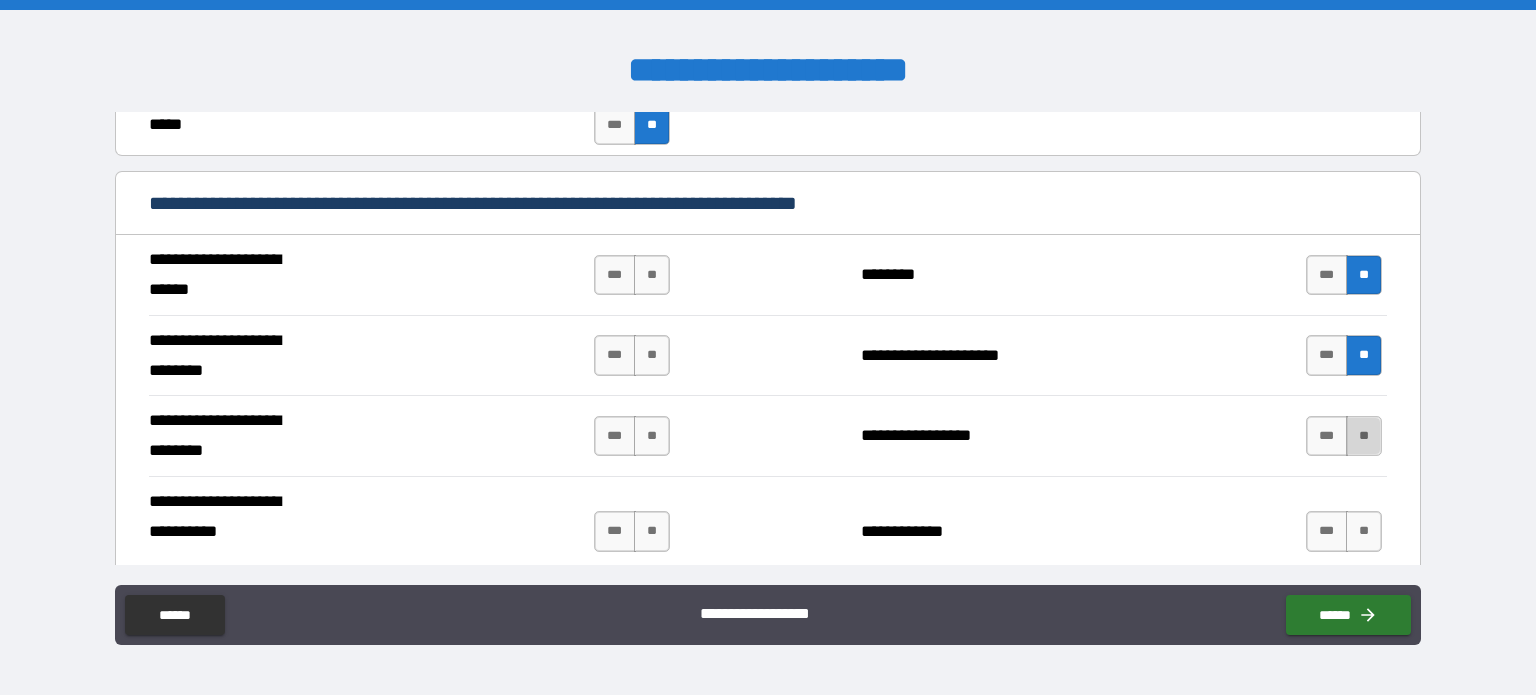 click on "**" at bounding box center (1364, 436) 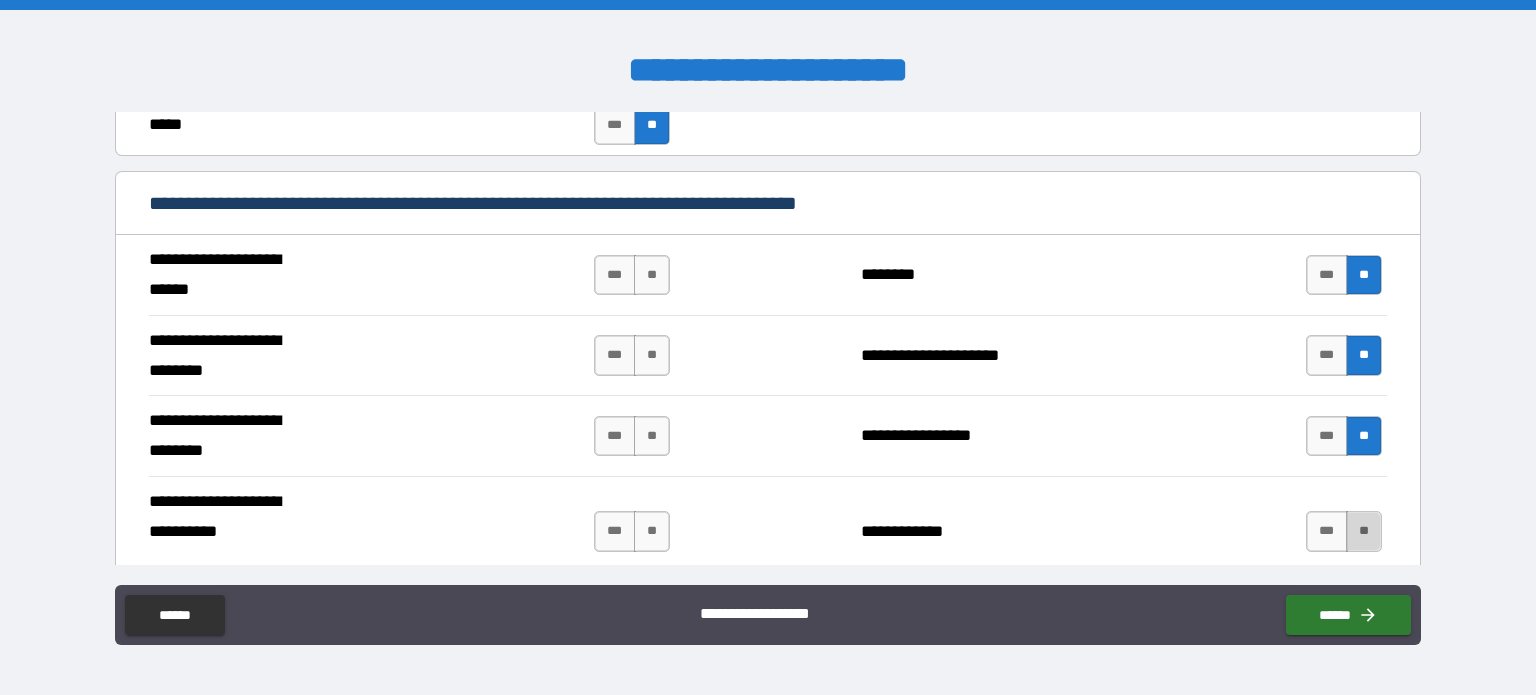 click on "**" at bounding box center [1364, 531] 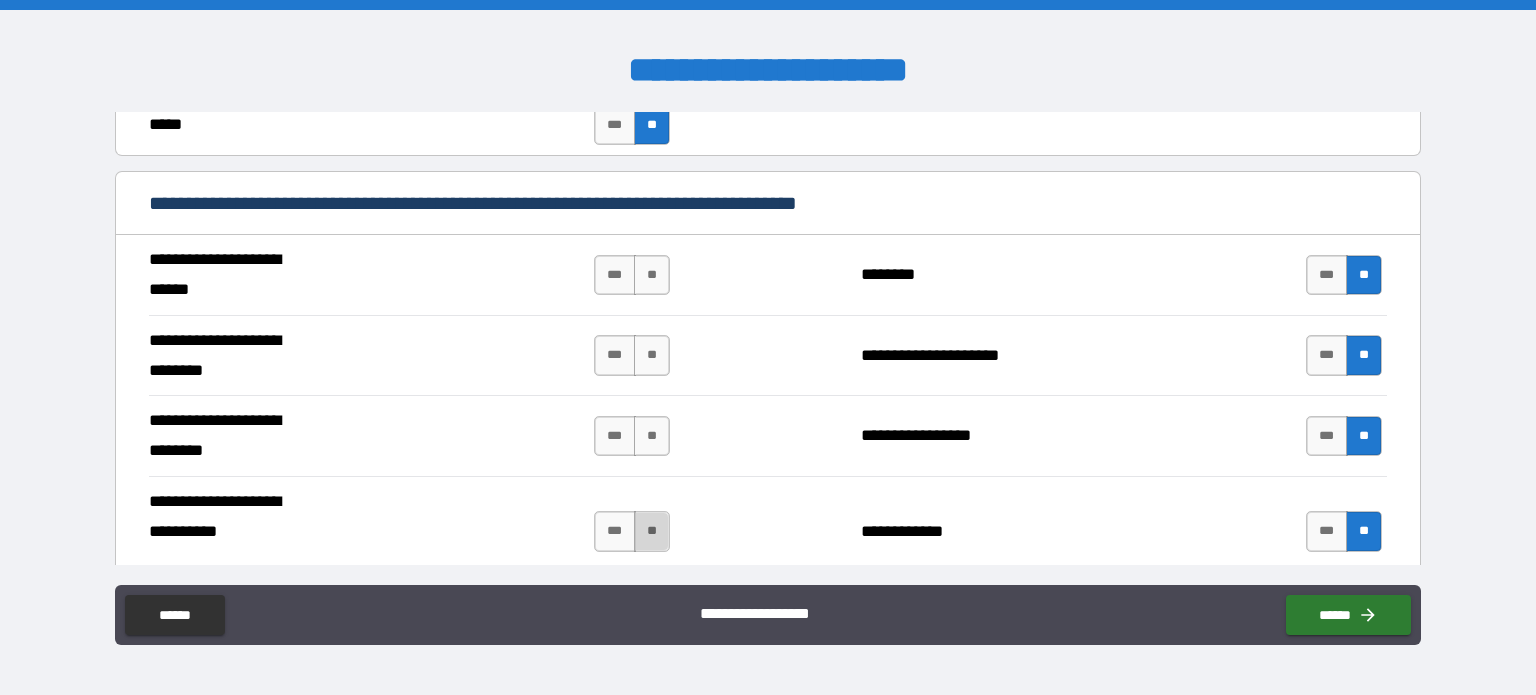click on "**" at bounding box center [652, 531] 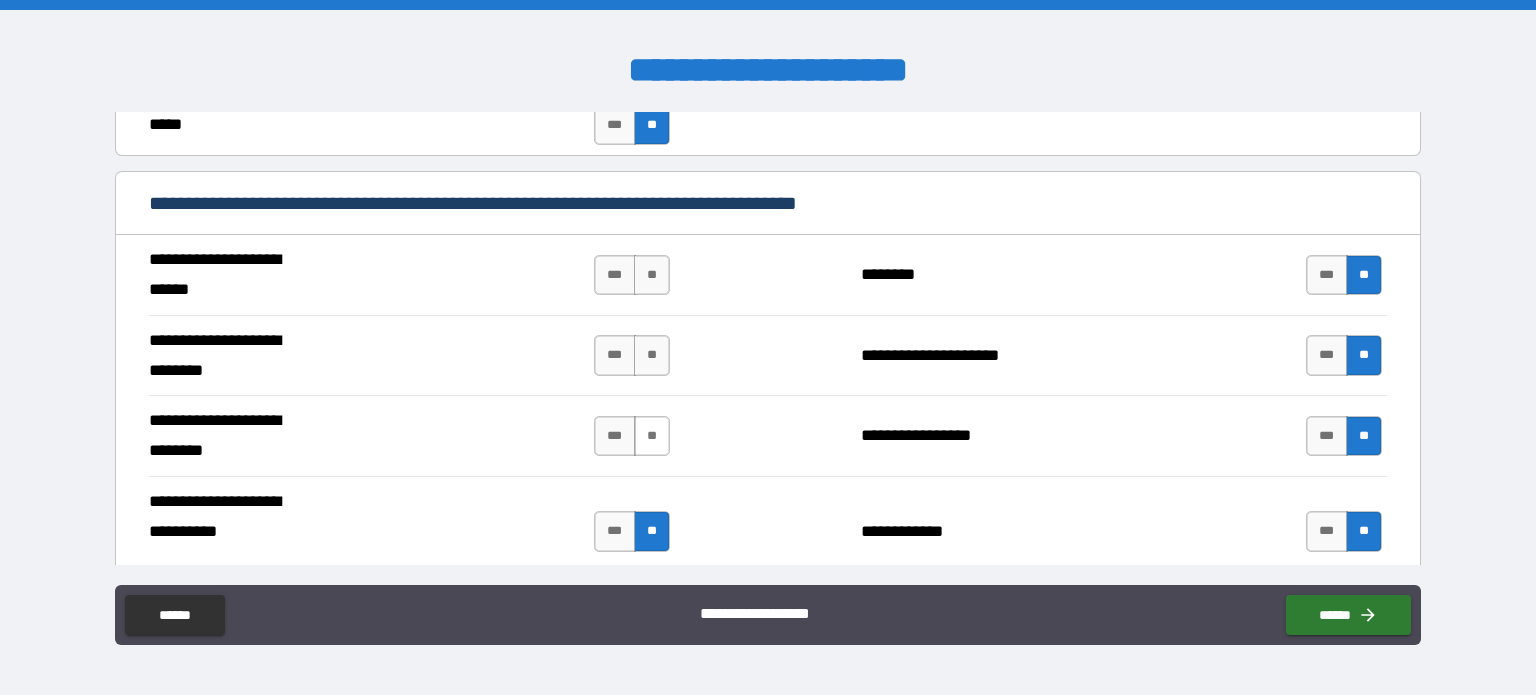 click on "**" at bounding box center [652, 436] 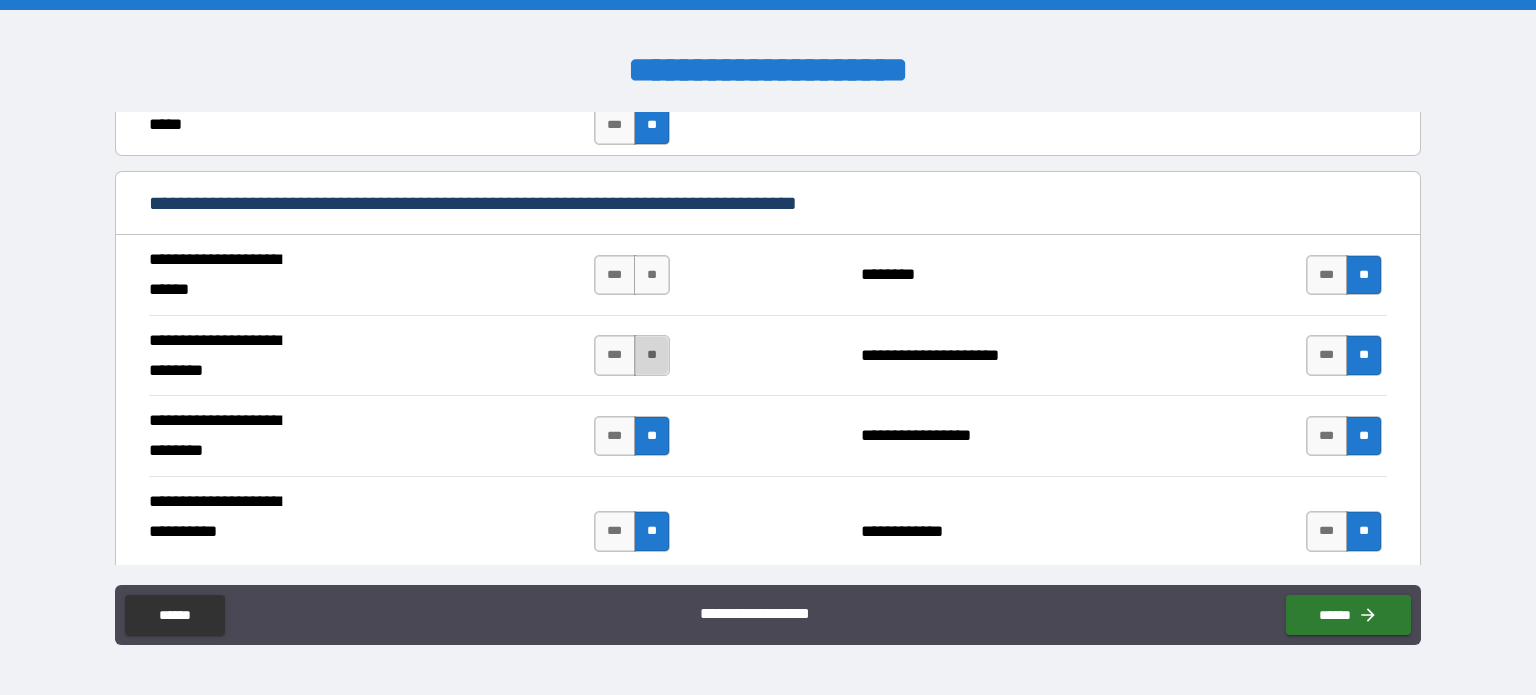 click on "**" at bounding box center (652, 355) 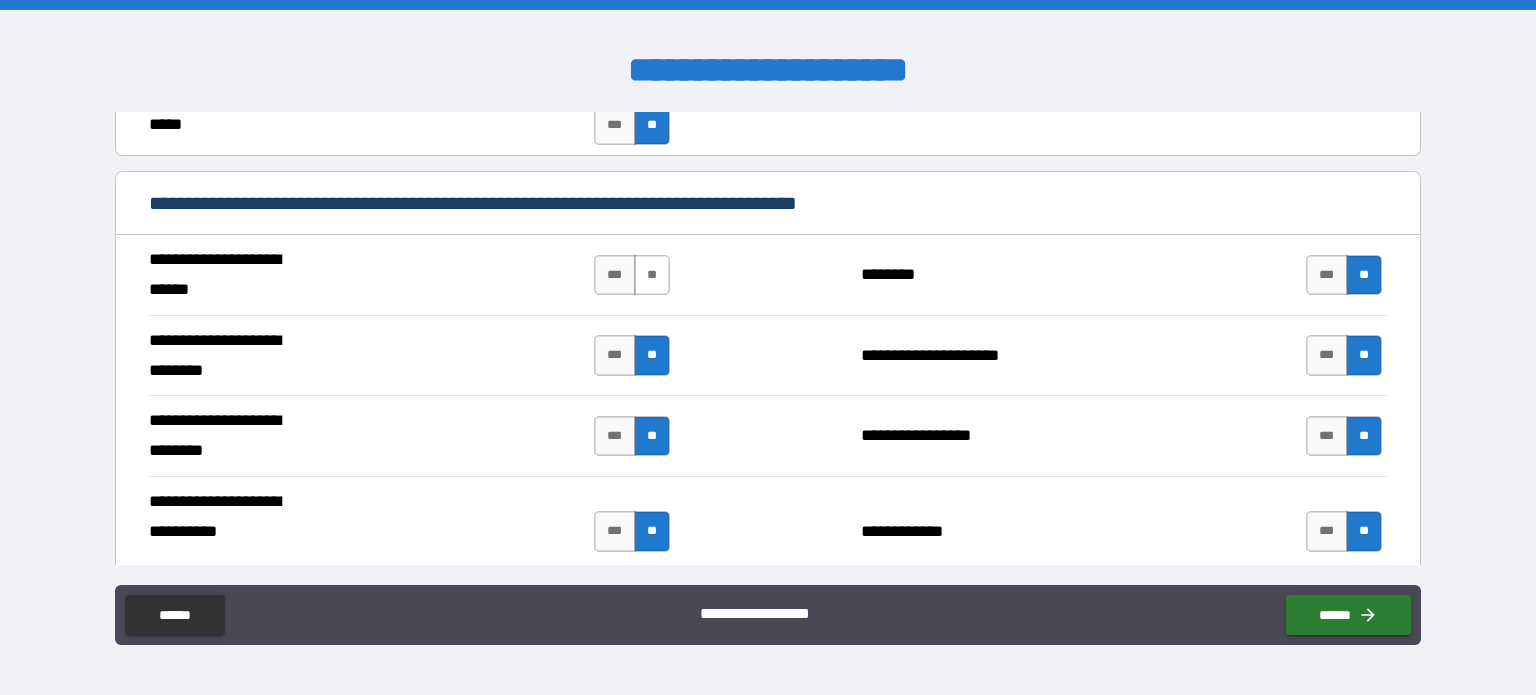 click on "**" at bounding box center [652, 275] 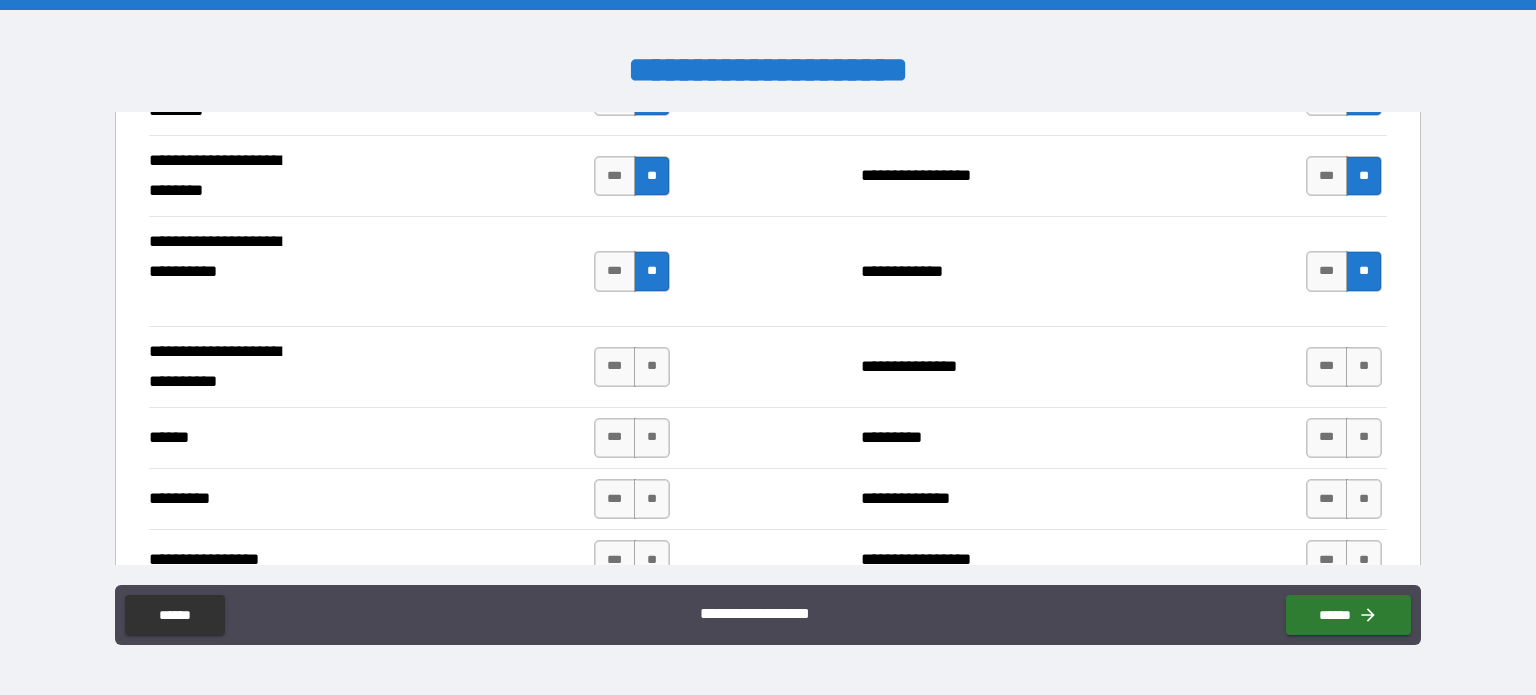 scroll, scrollTop: 1000, scrollLeft: 0, axis: vertical 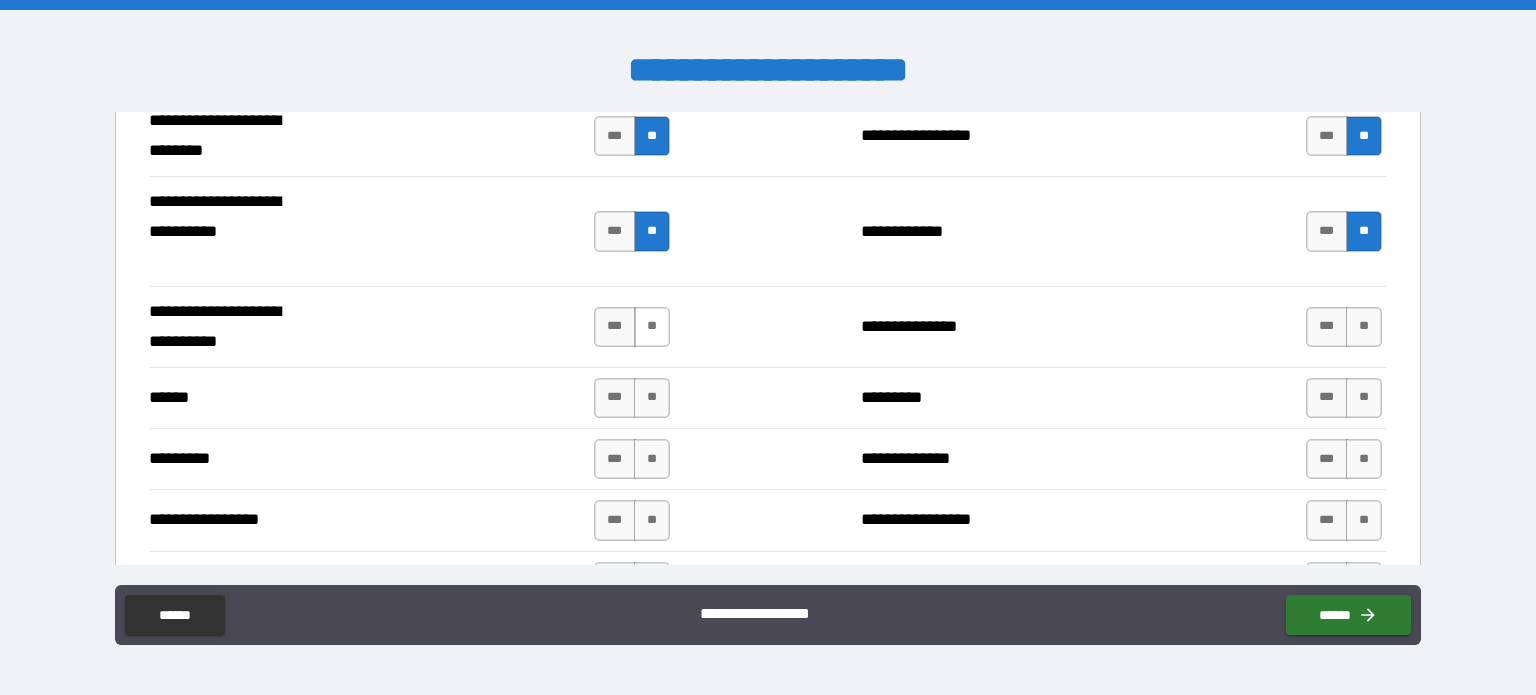 click on "**" at bounding box center [652, 327] 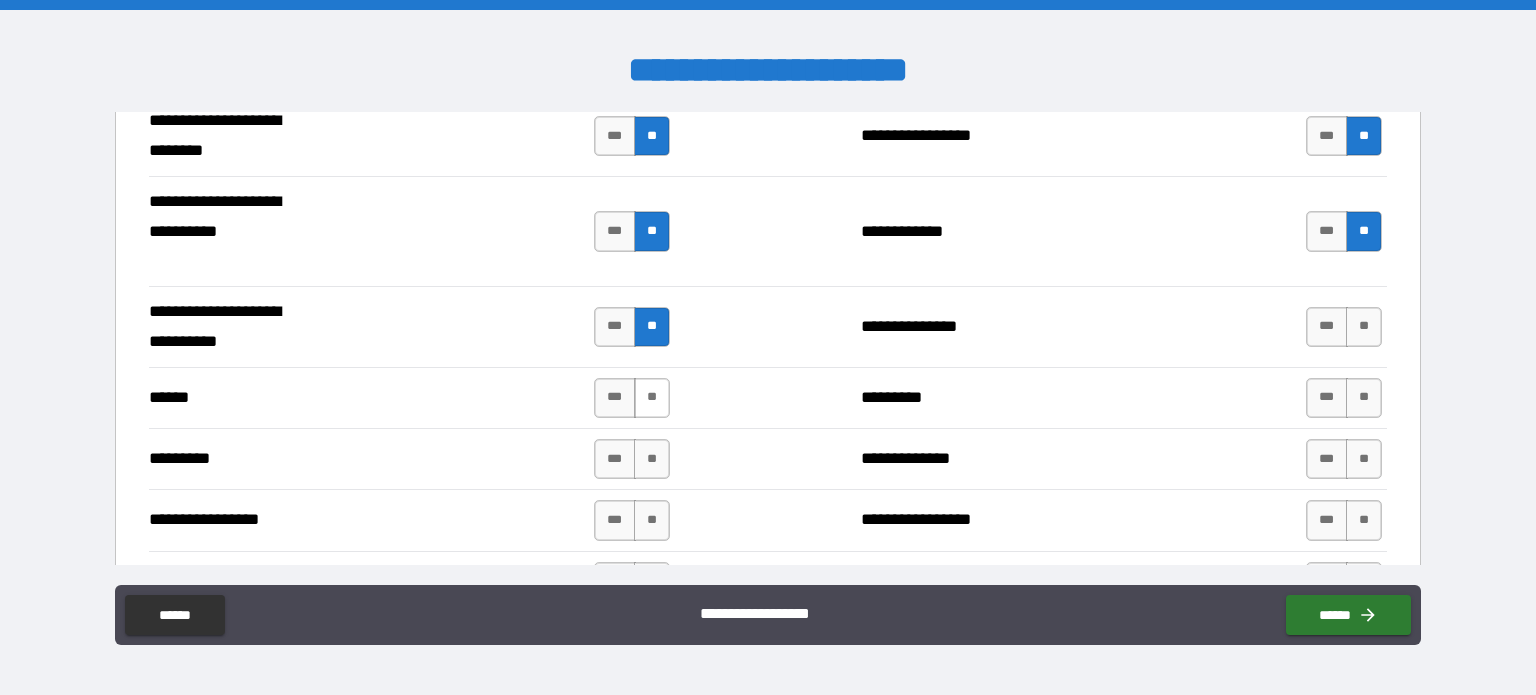 click on "**" at bounding box center (652, 398) 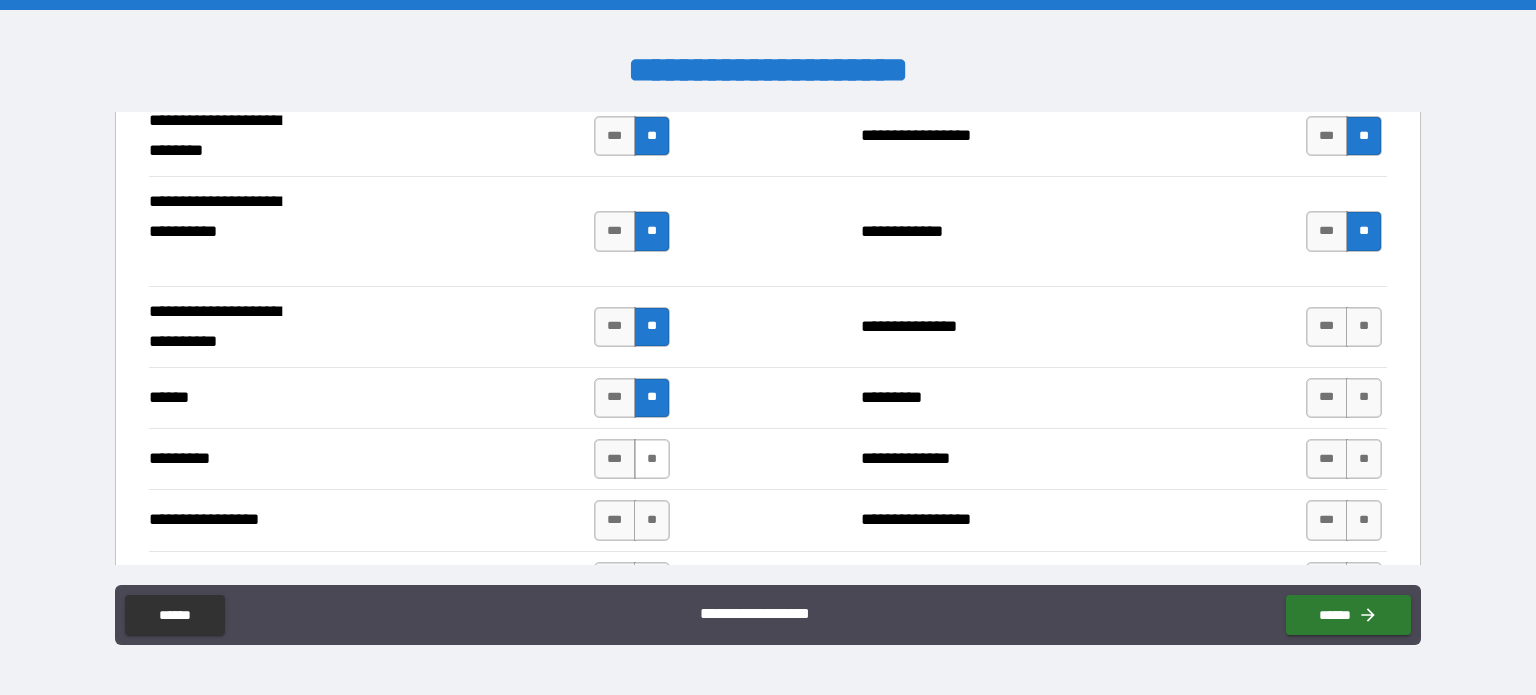 click on "**" at bounding box center (652, 459) 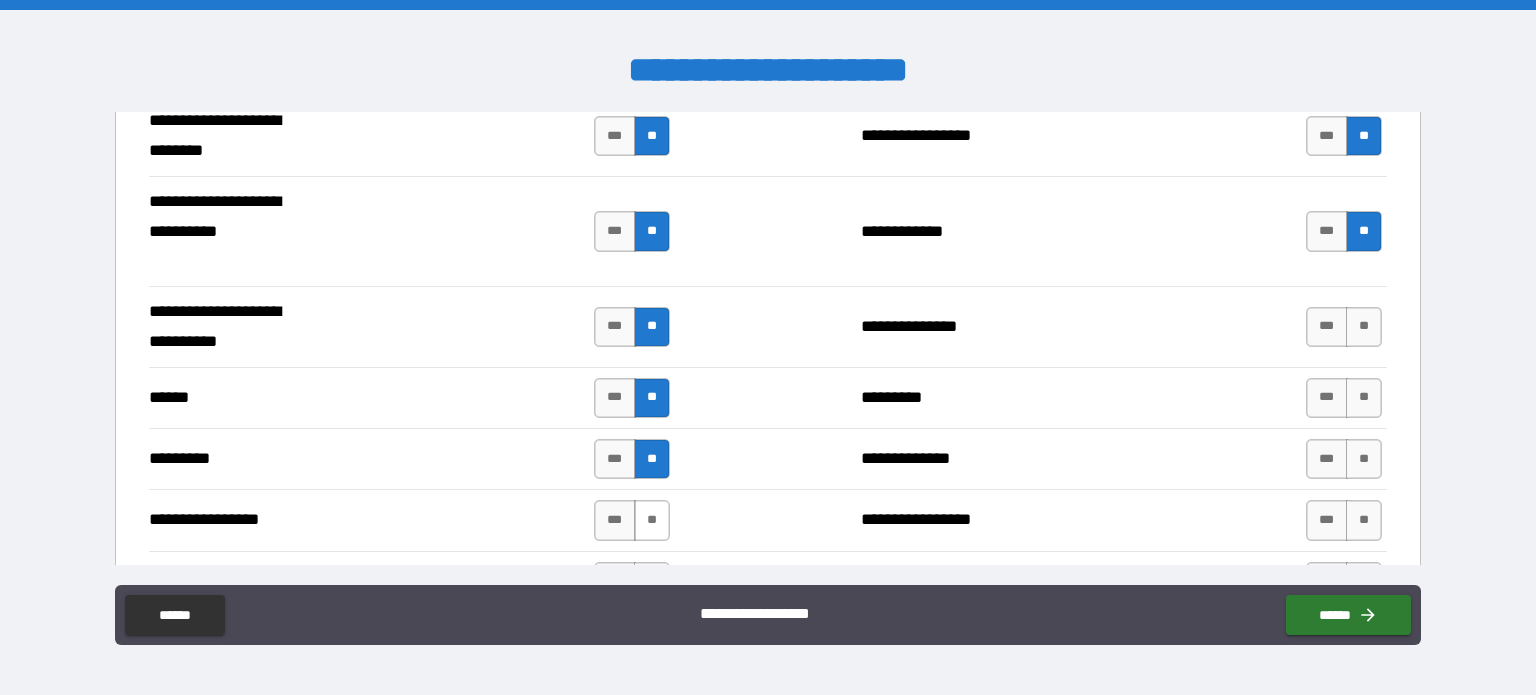 click on "**" at bounding box center [652, 520] 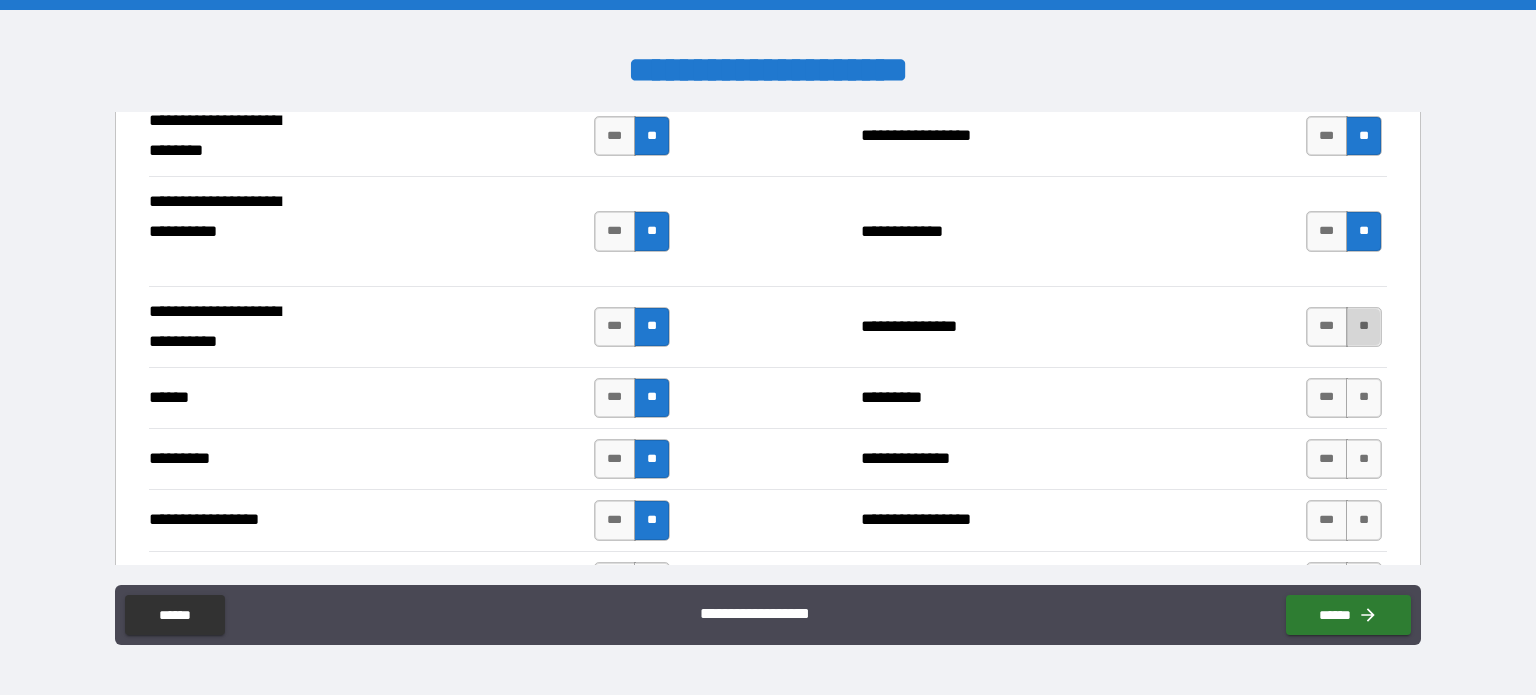 click on "**" at bounding box center [1364, 327] 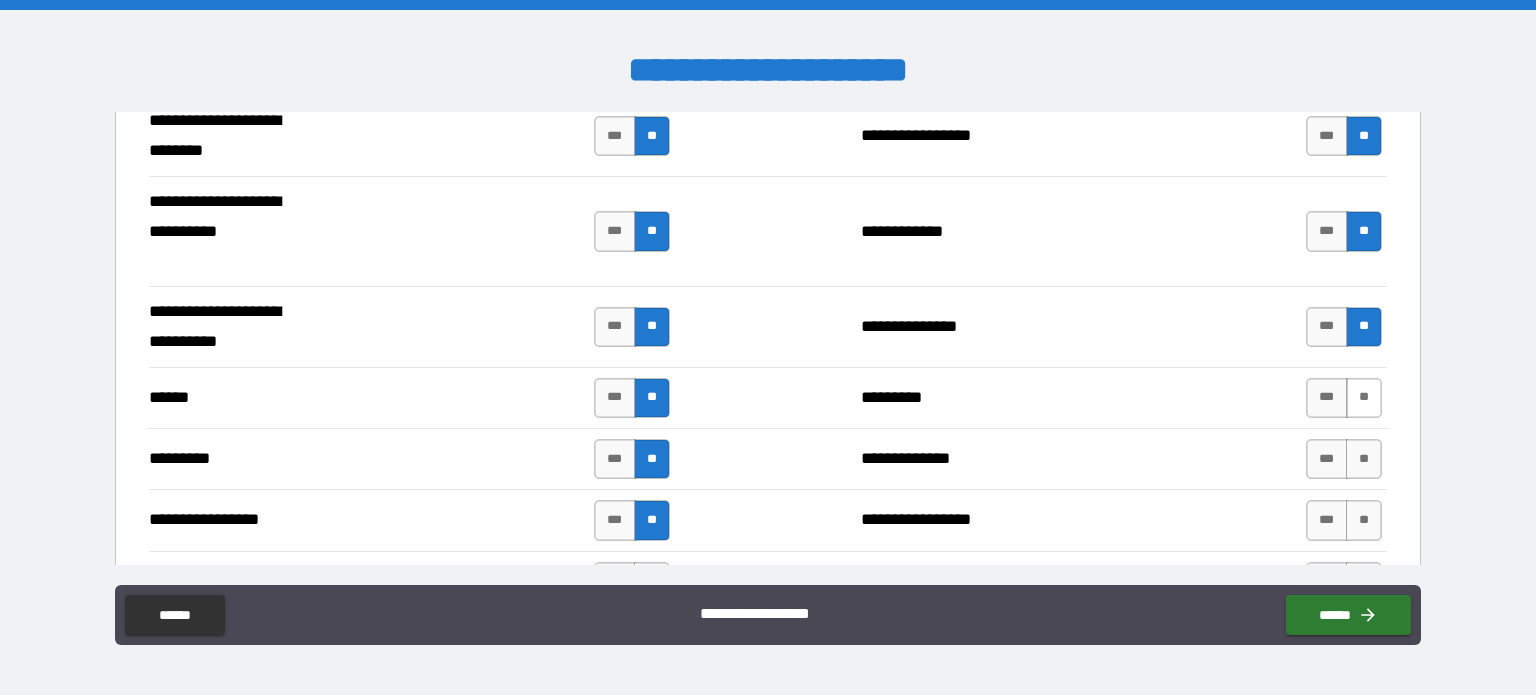 click on "**" at bounding box center [1364, 398] 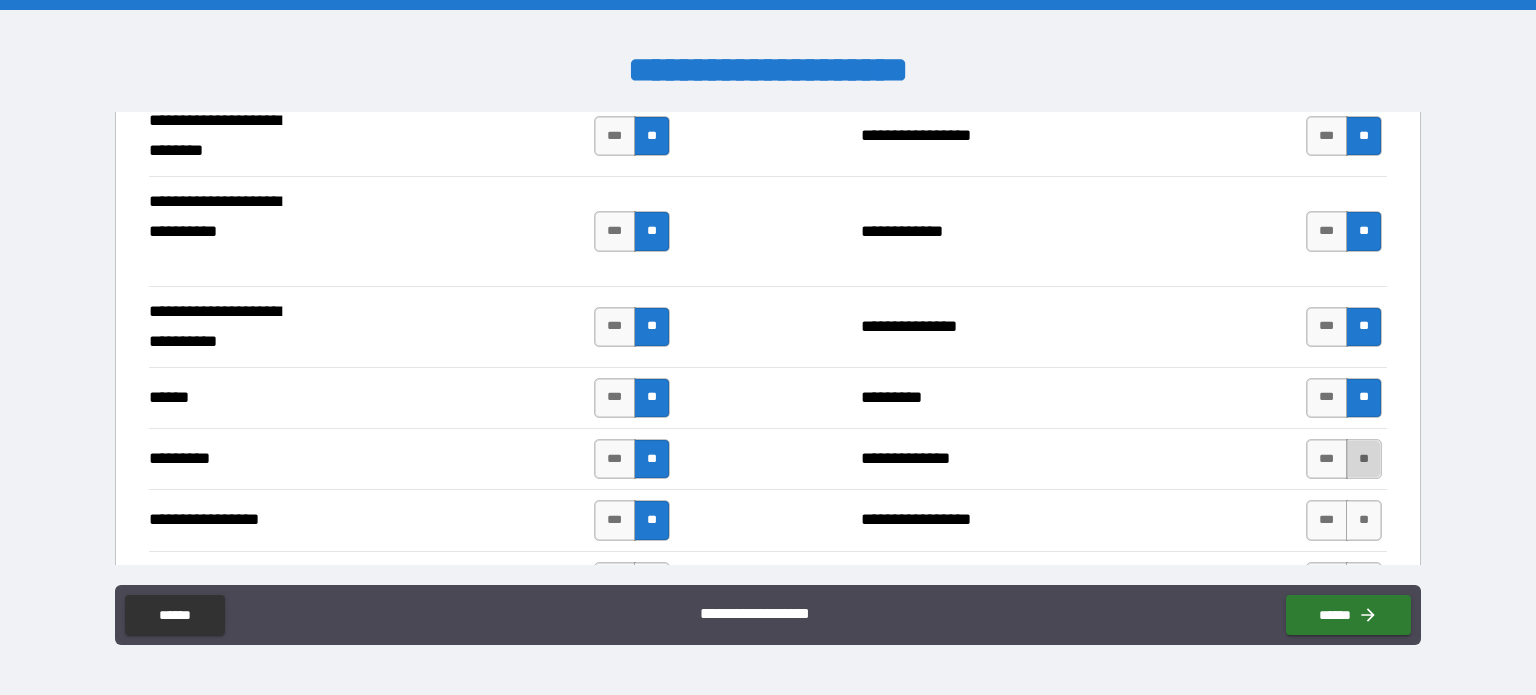 click on "**" at bounding box center (1364, 459) 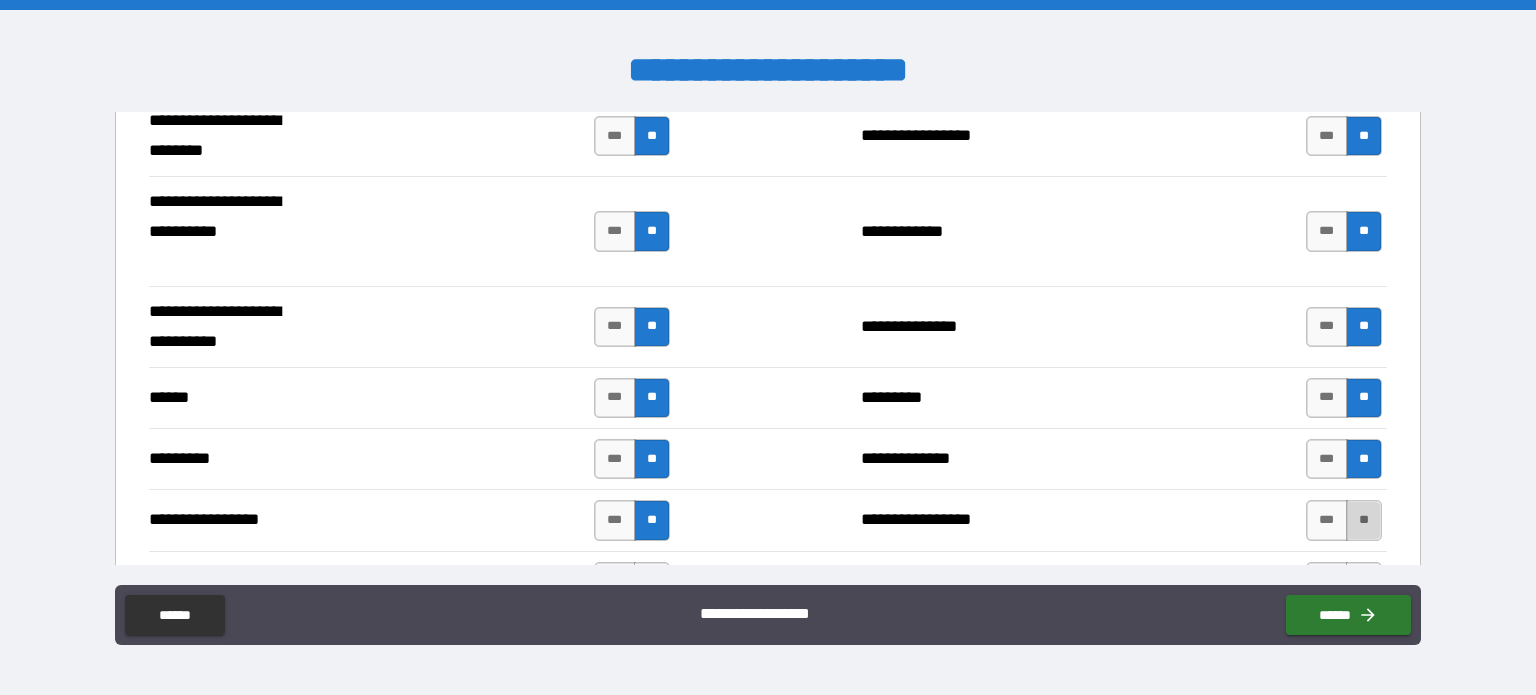 click on "**" at bounding box center (1364, 520) 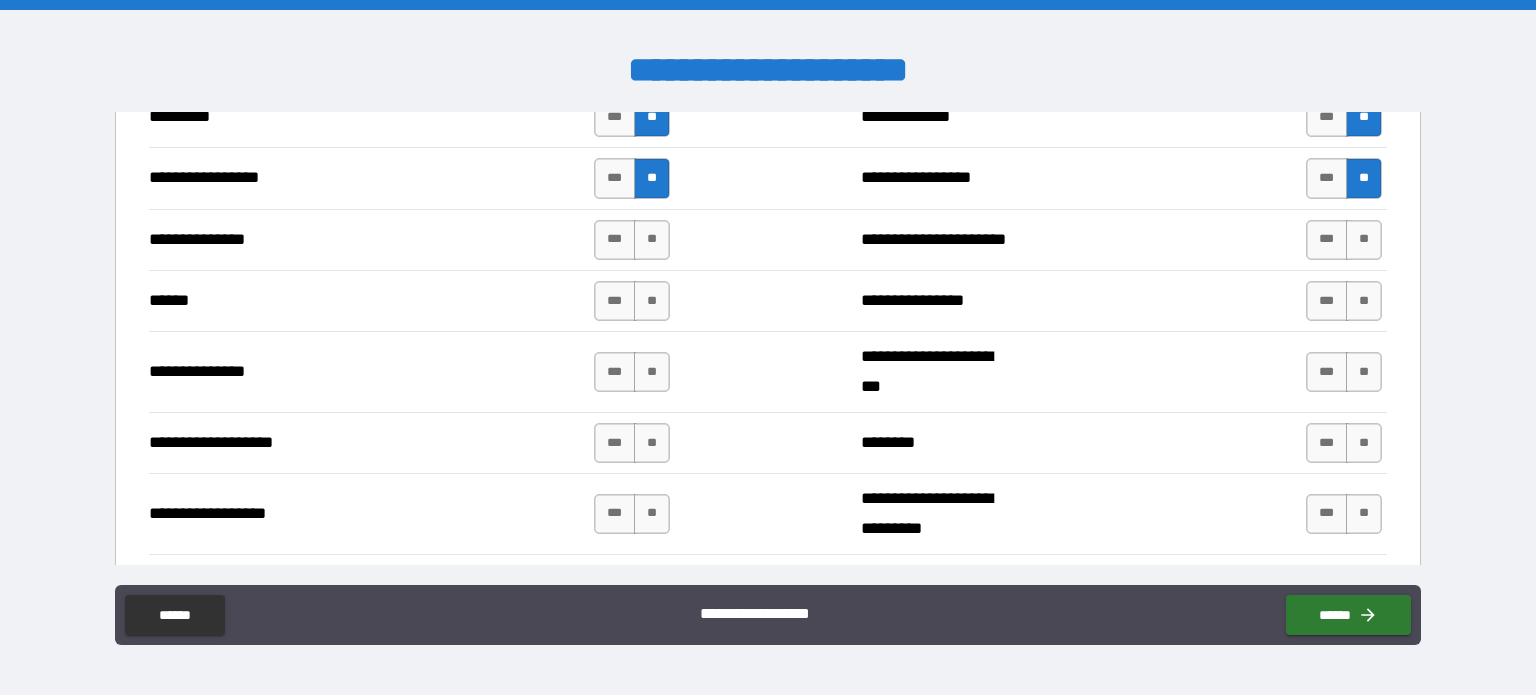 scroll, scrollTop: 1400, scrollLeft: 0, axis: vertical 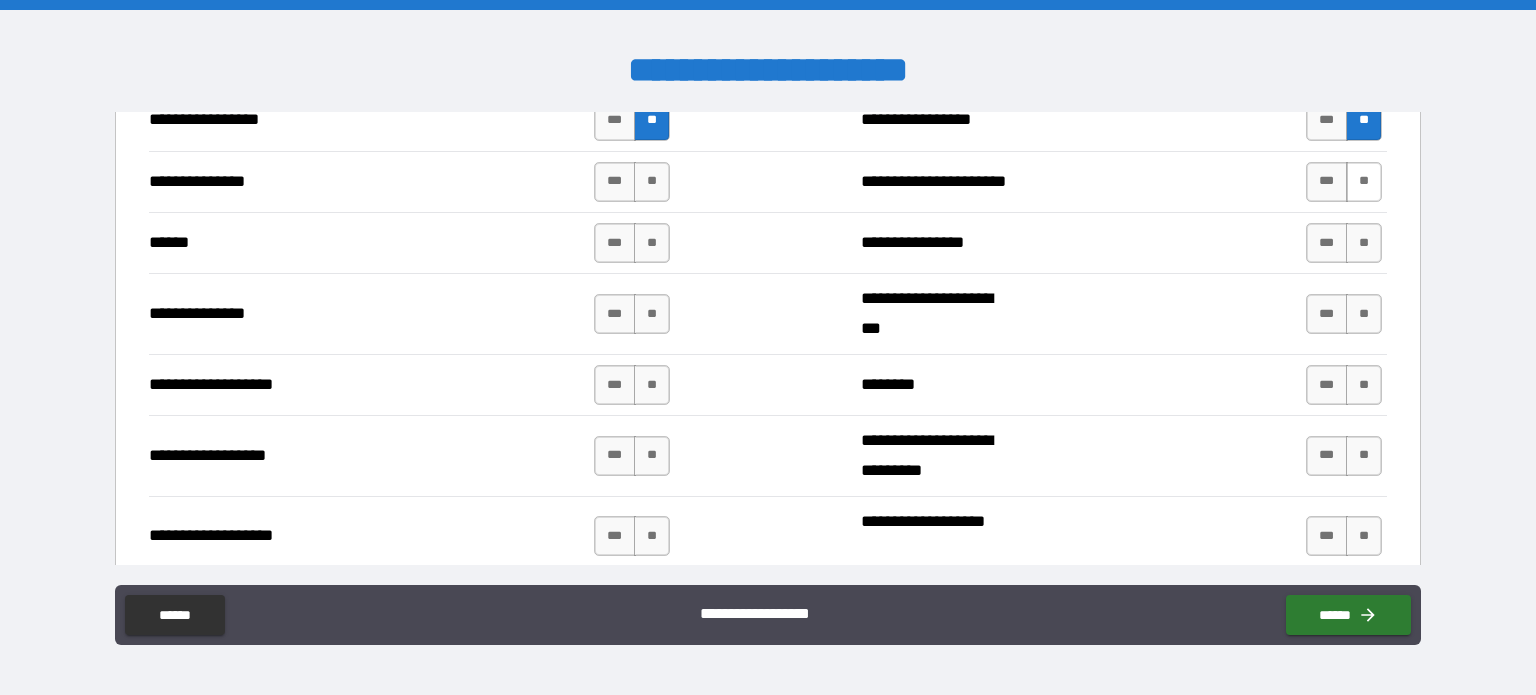 click on "**" at bounding box center (1364, 182) 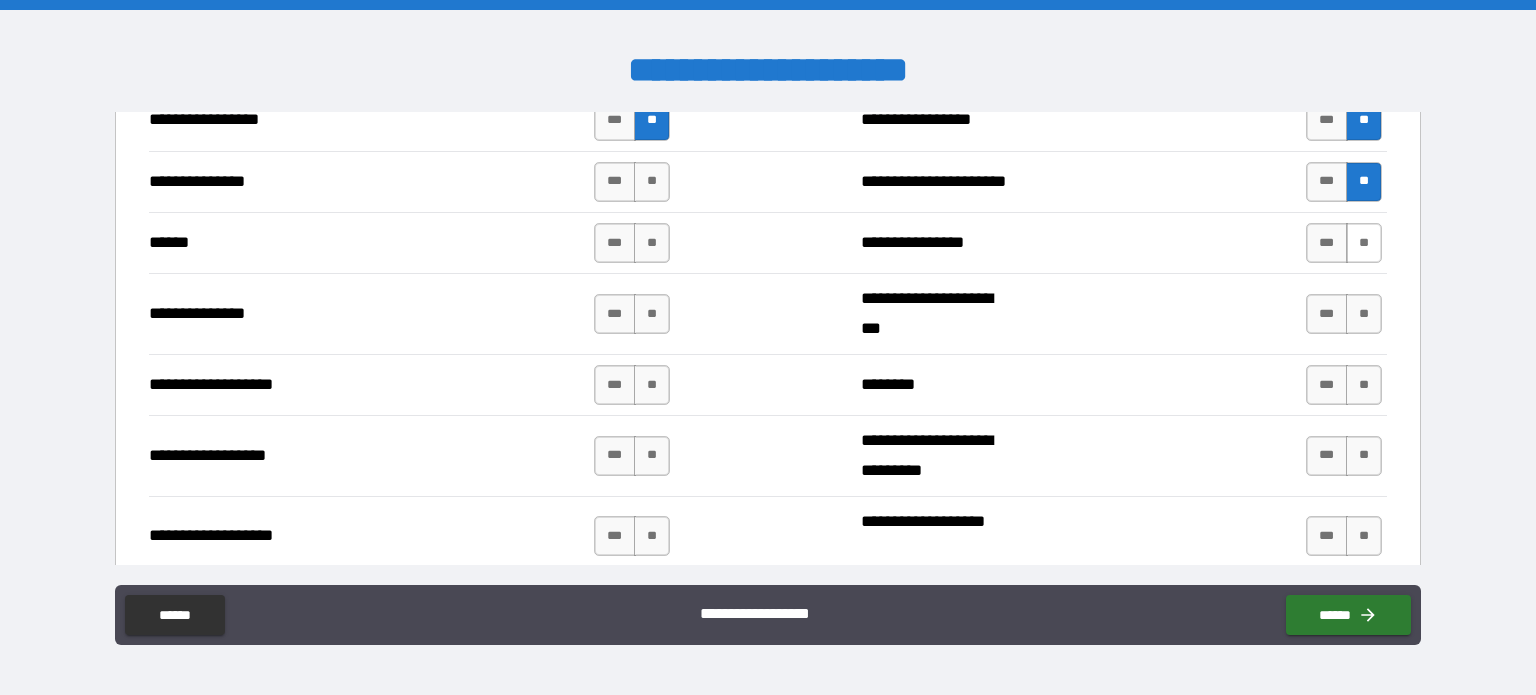 click on "**" at bounding box center (1364, 243) 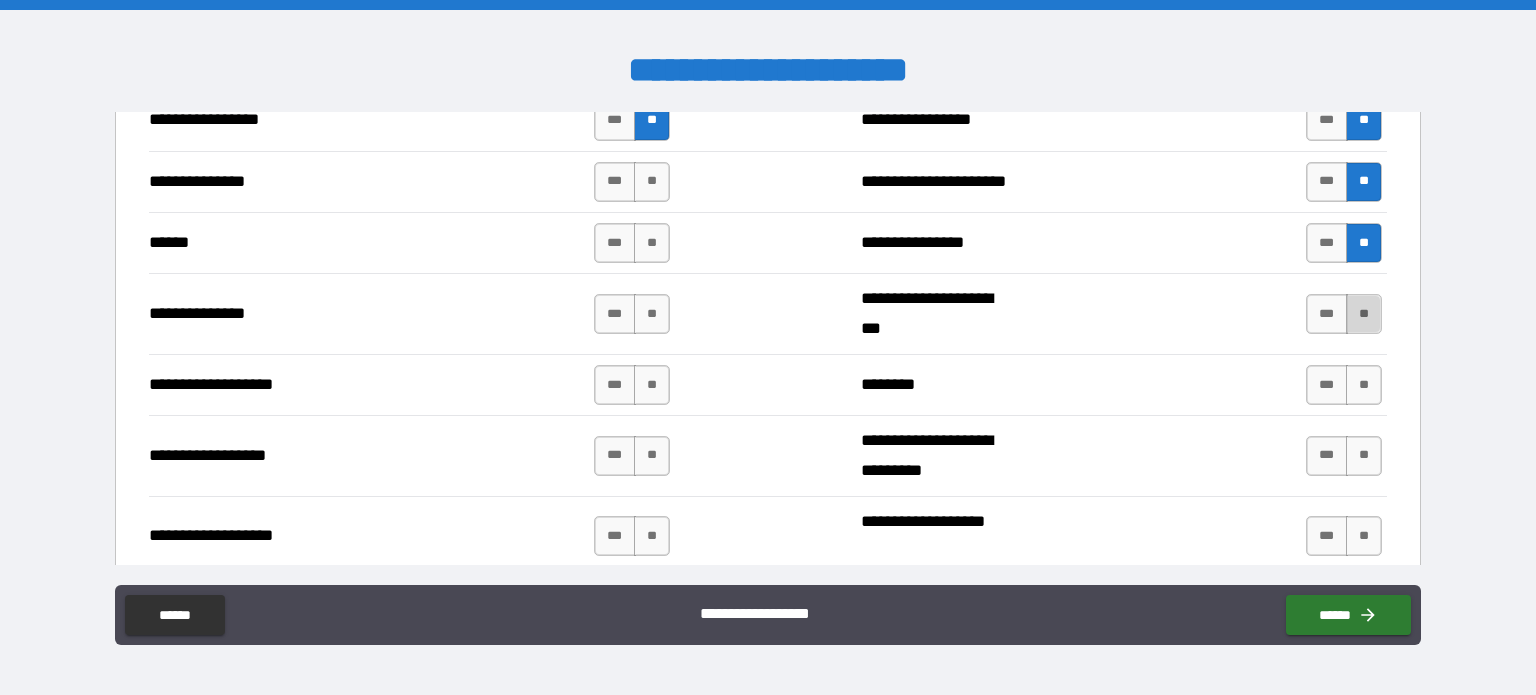 click on "**" at bounding box center [1364, 314] 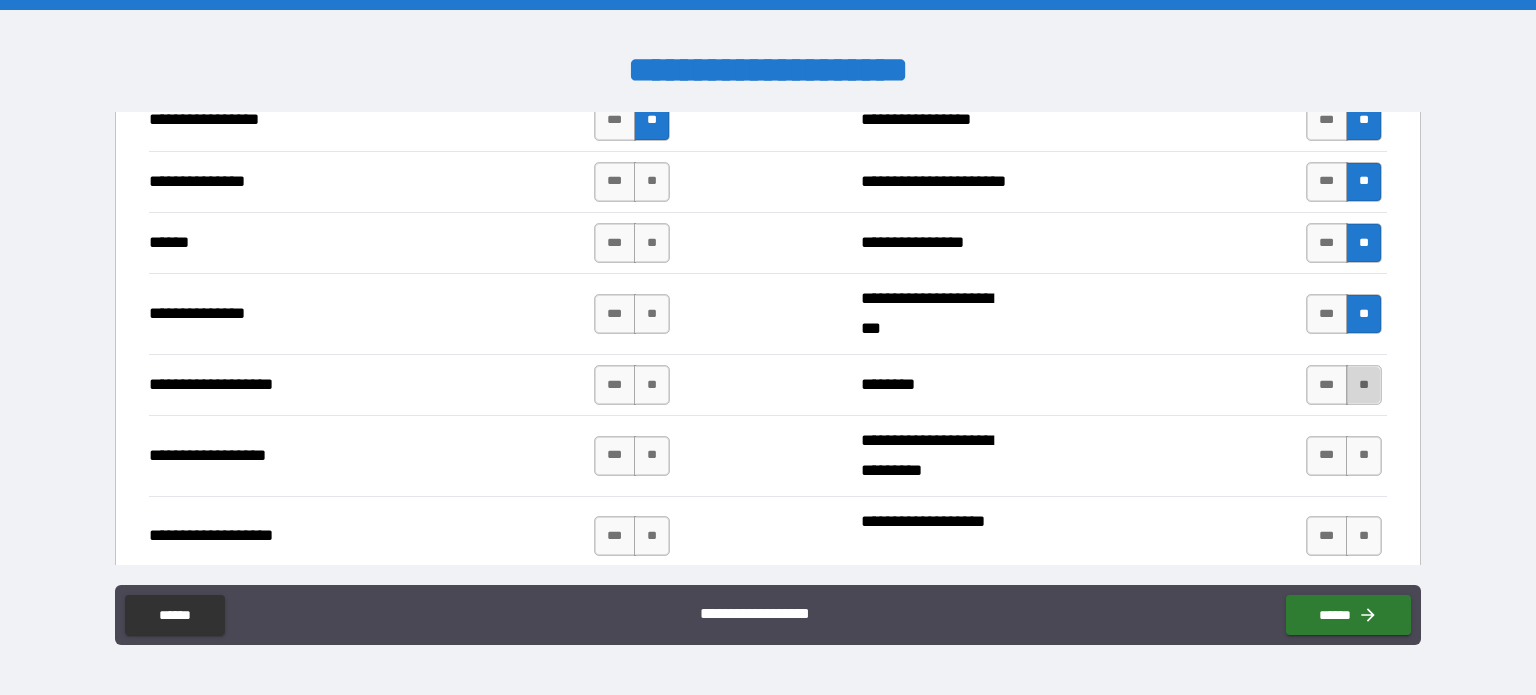 click on "**" at bounding box center [1364, 385] 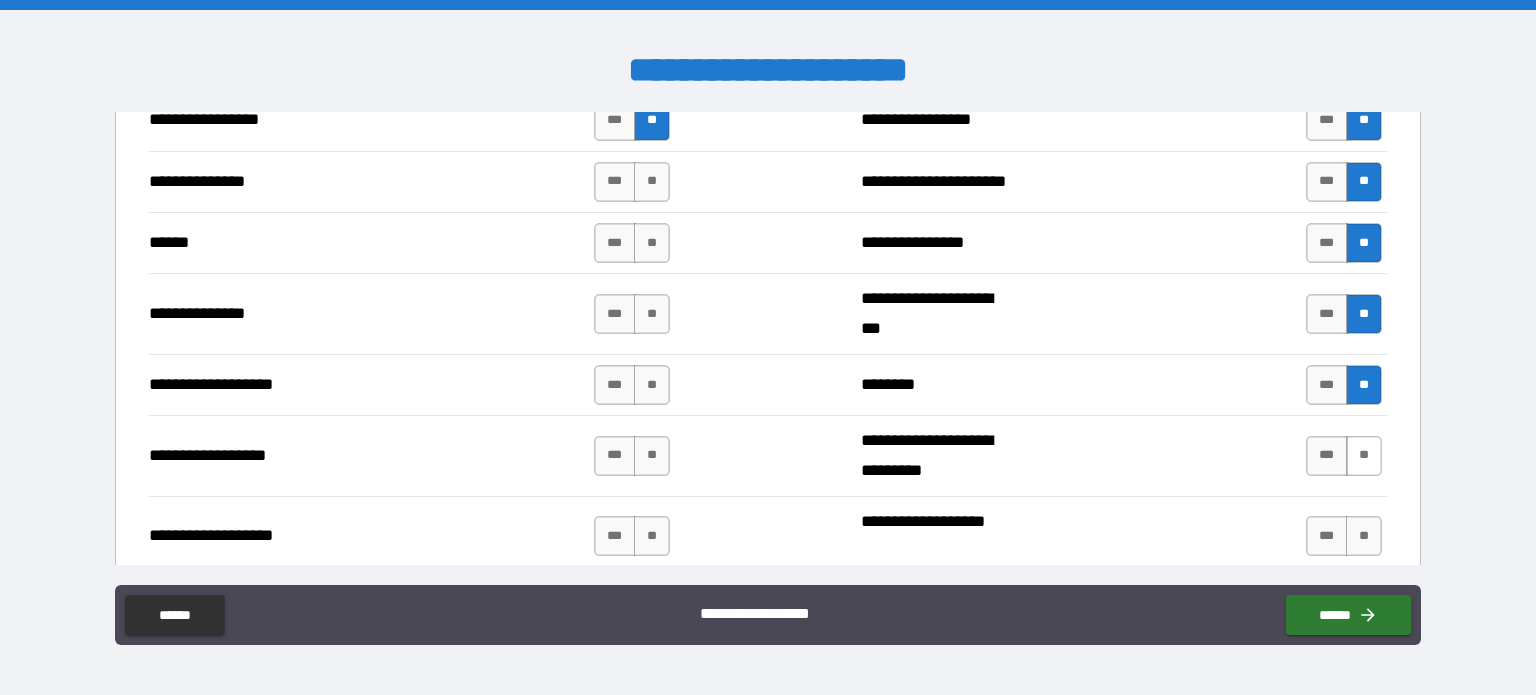 click on "**" at bounding box center (1364, 456) 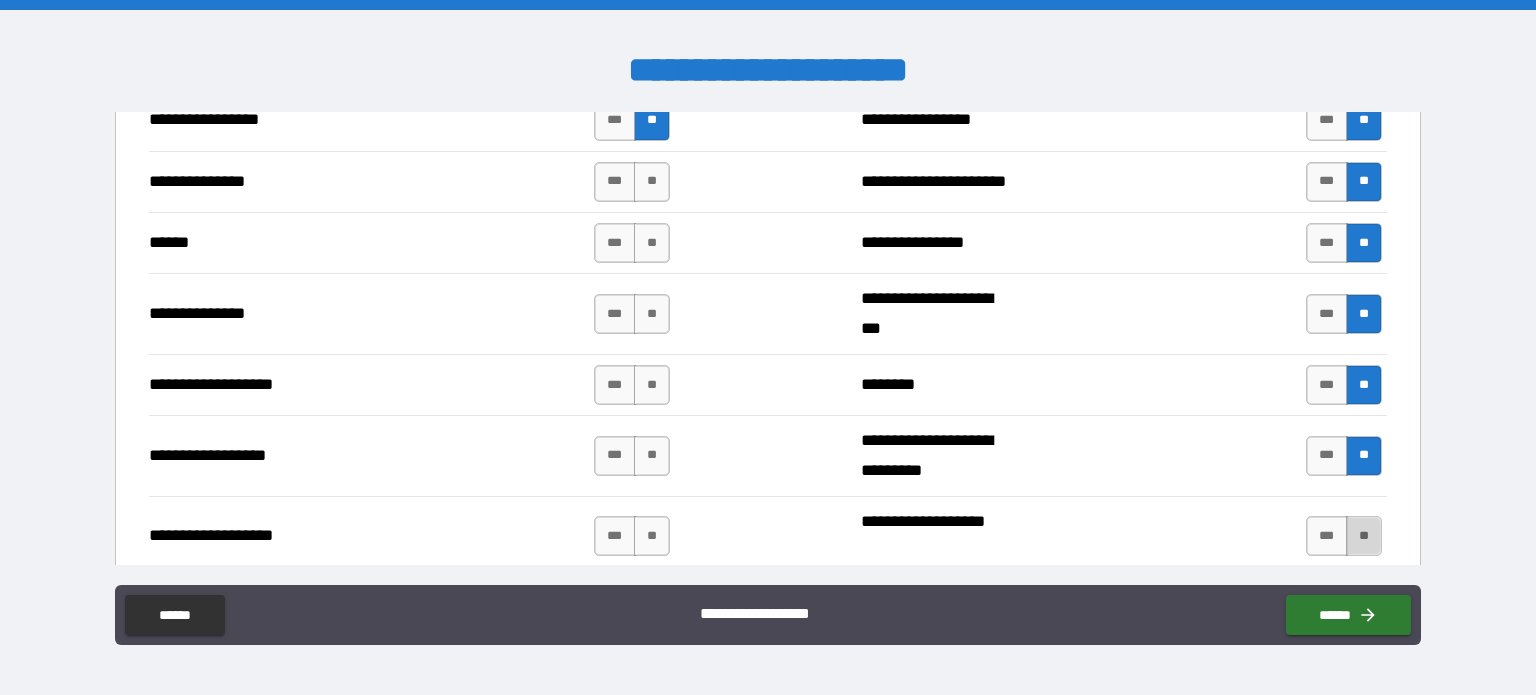 click on "**" at bounding box center (1364, 536) 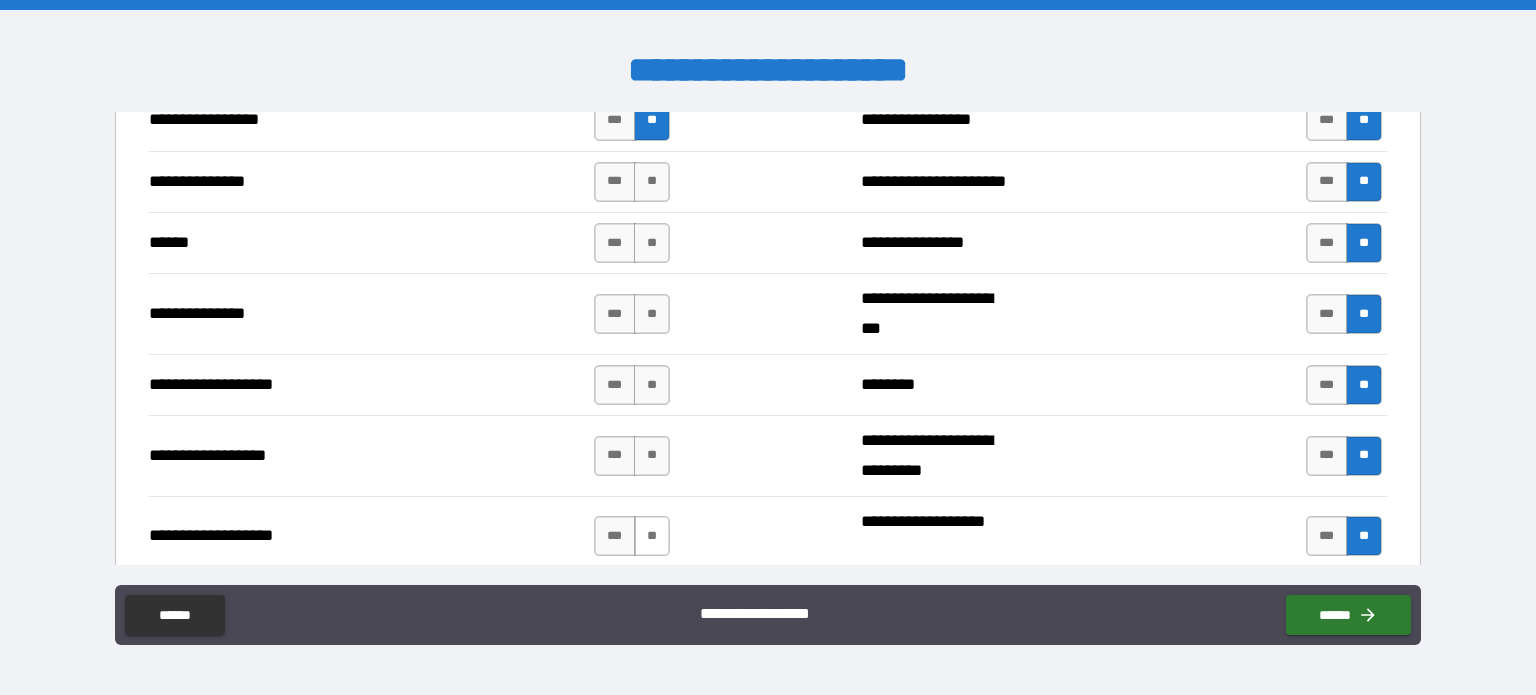 click on "**" at bounding box center [652, 536] 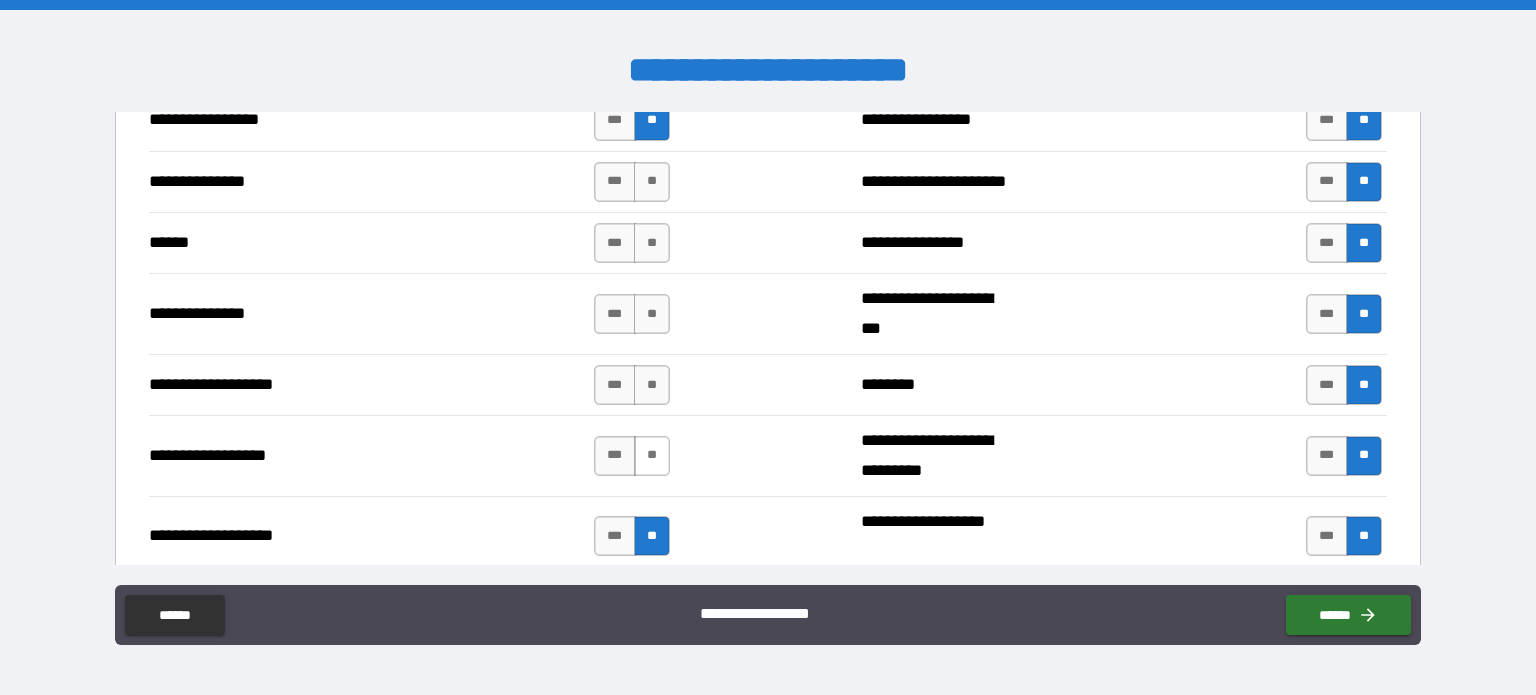 click on "**" at bounding box center [652, 456] 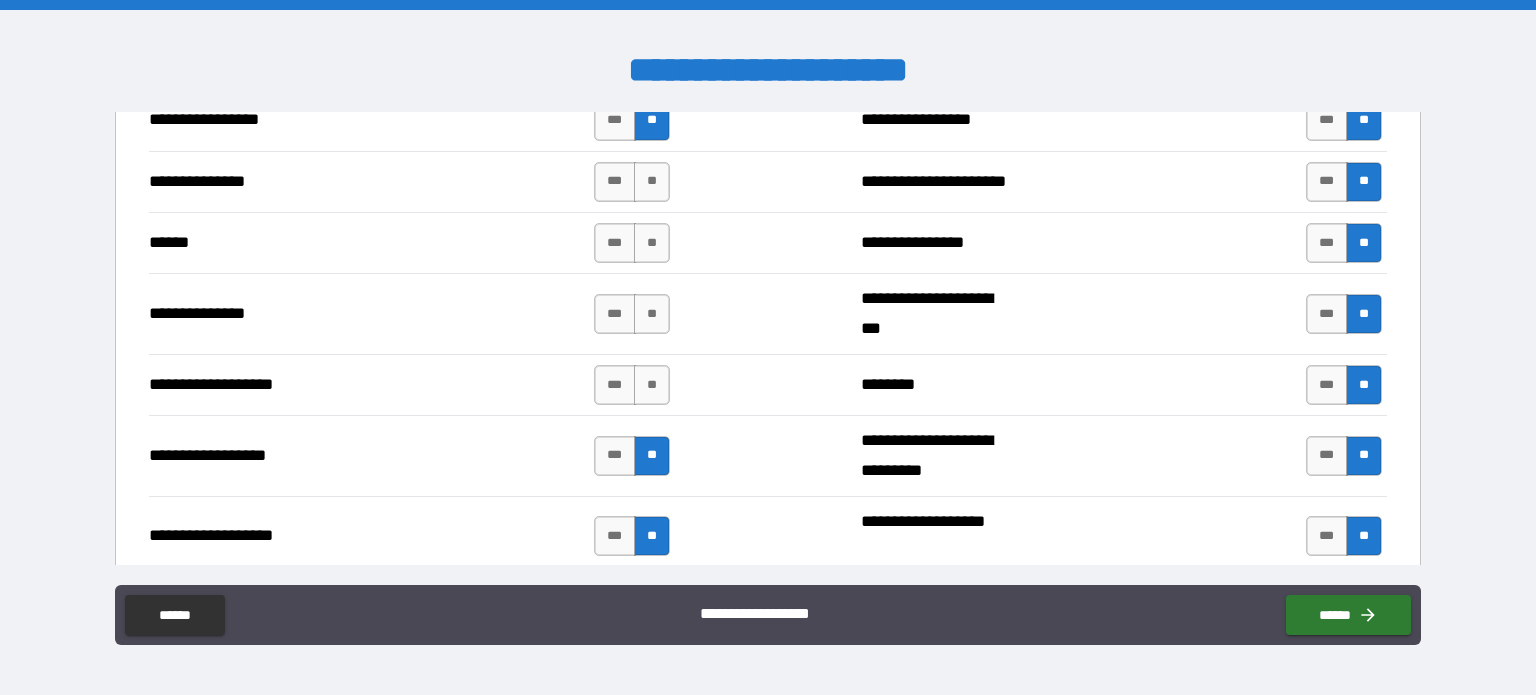 click on "**********" at bounding box center (768, 384) 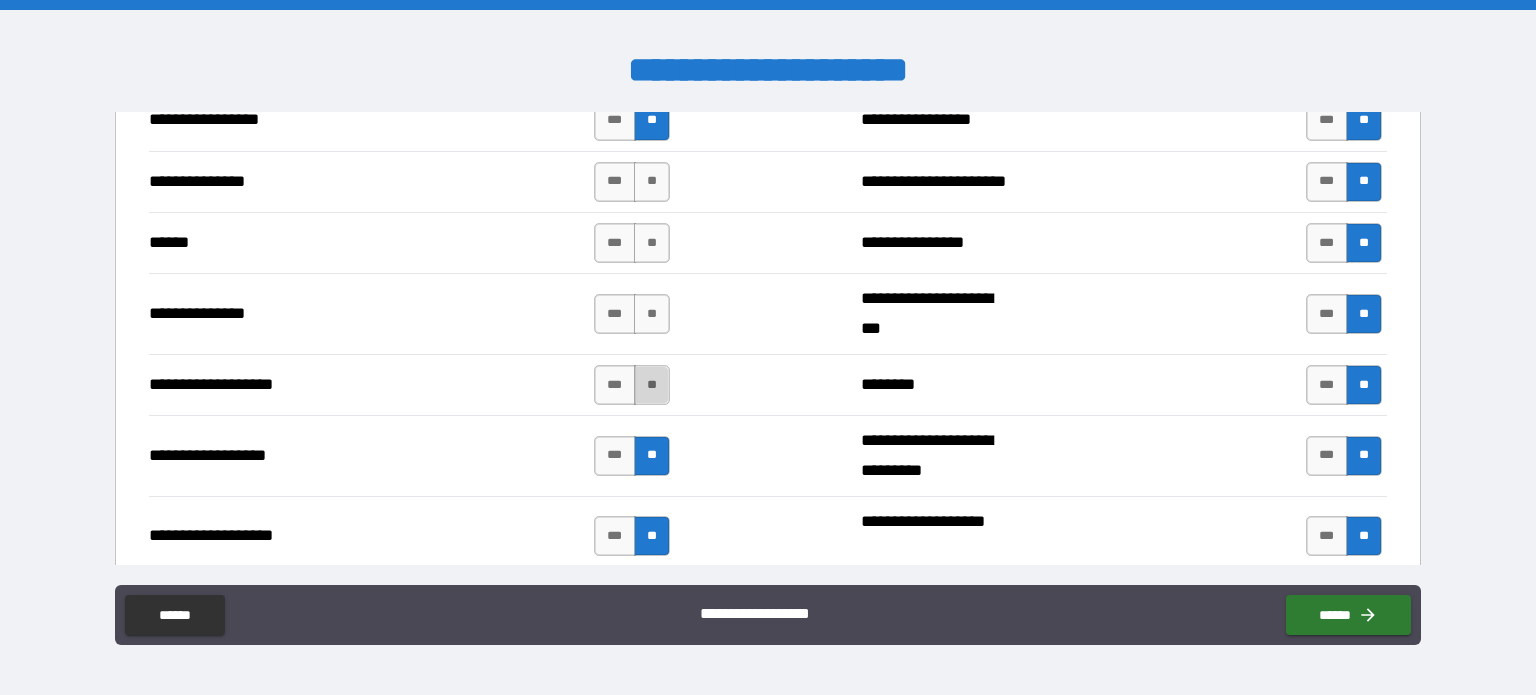 click on "**" at bounding box center [652, 385] 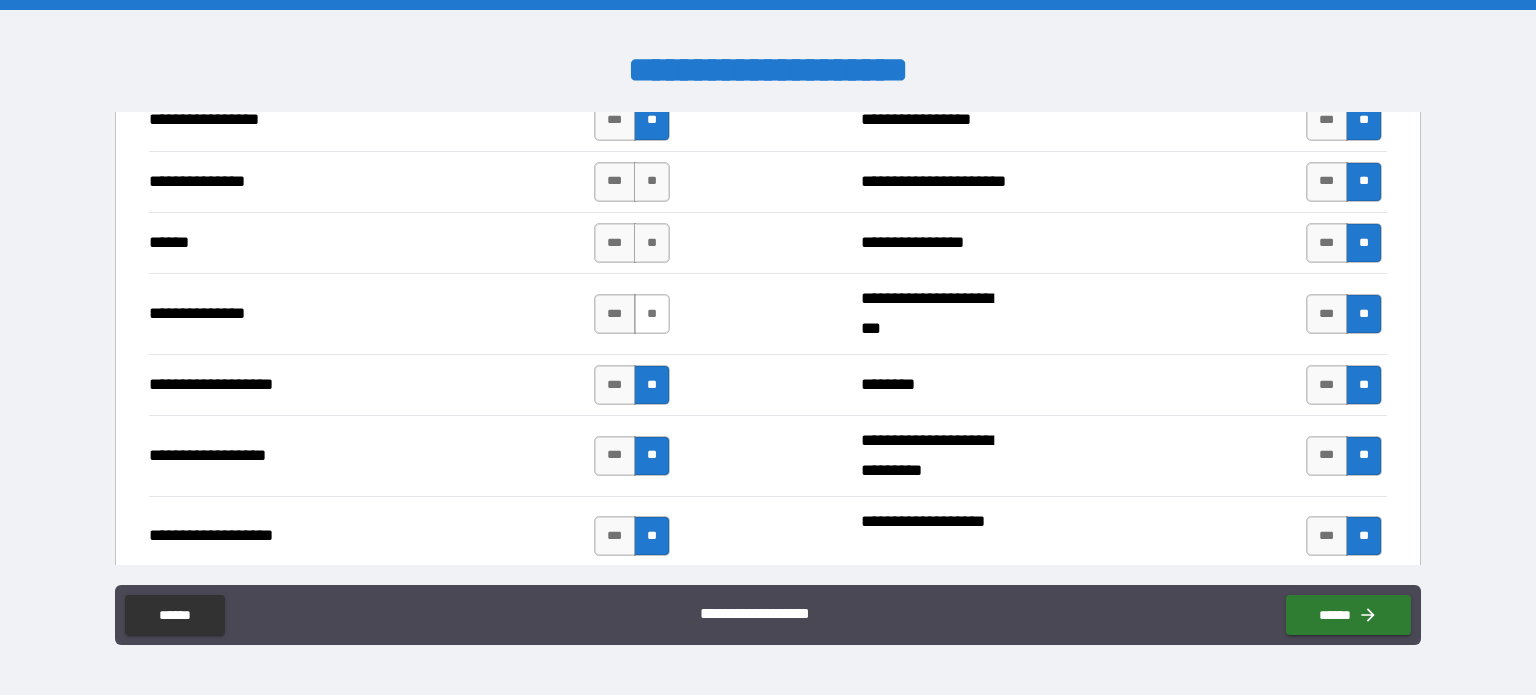 drag, startPoint x: 648, startPoint y: 311, endPoint x: 646, endPoint y: 250, distance: 61.03278 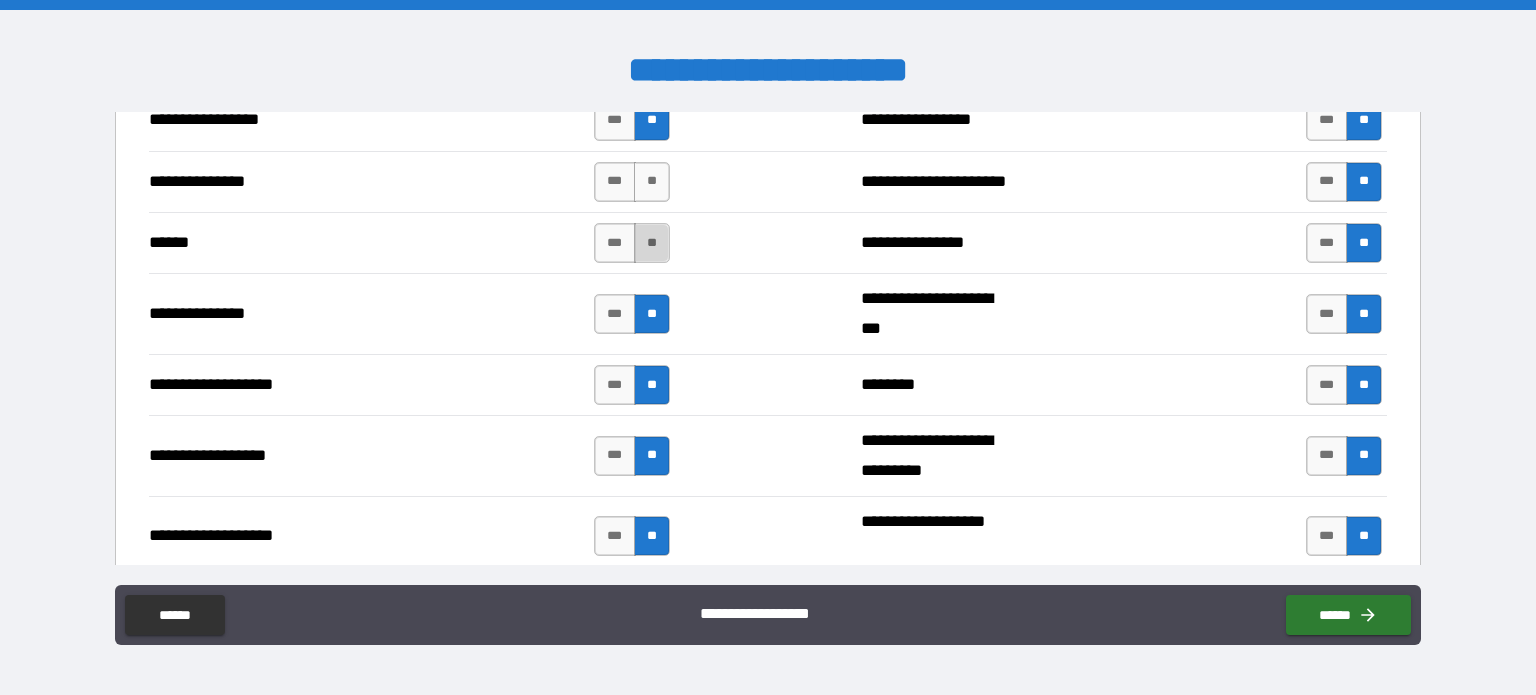 click on "**" at bounding box center [652, 243] 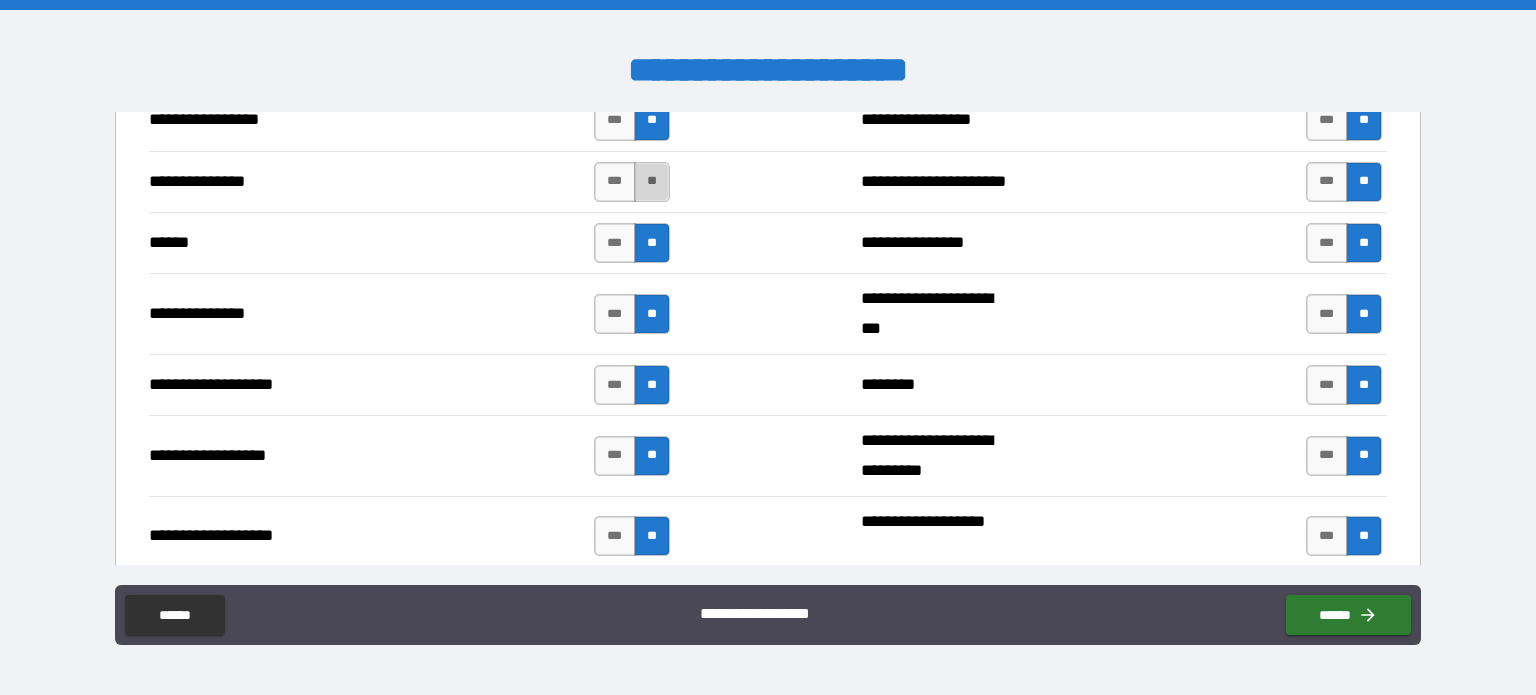 click on "**" at bounding box center [652, 182] 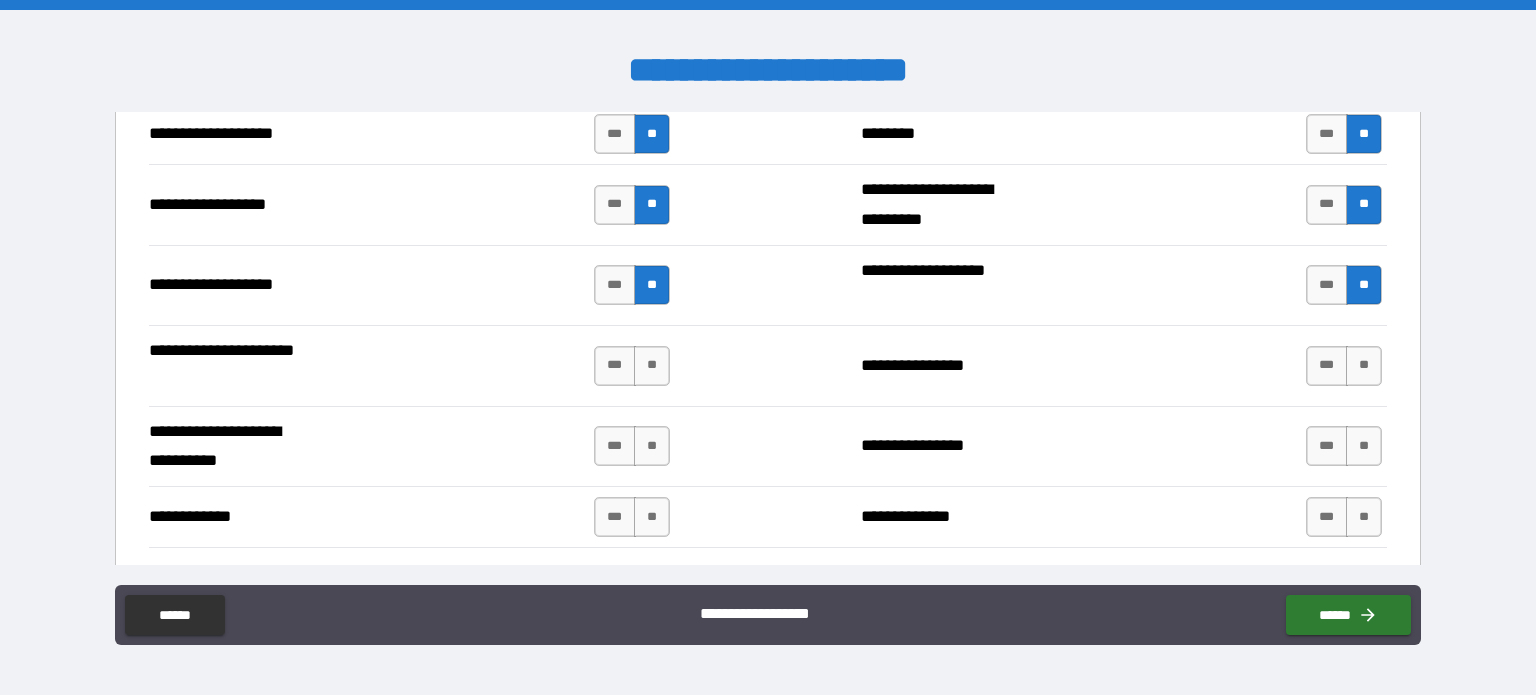 scroll, scrollTop: 1700, scrollLeft: 0, axis: vertical 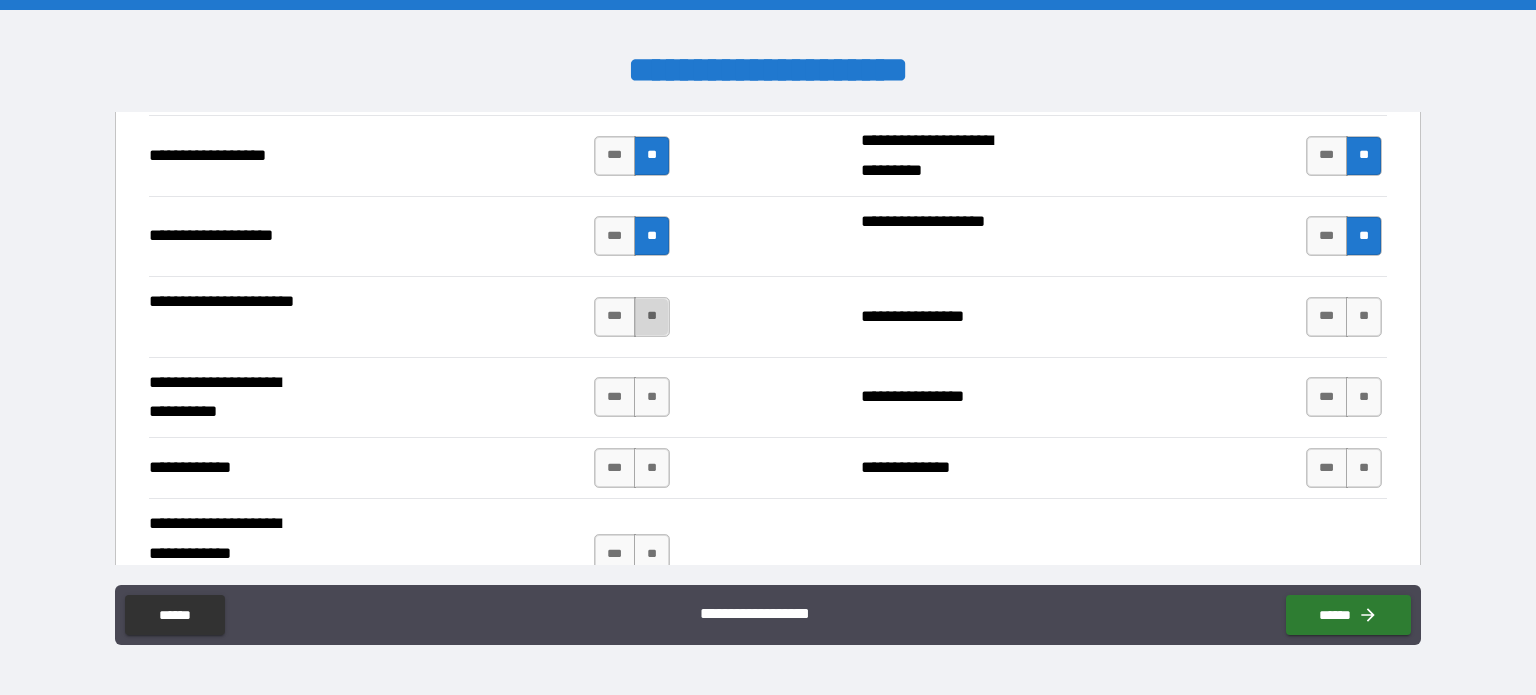 click on "**" at bounding box center (652, 317) 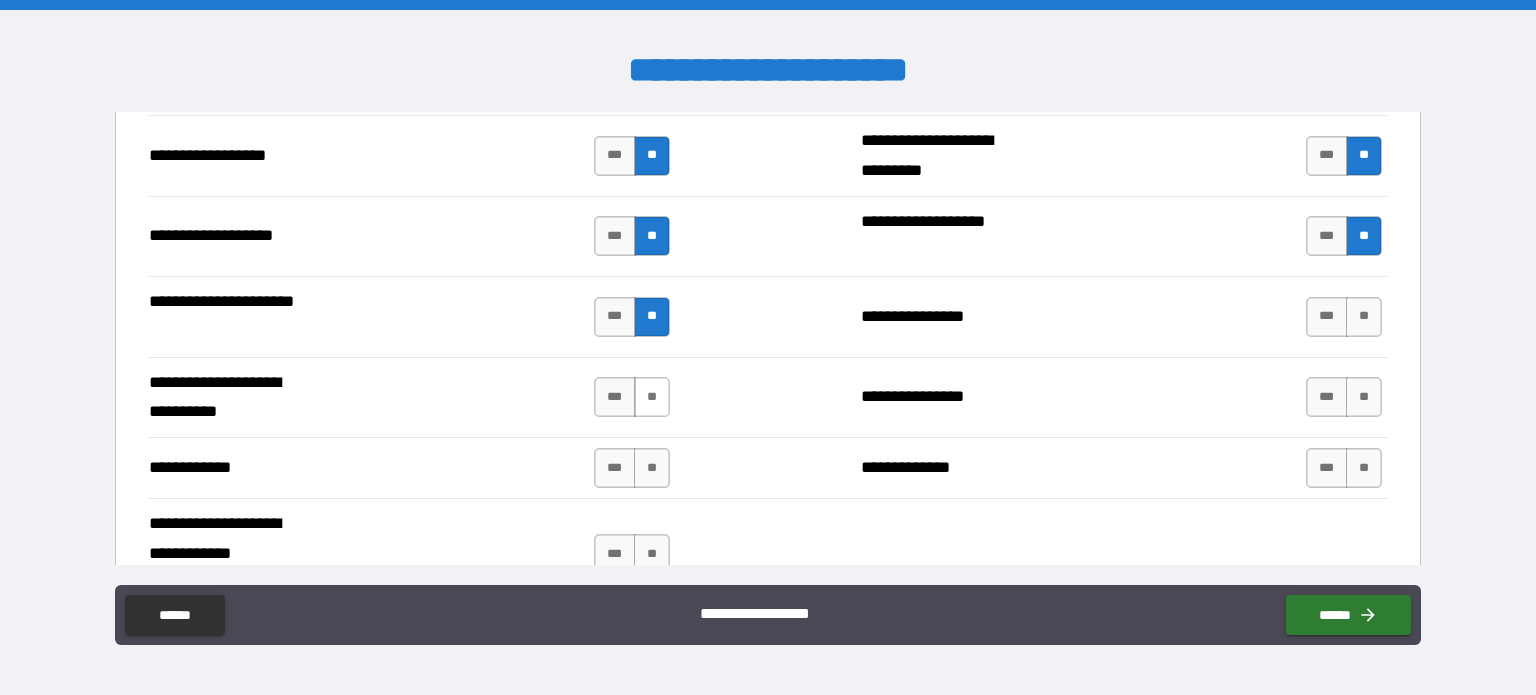 click on "**" at bounding box center (652, 397) 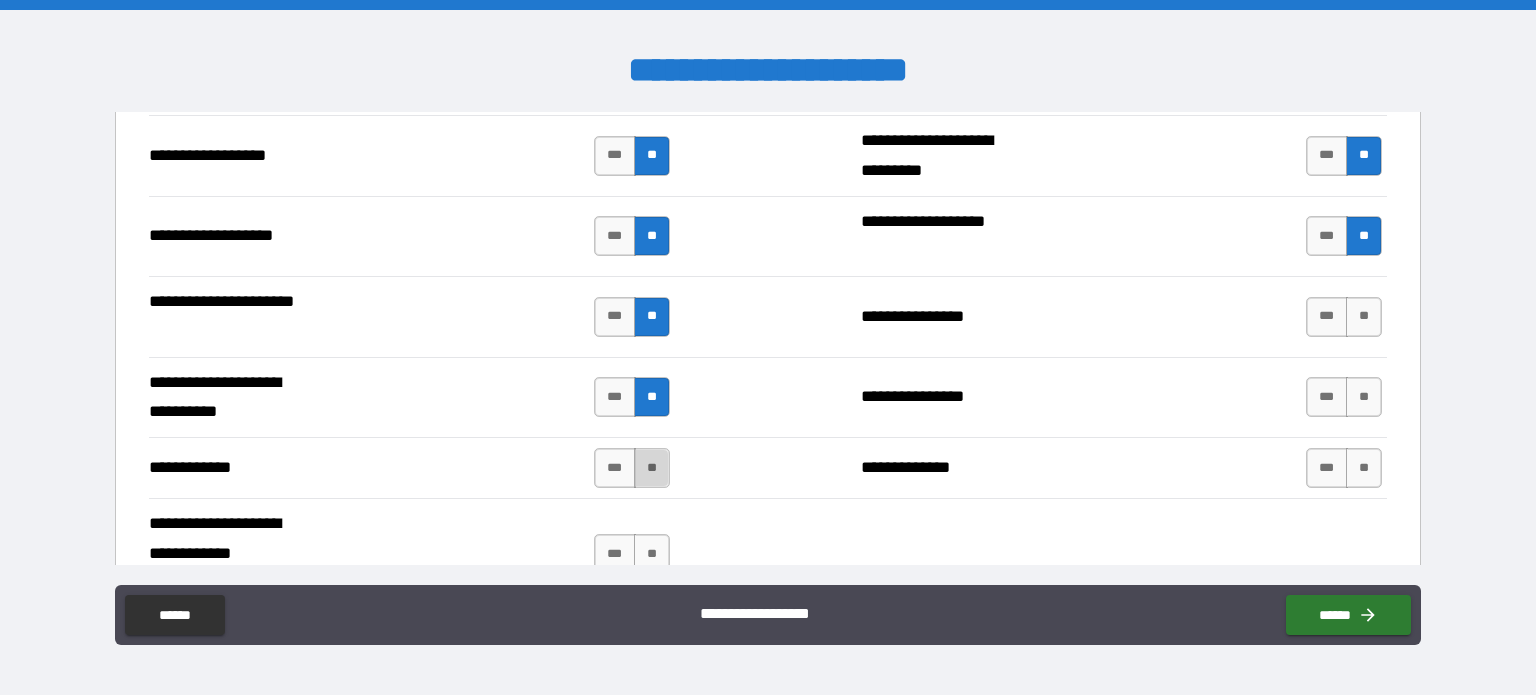 click on "**" at bounding box center (652, 468) 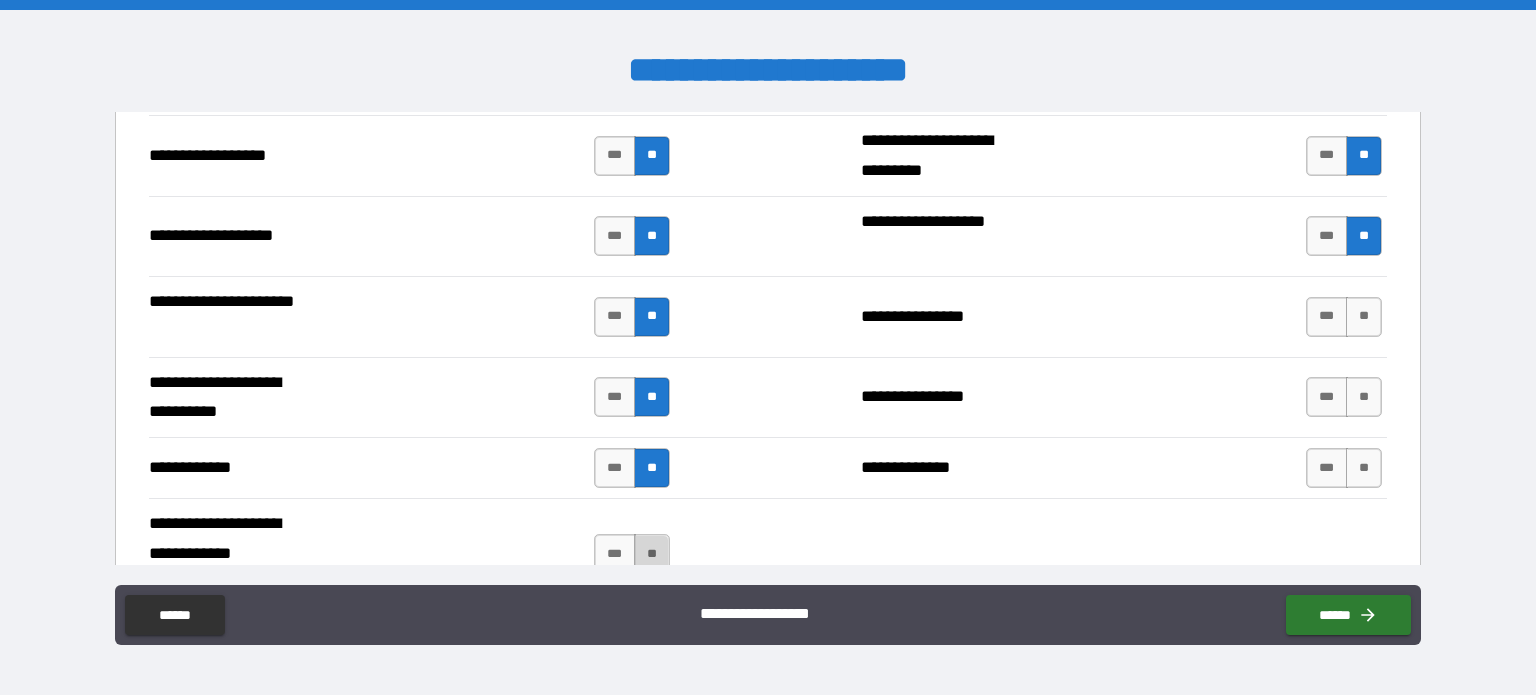 click on "**" at bounding box center [652, 554] 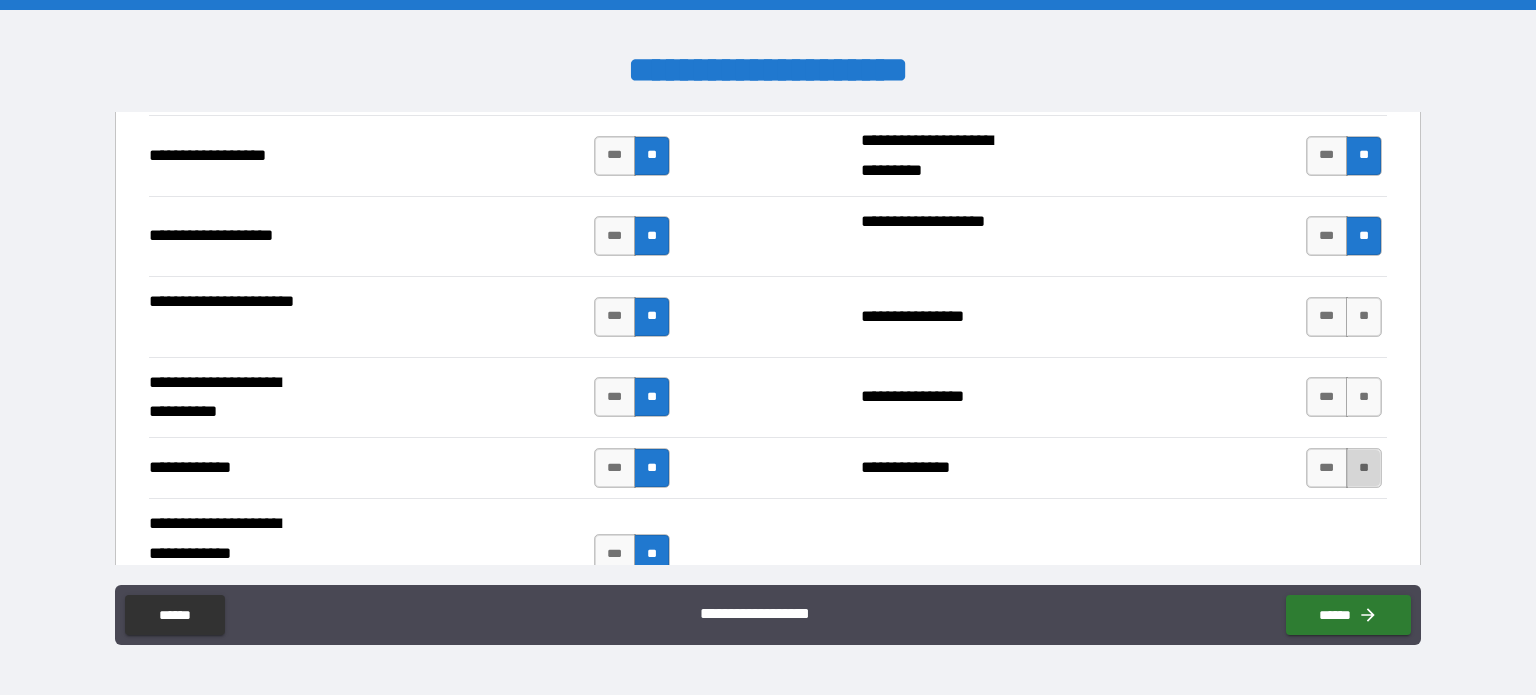 click on "**" at bounding box center (1364, 468) 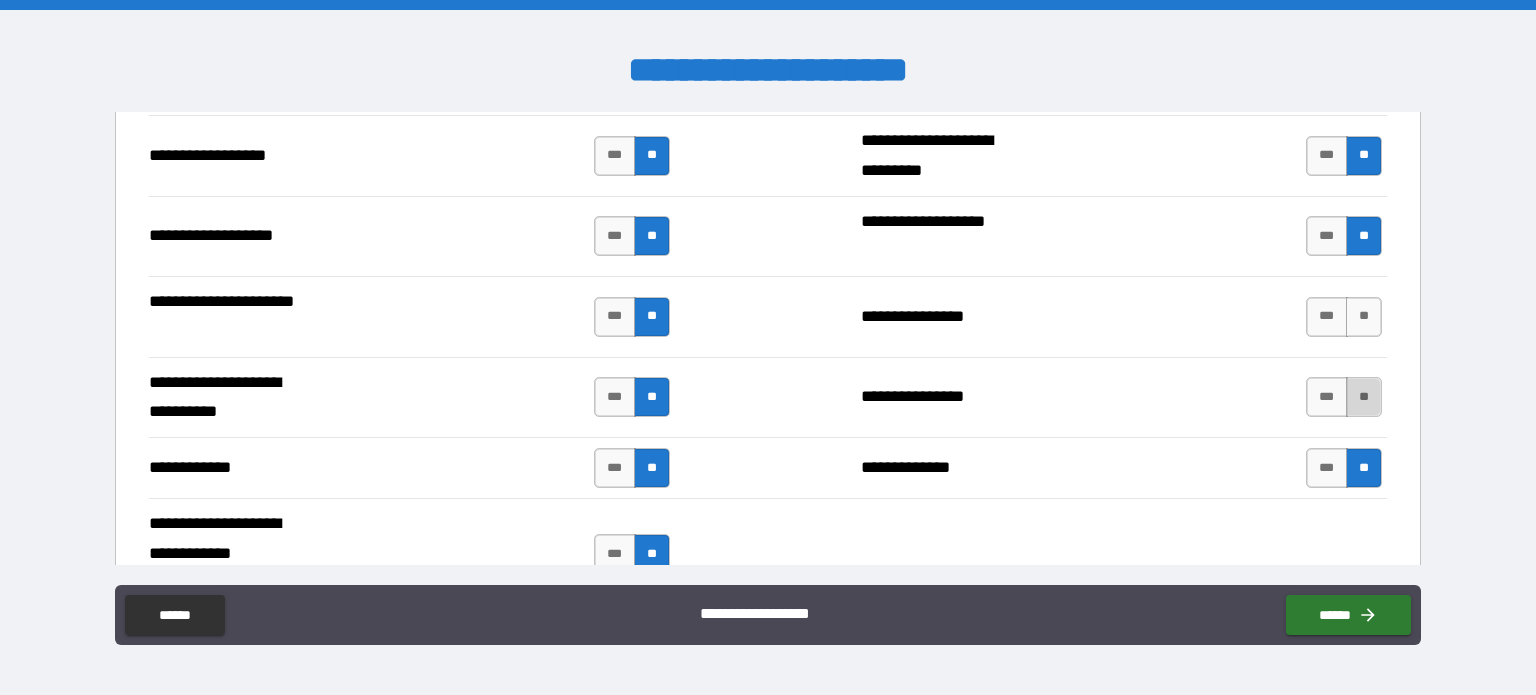 click on "**" at bounding box center (1364, 397) 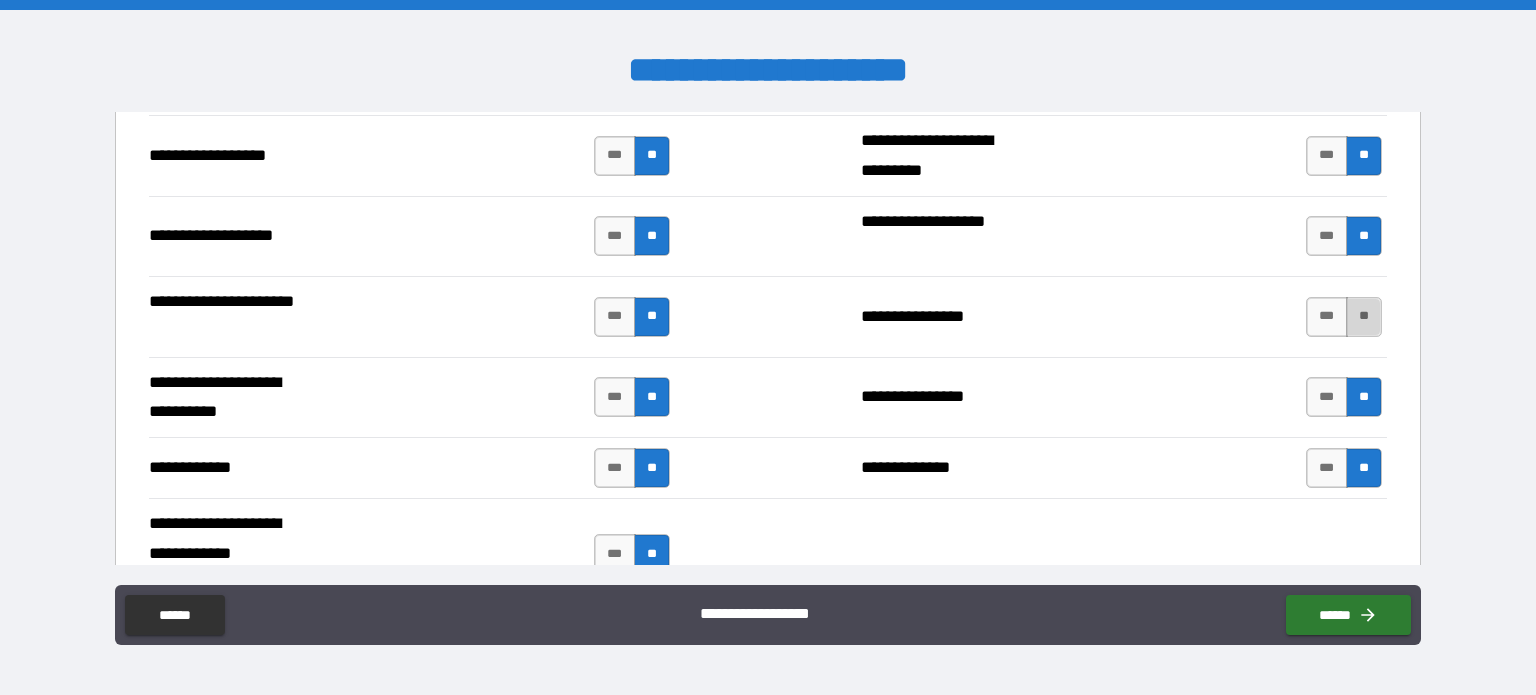 click on "**" at bounding box center (1364, 317) 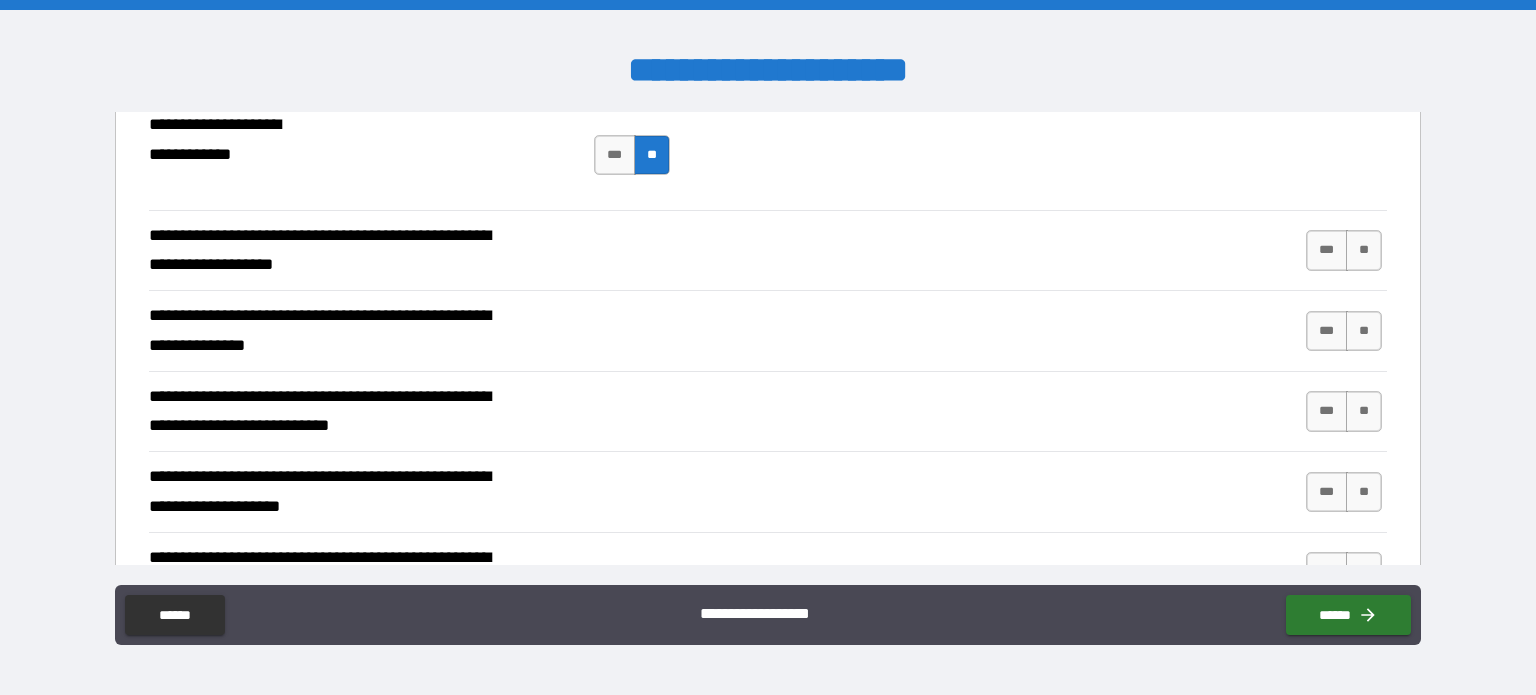 scroll, scrollTop: 2100, scrollLeft: 0, axis: vertical 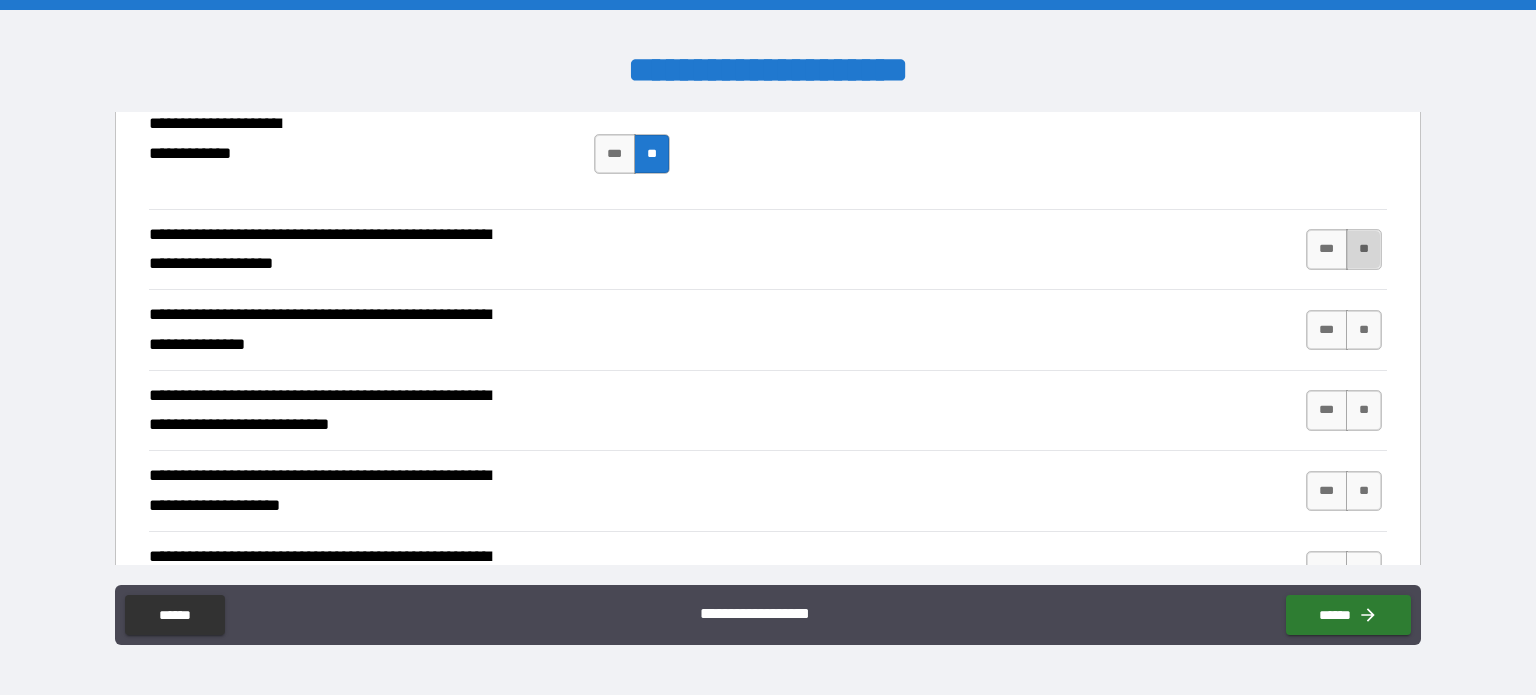 click on "**" at bounding box center (1364, 249) 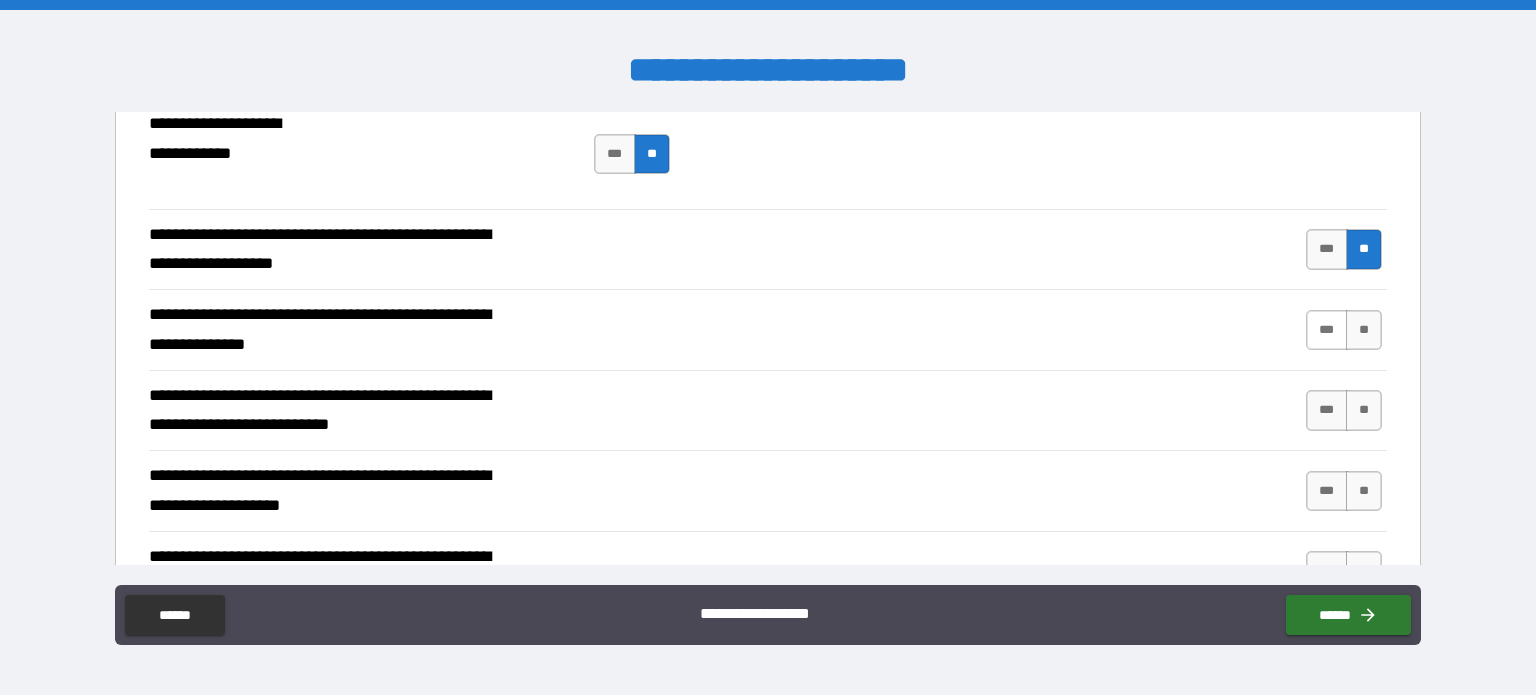 click on "***" at bounding box center [1327, 330] 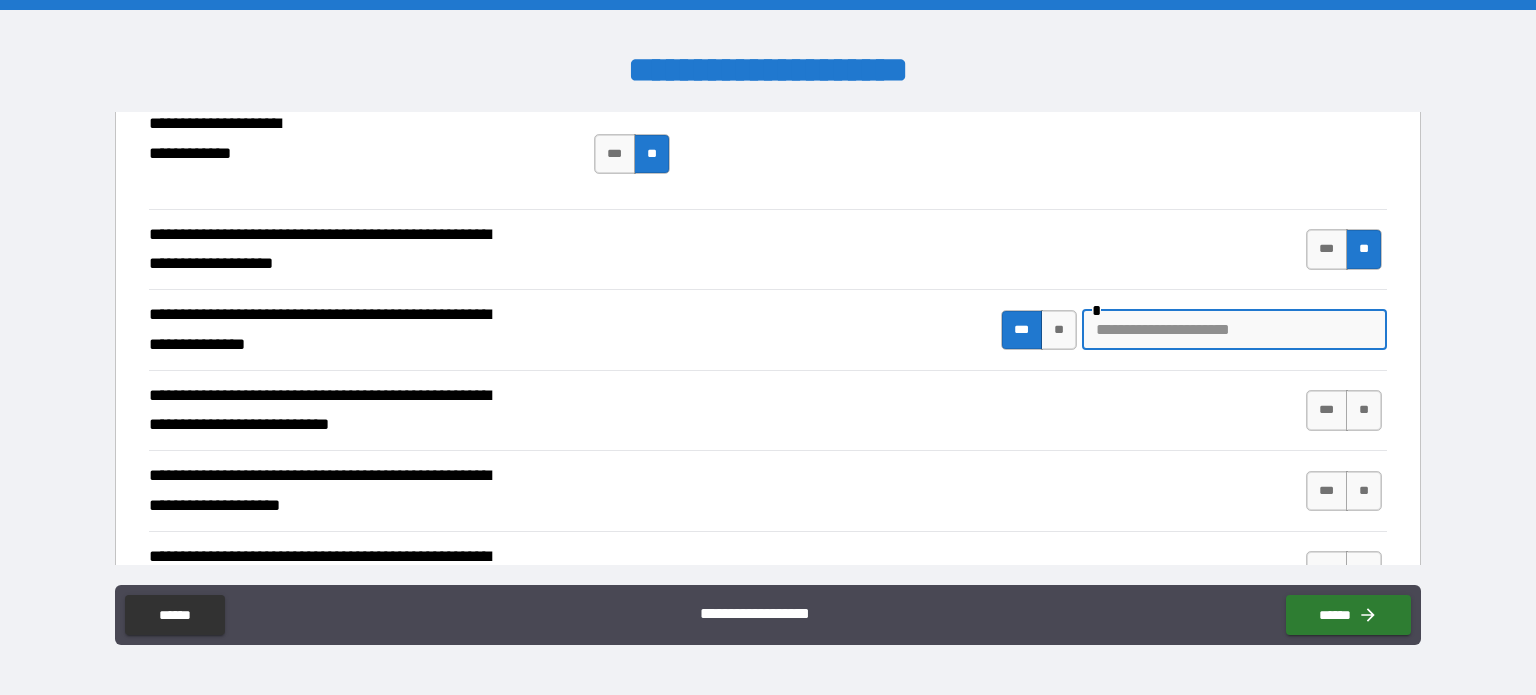 click at bounding box center (1234, 330) 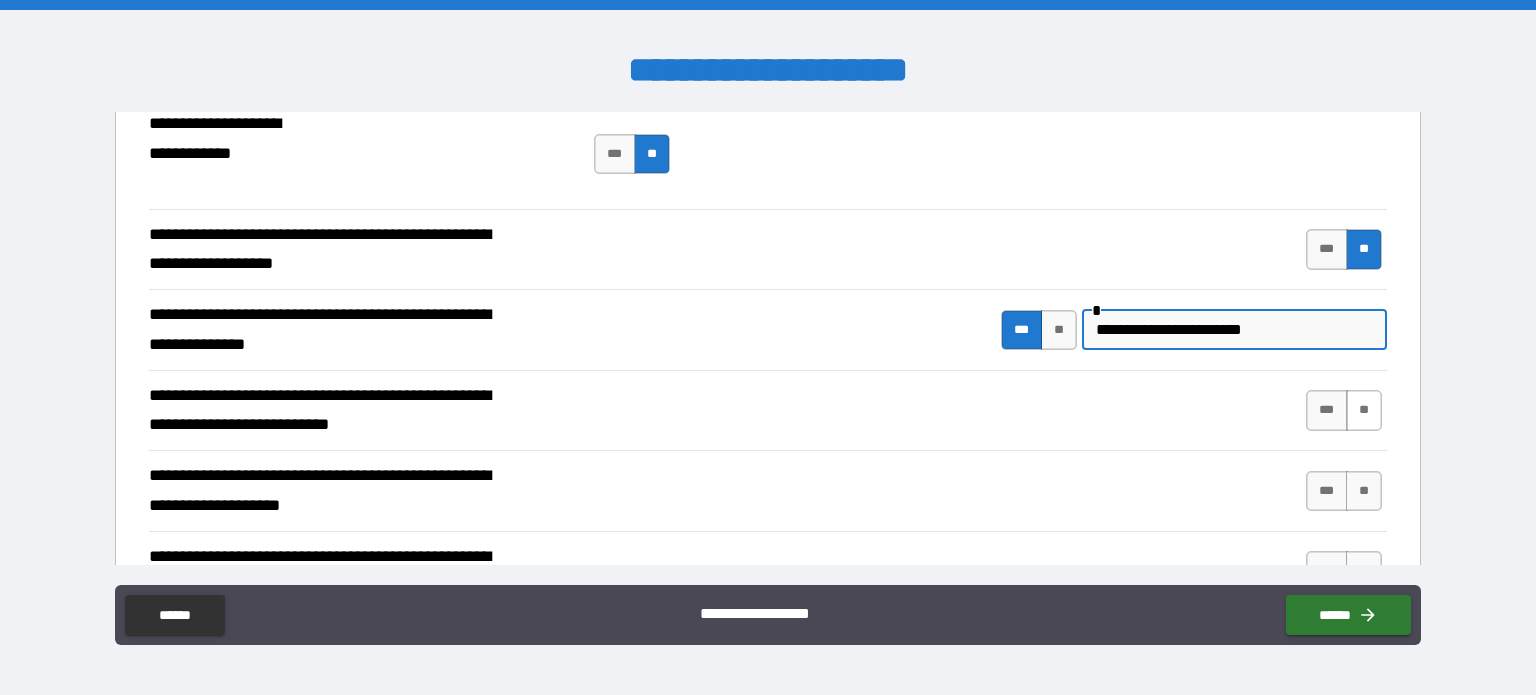 type on "**********" 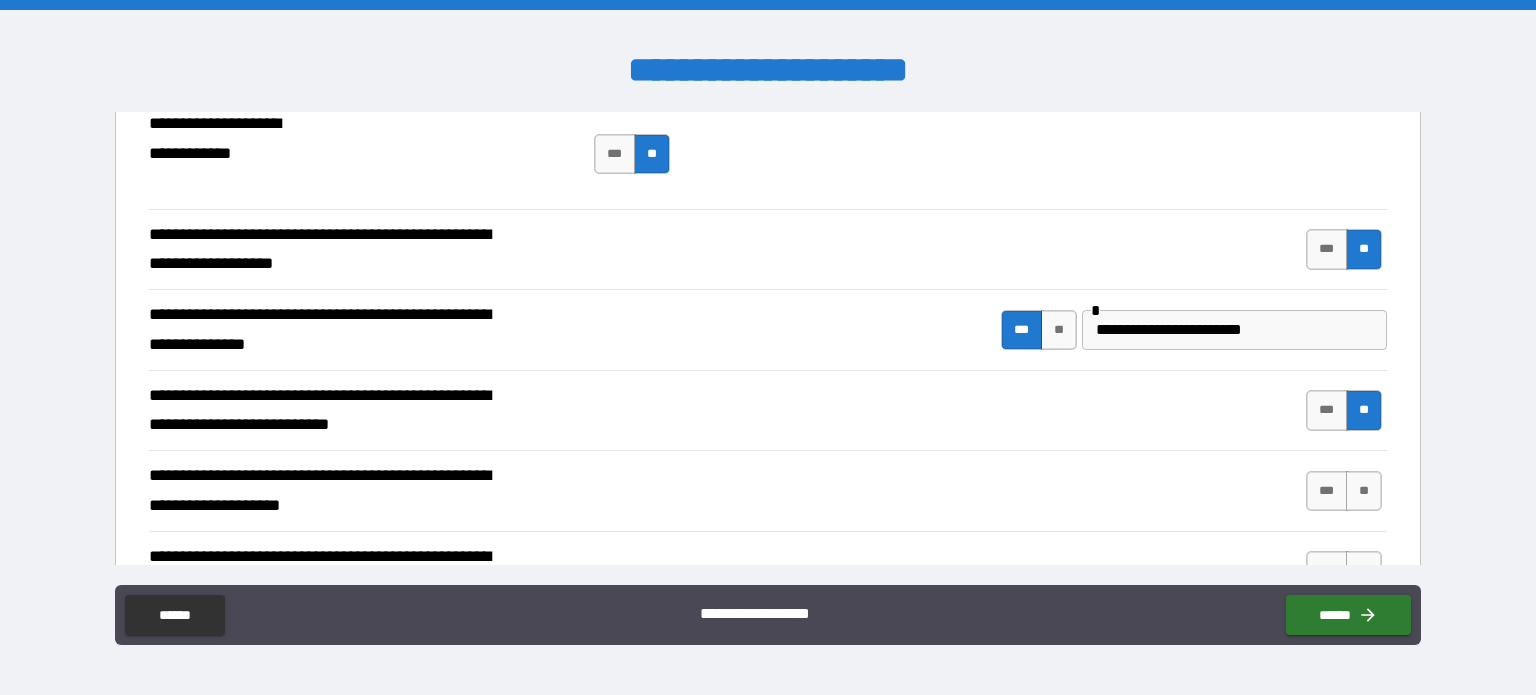 scroll, scrollTop: 2300, scrollLeft: 0, axis: vertical 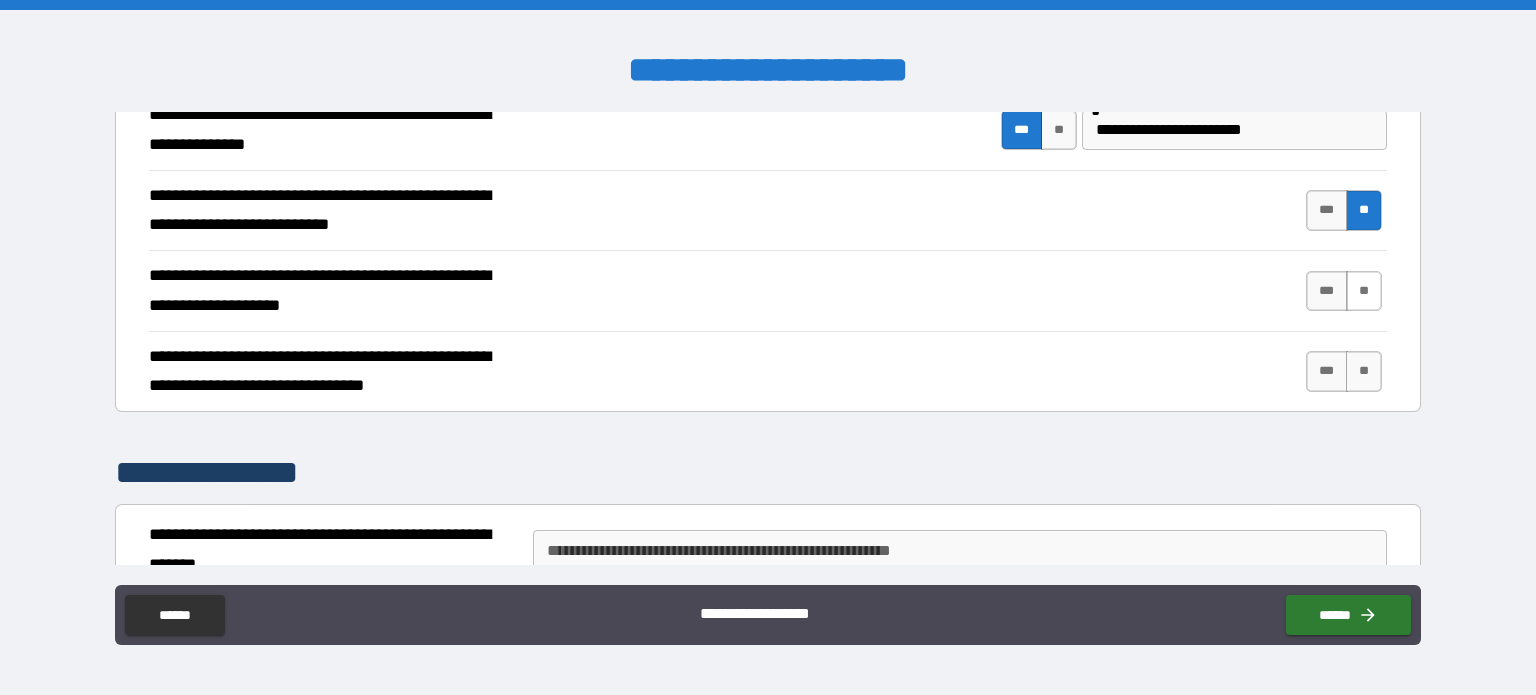 click on "**" at bounding box center (1364, 291) 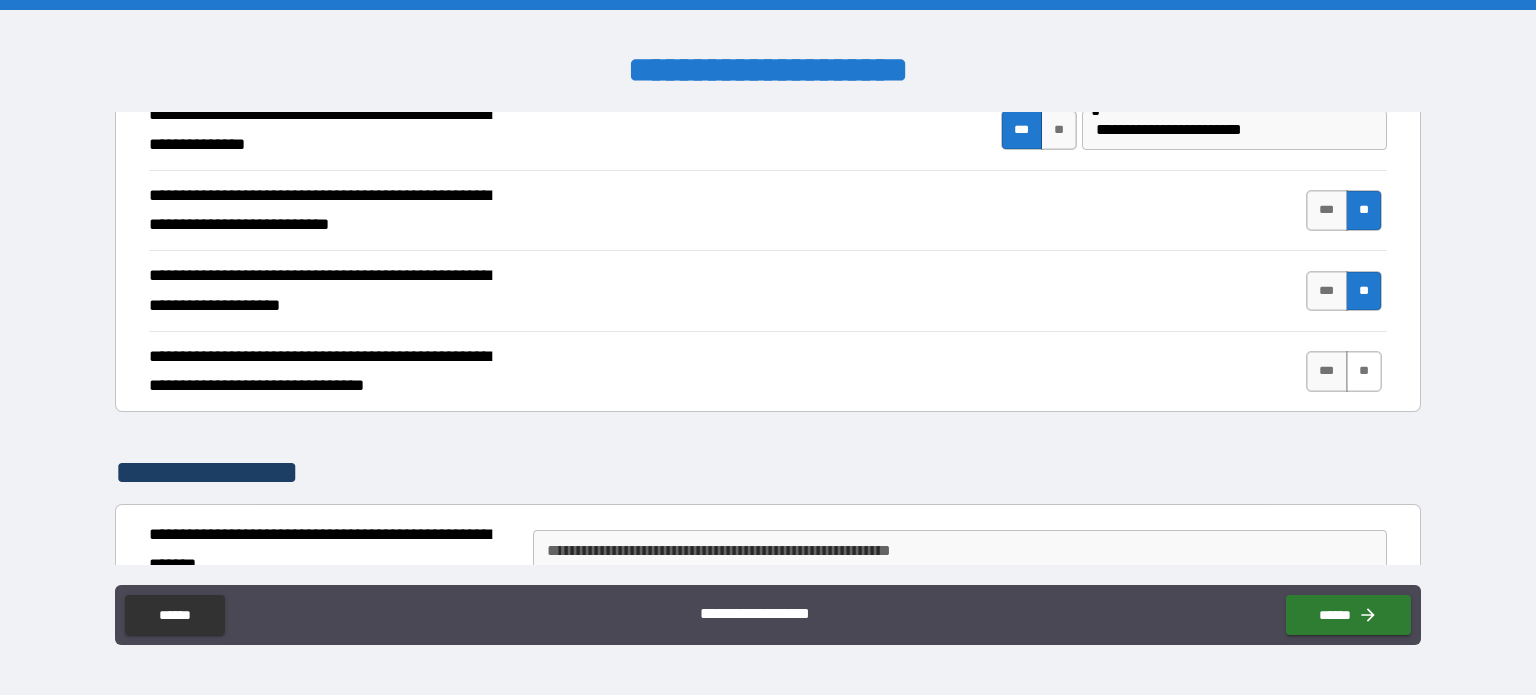 click on "**" at bounding box center (1364, 371) 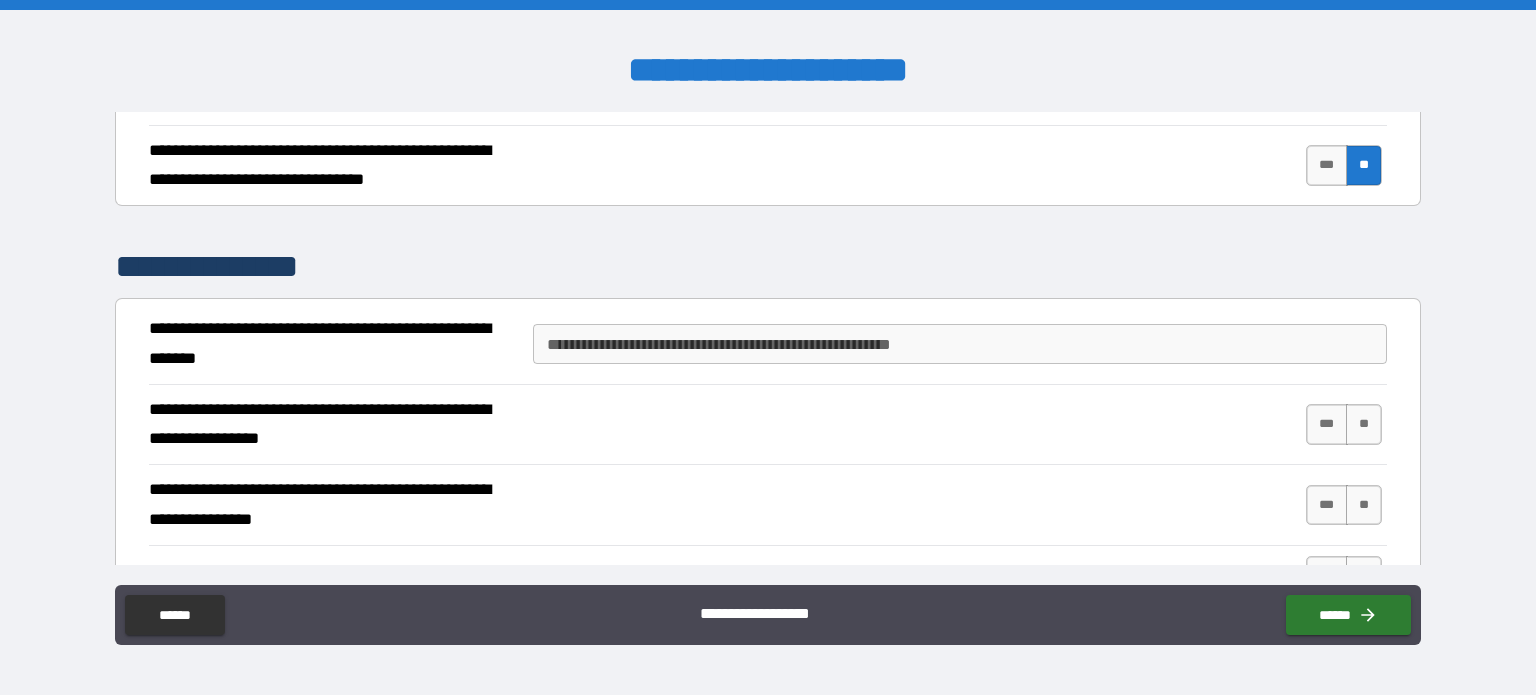 scroll, scrollTop: 2600, scrollLeft: 0, axis: vertical 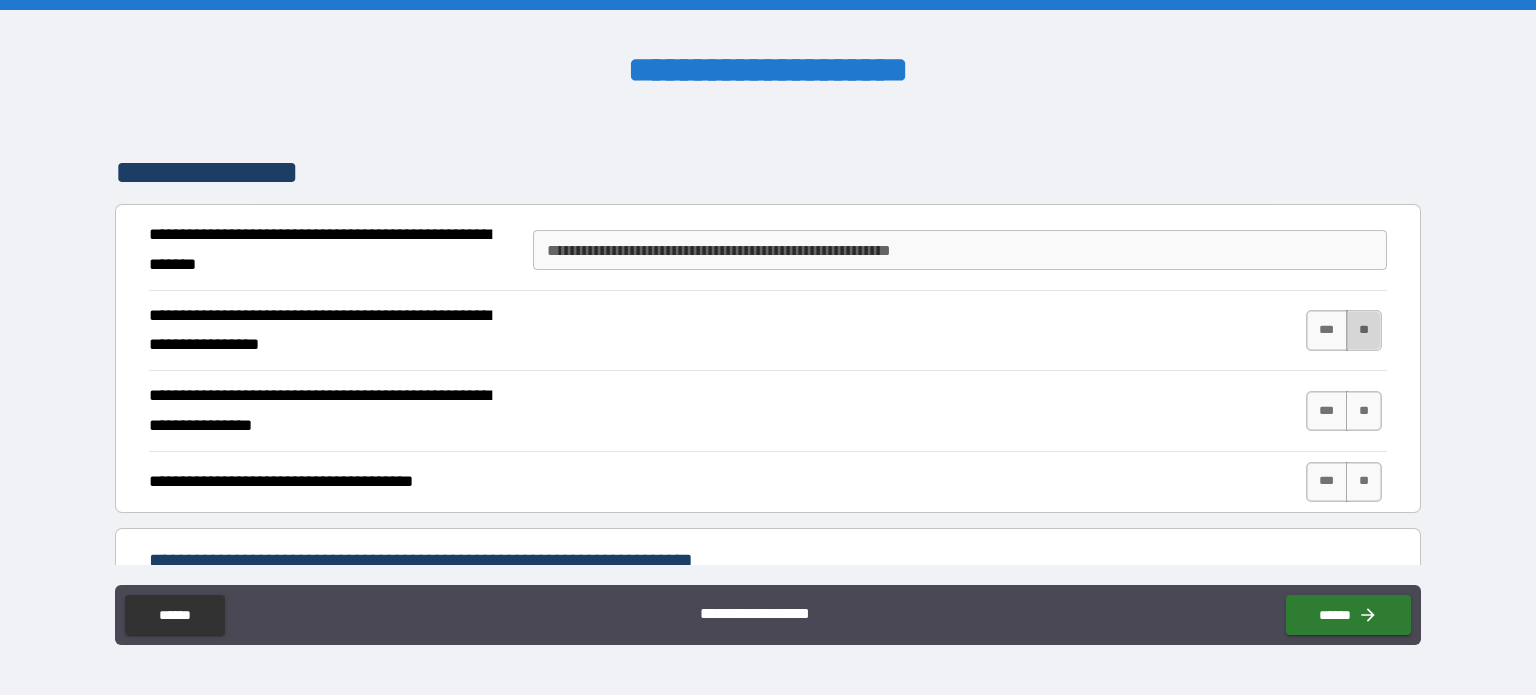 click on "**" at bounding box center [1364, 330] 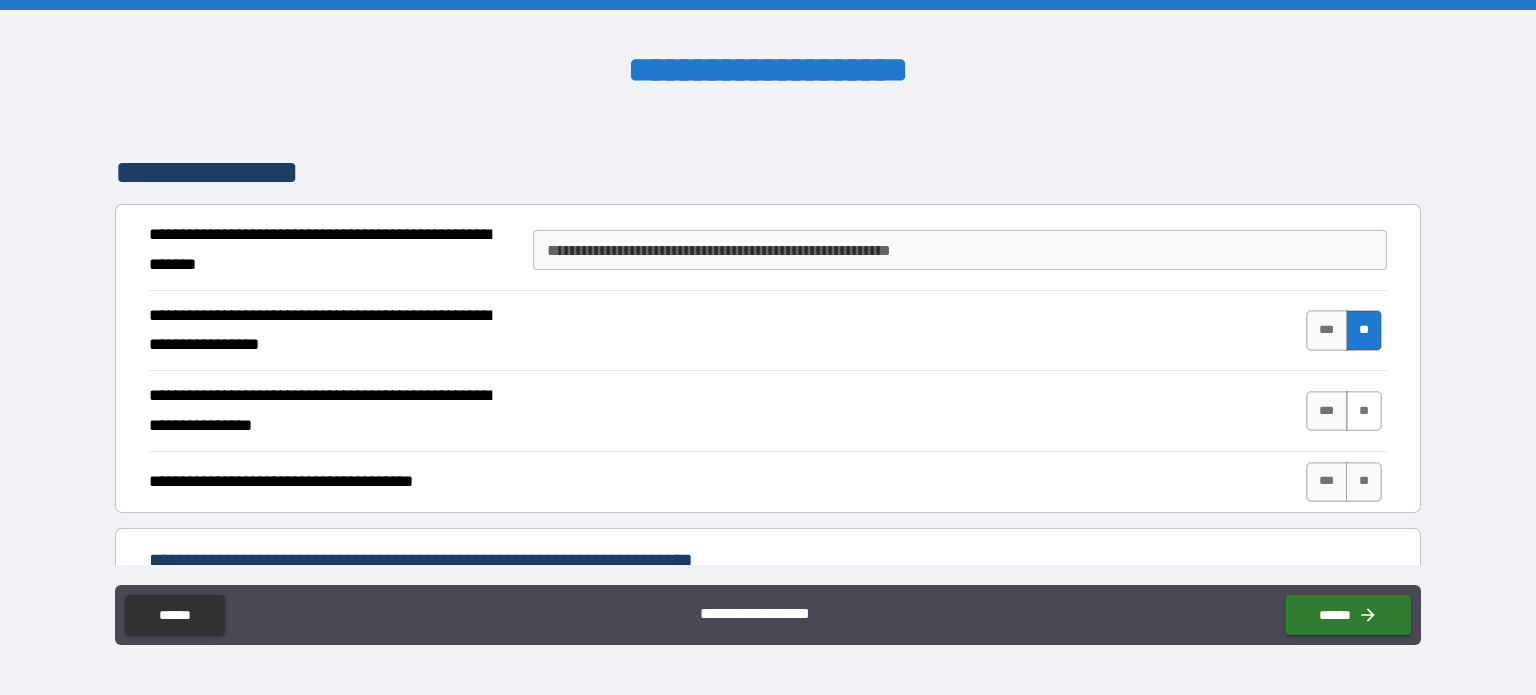 click on "**" at bounding box center (1364, 411) 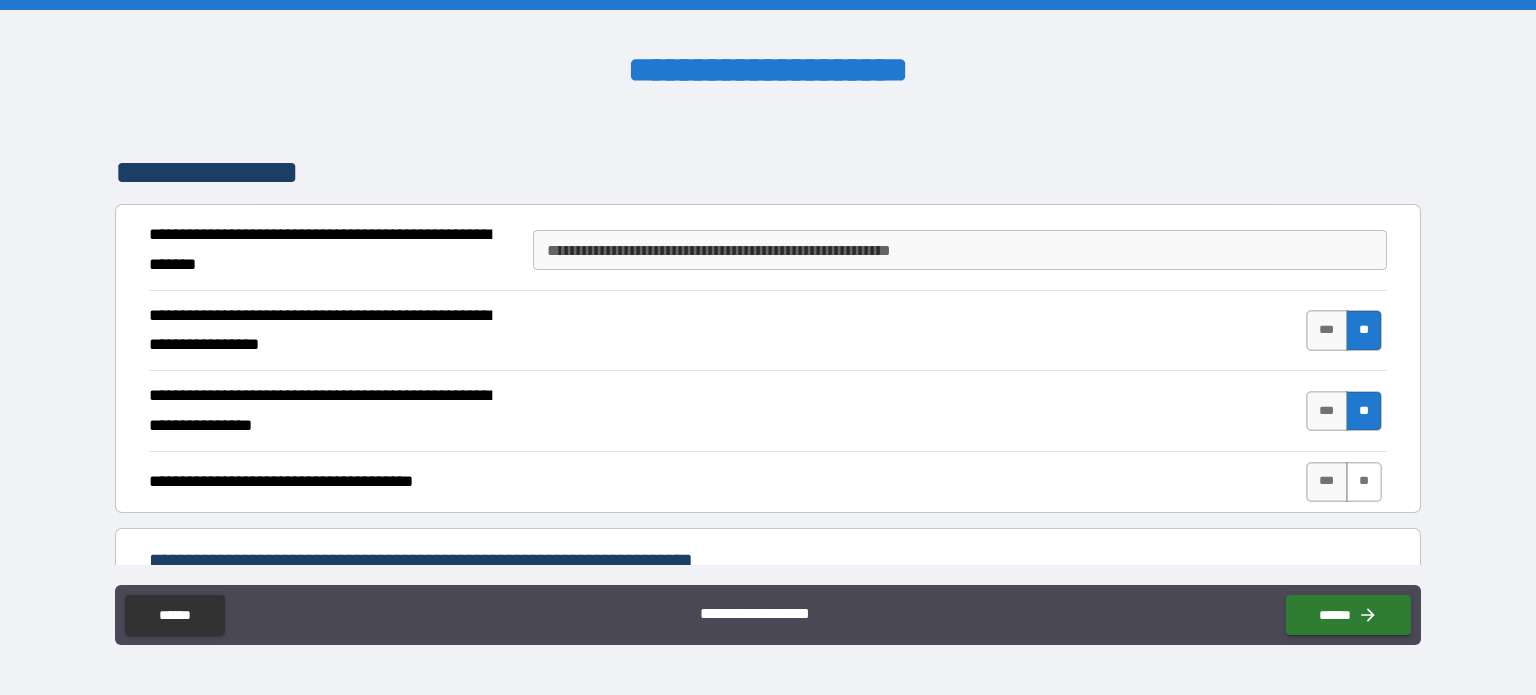 click on "**" at bounding box center (1364, 482) 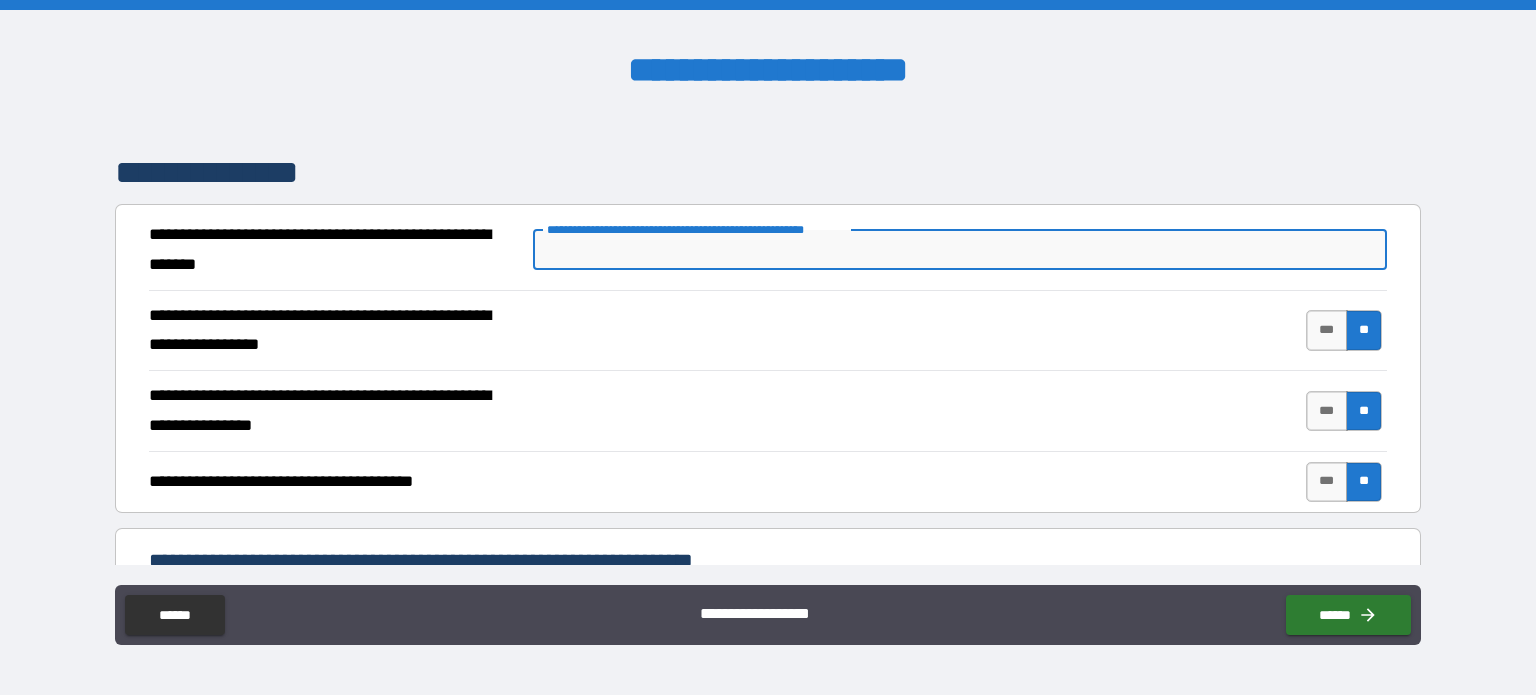 click on "**********" at bounding box center [960, 250] 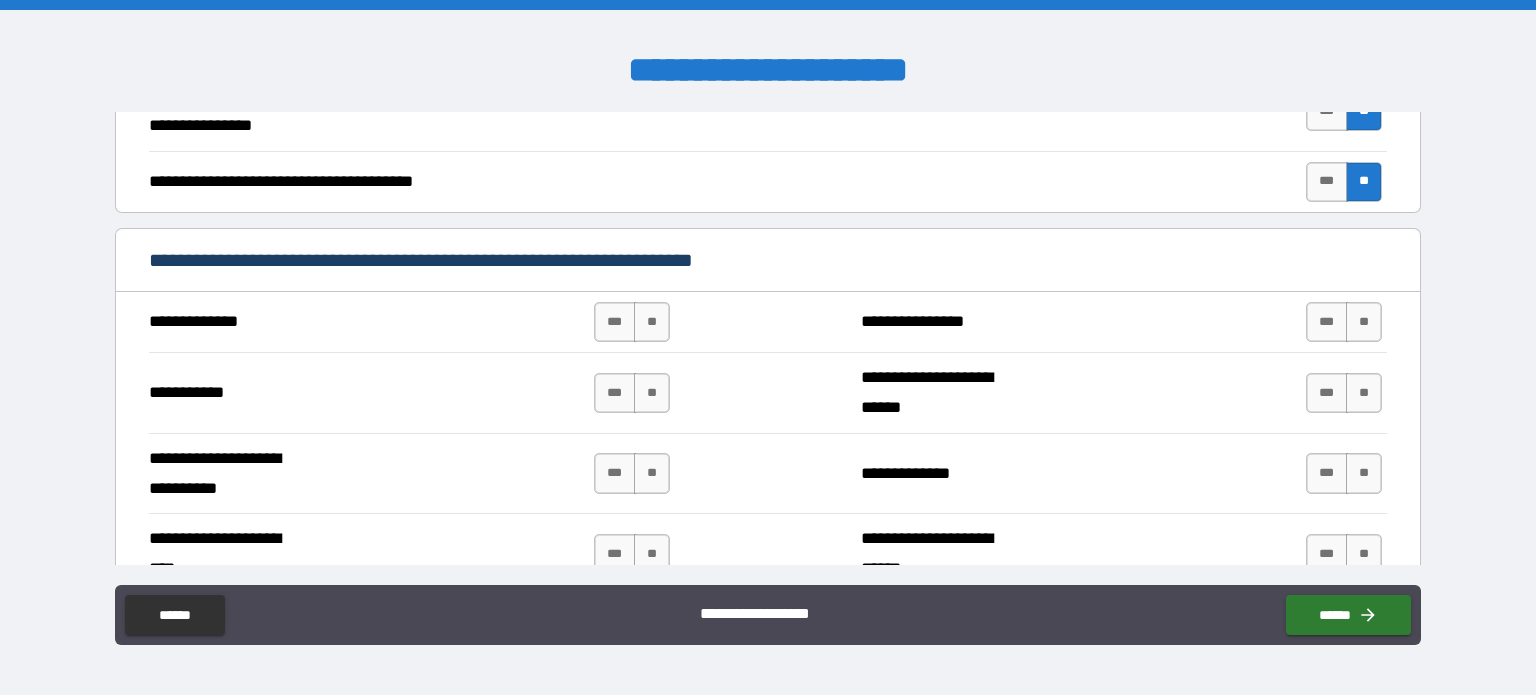 scroll, scrollTop: 3000, scrollLeft: 0, axis: vertical 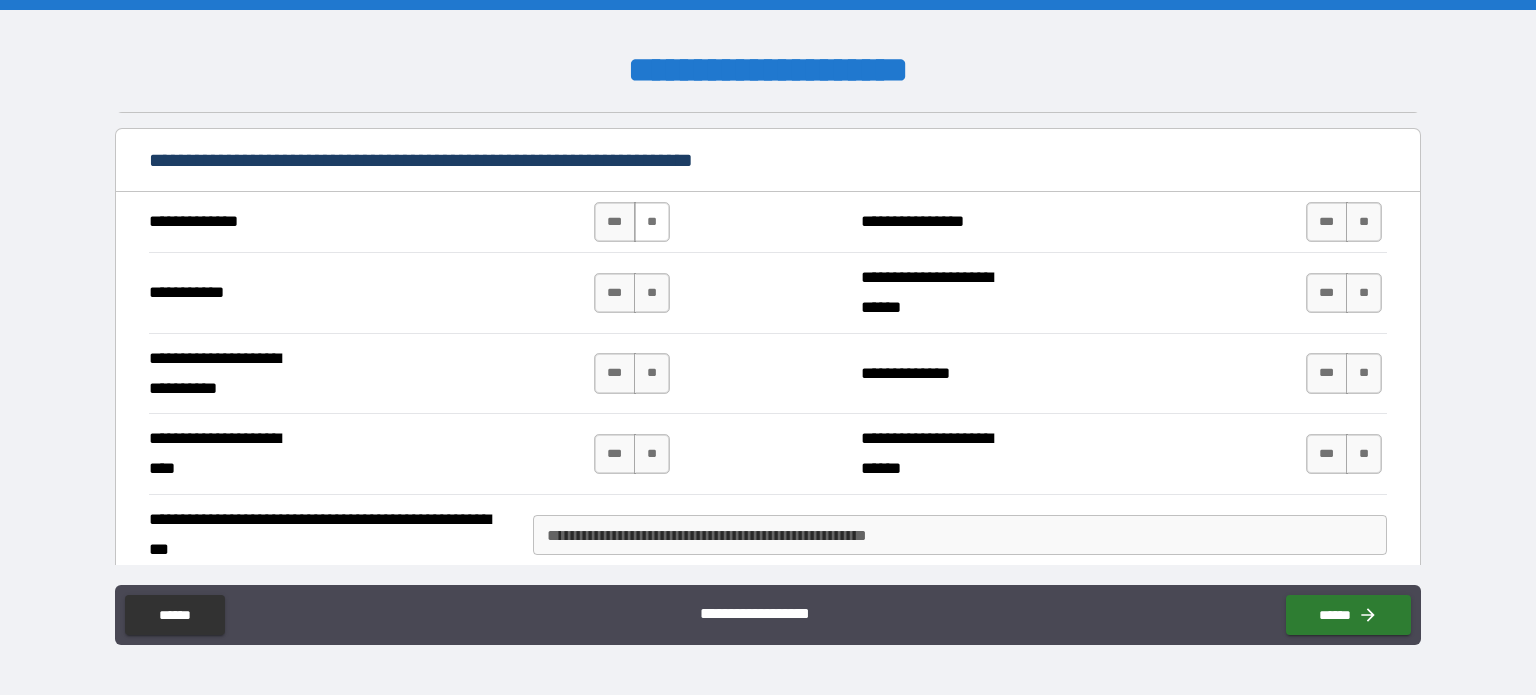 type on "**********" 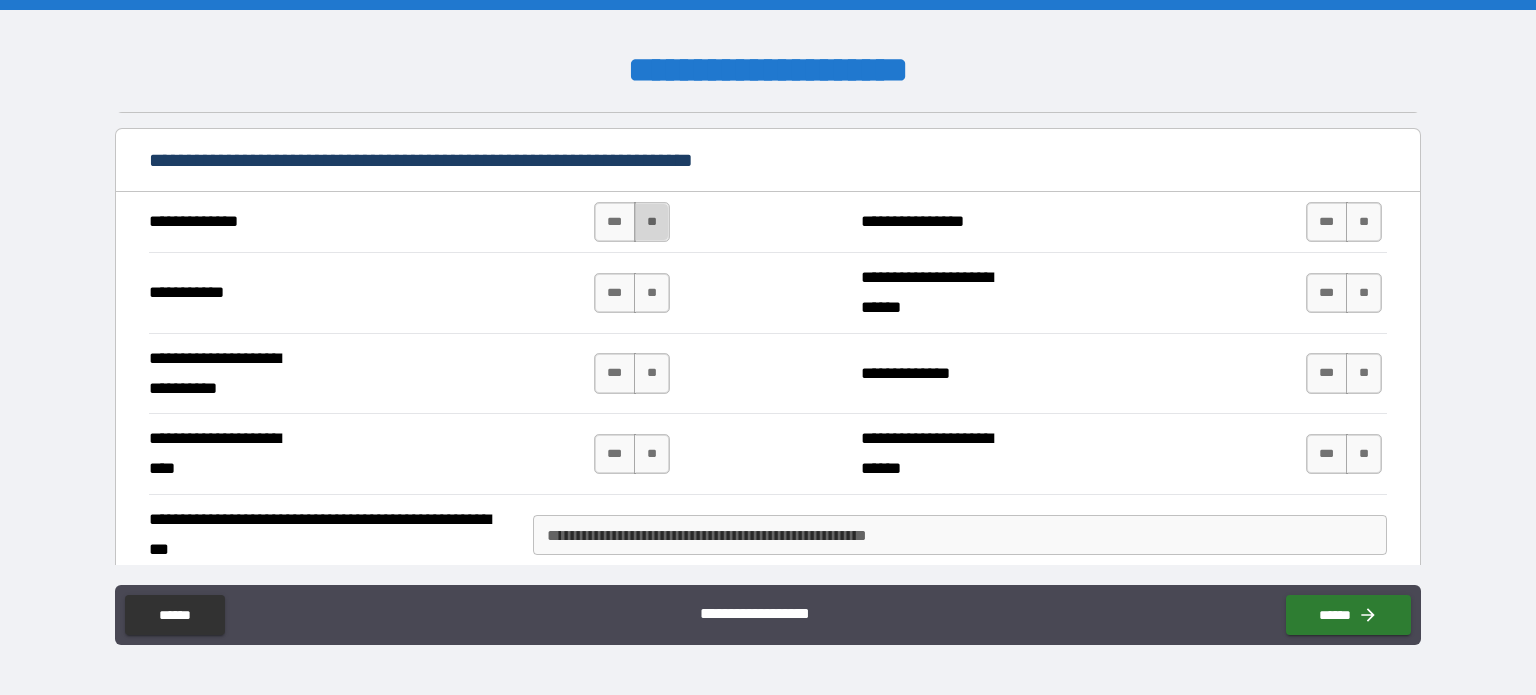 click on "**" at bounding box center (652, 222) 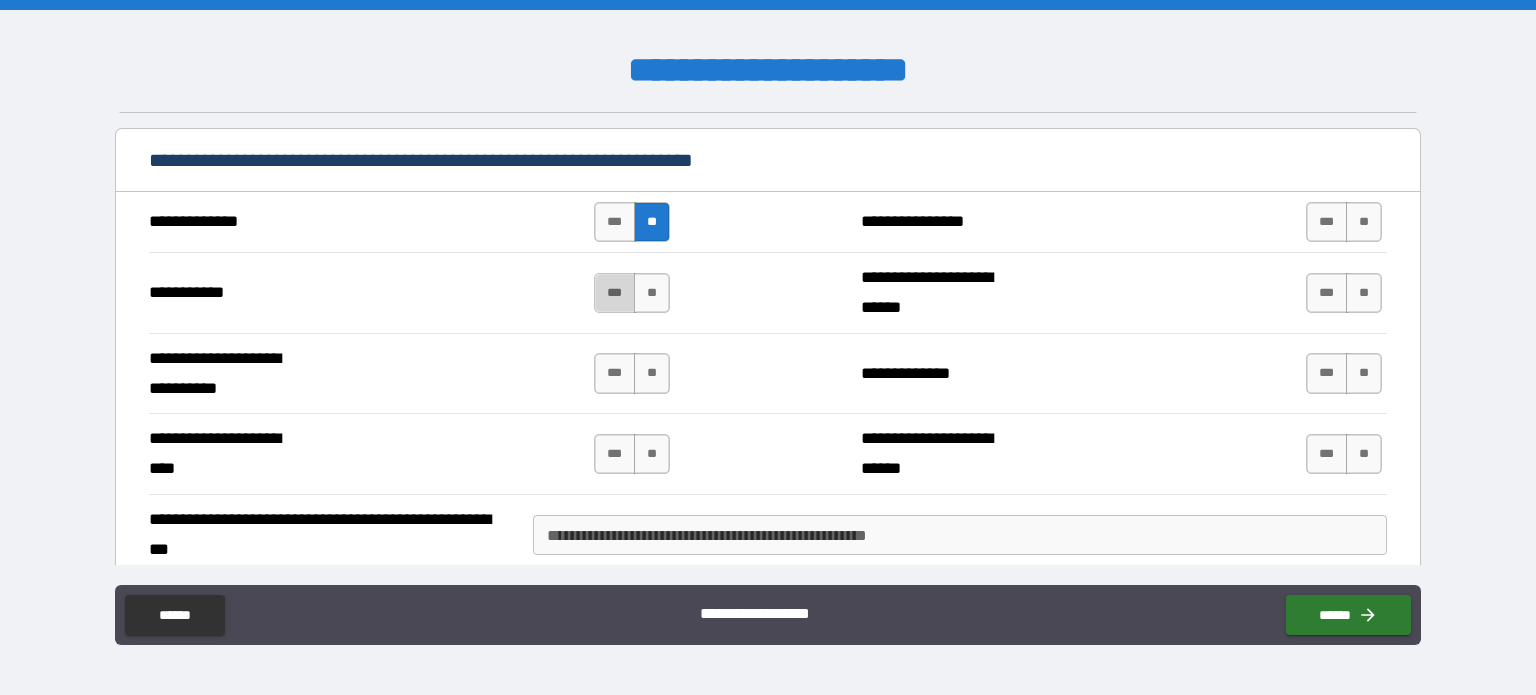 click on "***" at bounding box center [615, 293] 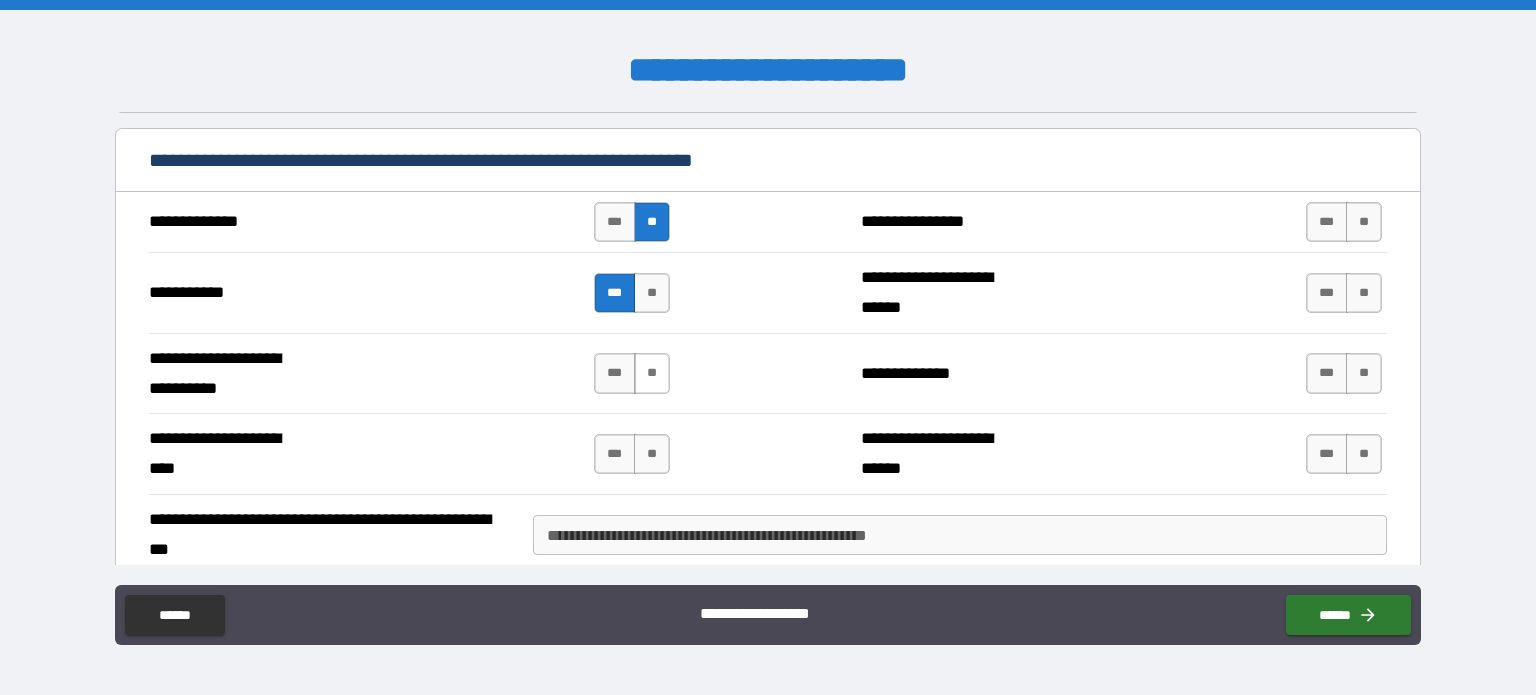 click on "**" at bounding box center [652, 373] 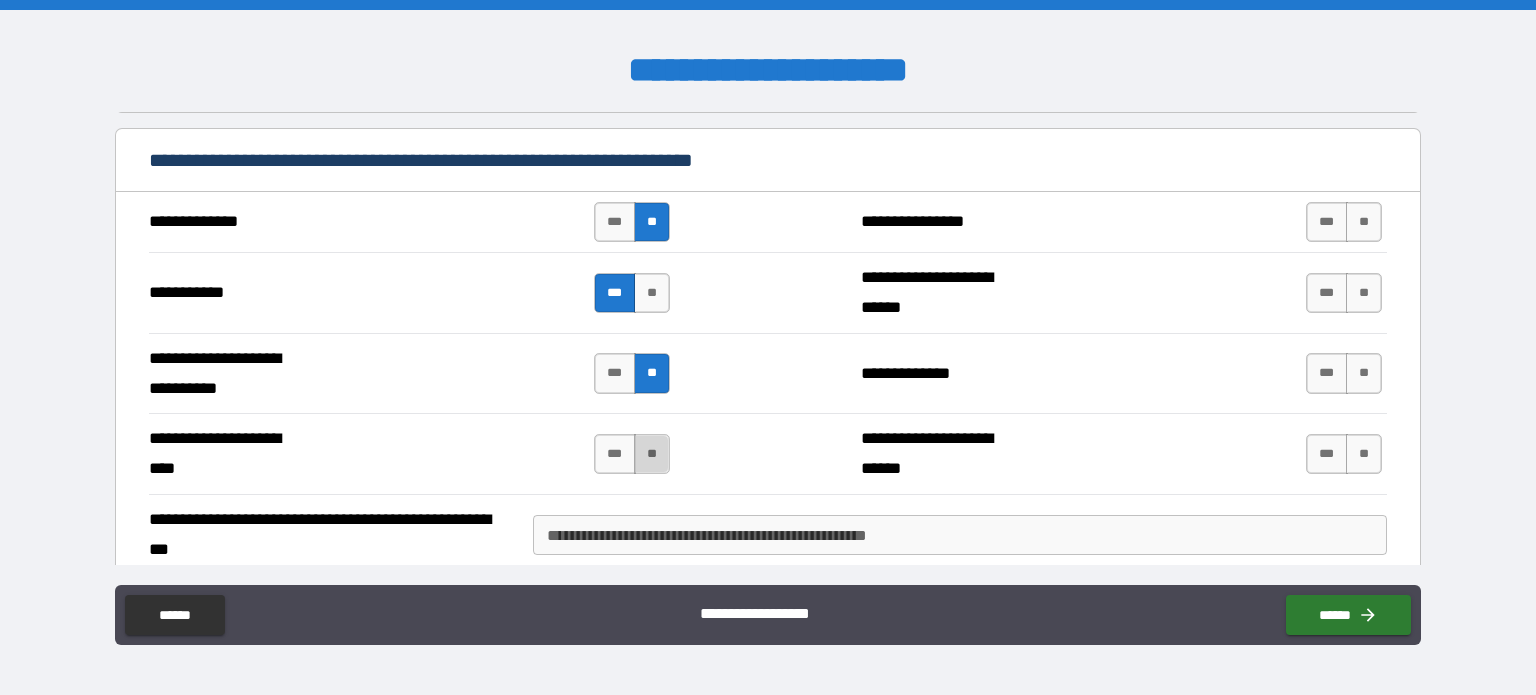 click on "**" at bounding box center [652, 454] 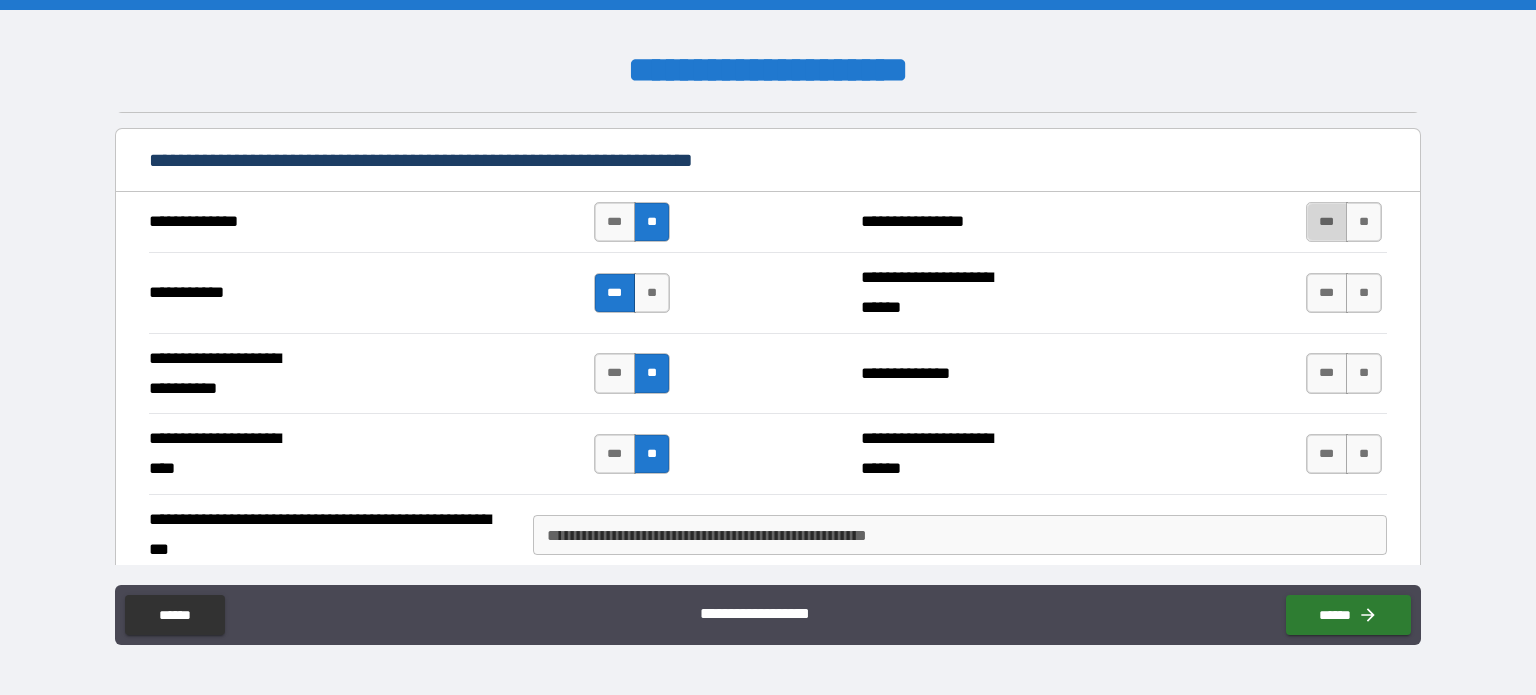 click on "***" at bounding box center [1327, 222] 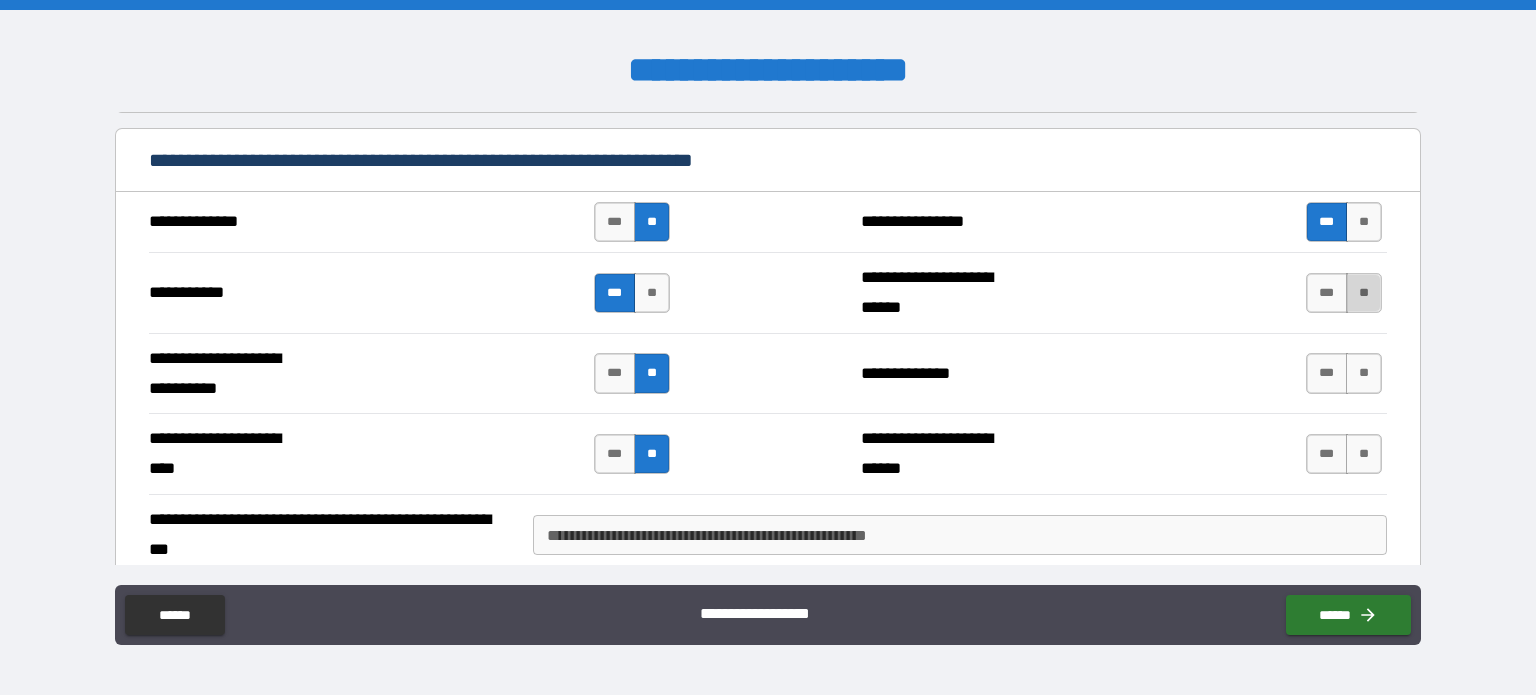 click on "**" at bounding box center [1364, 293] 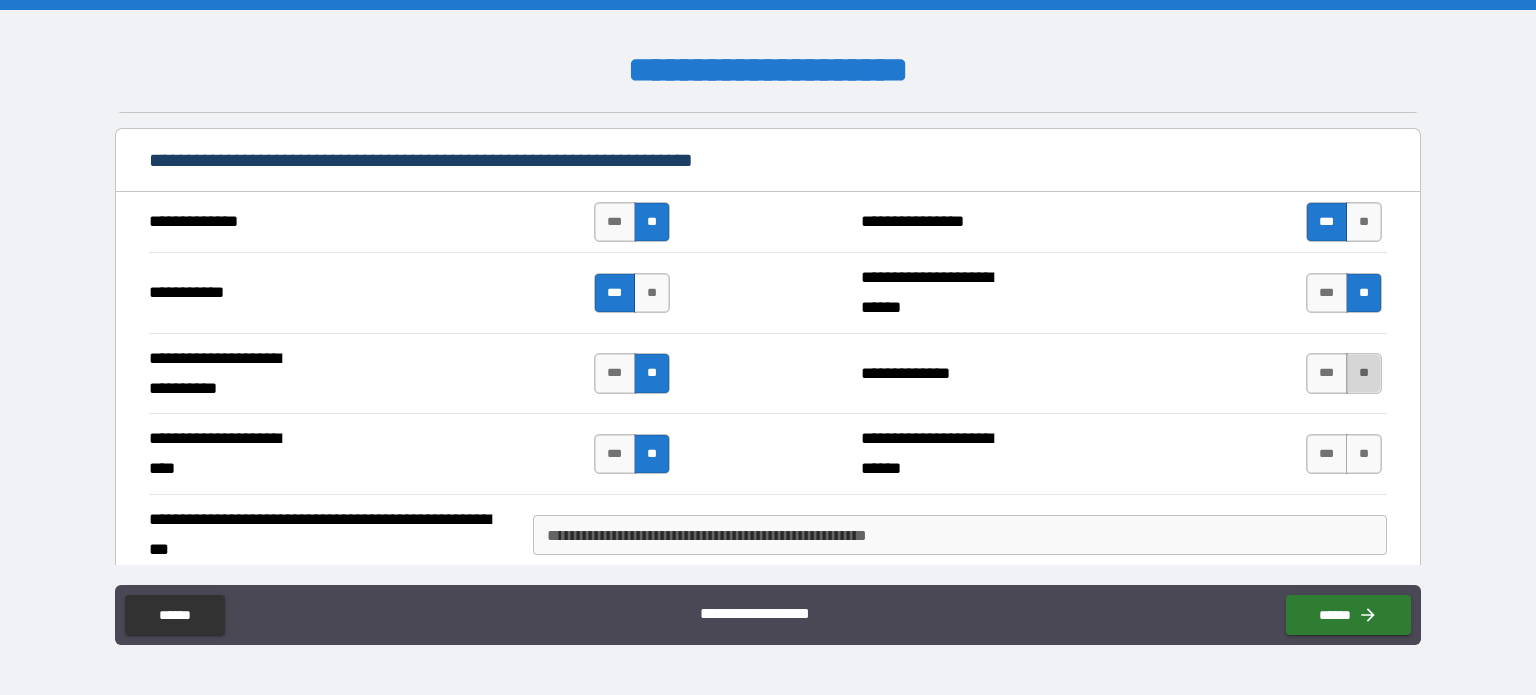 click on "**" at bounding box center [1364, 373] 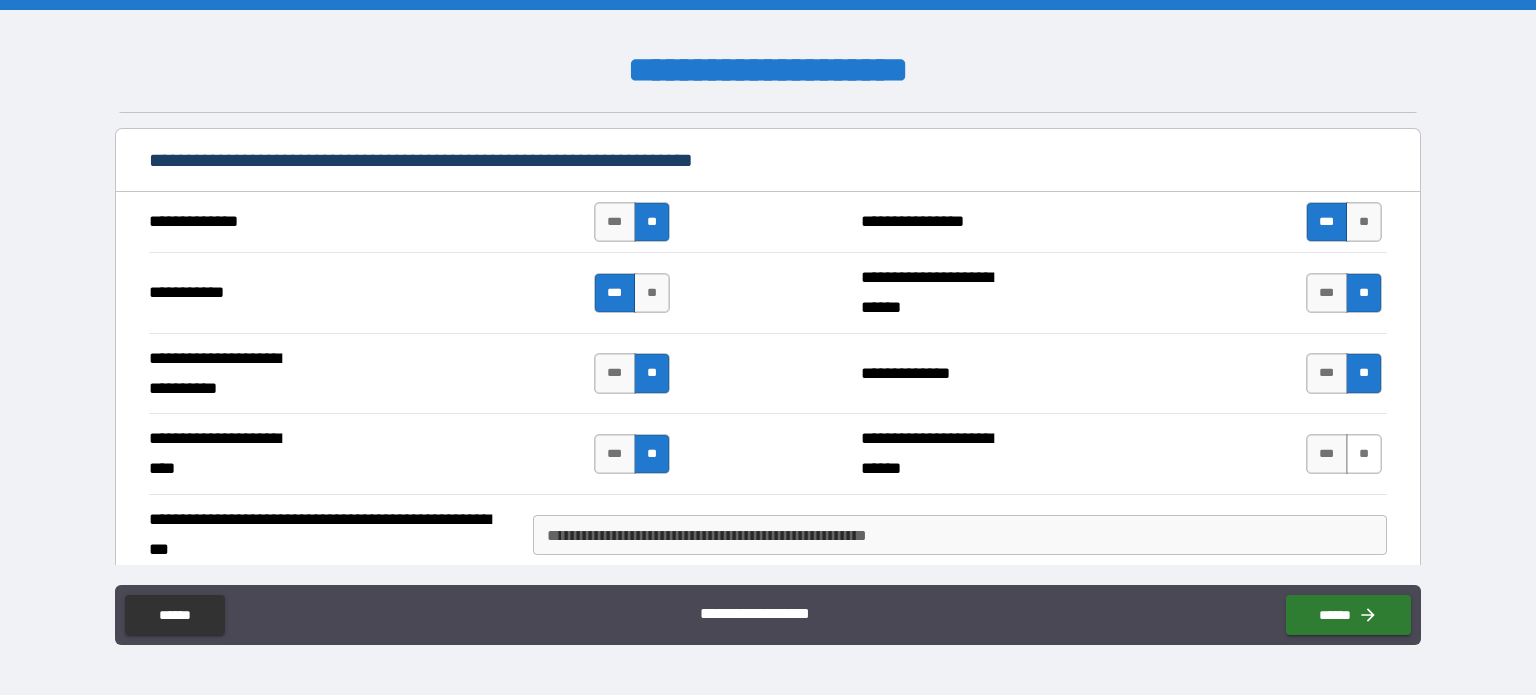 click on "**" at bounding box center (1364, 454) 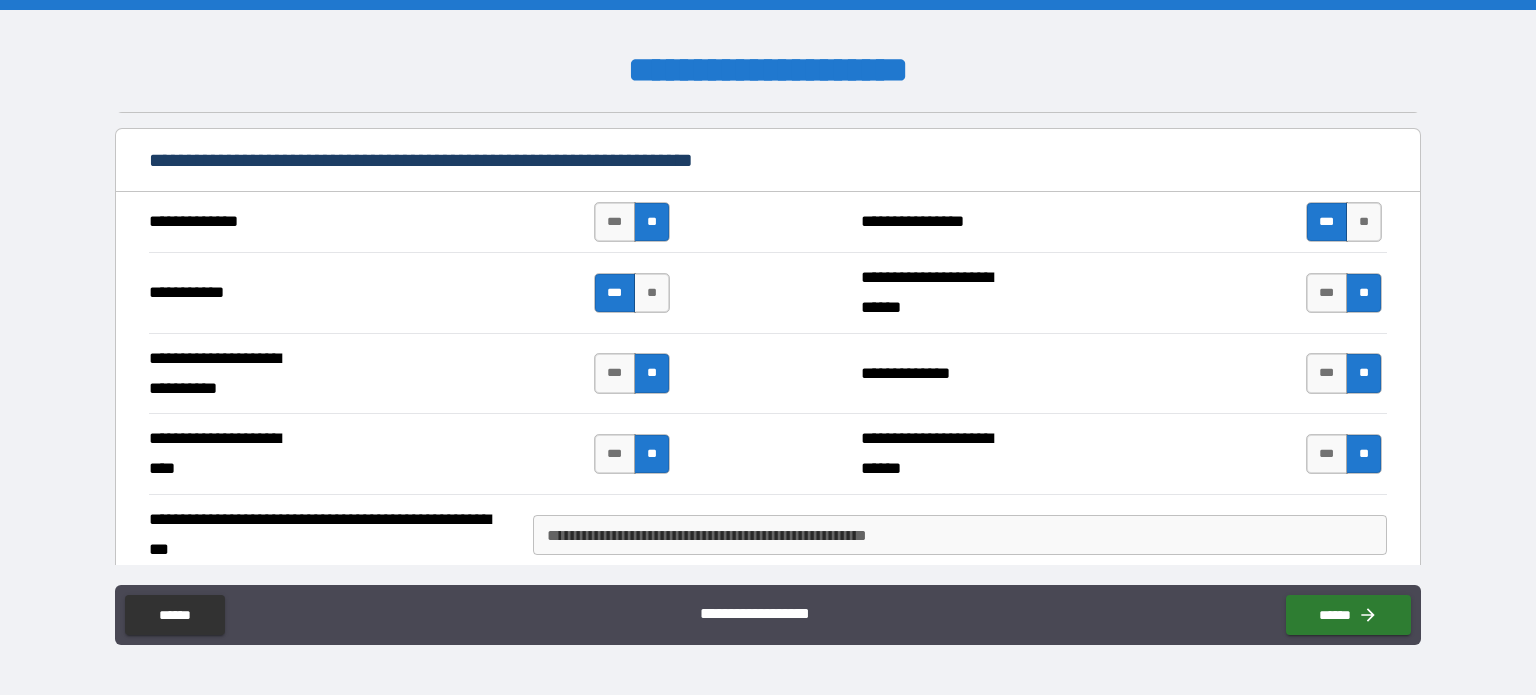 click on "**********" at bounding box center (960, 535) 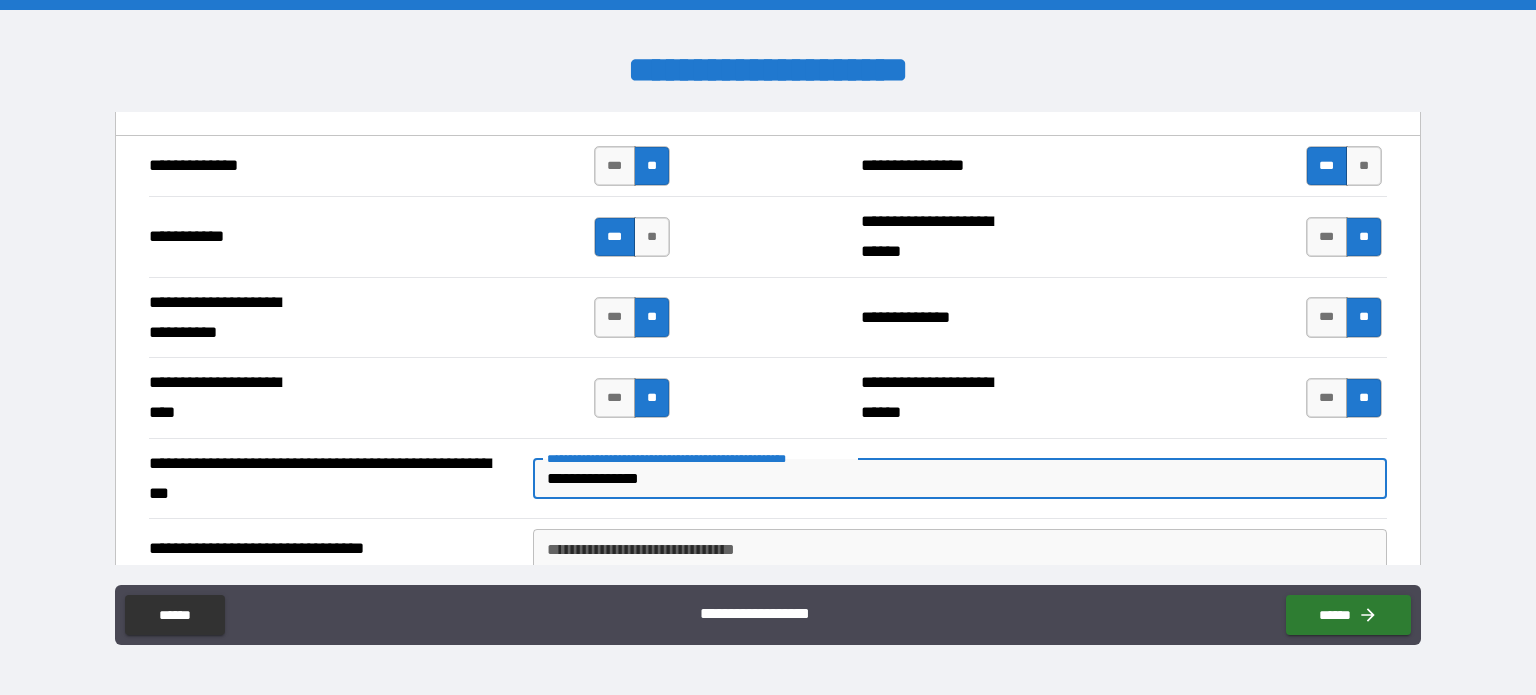 scroll, scrollTop: 3200, scrollLeft: 0, axis: vertical 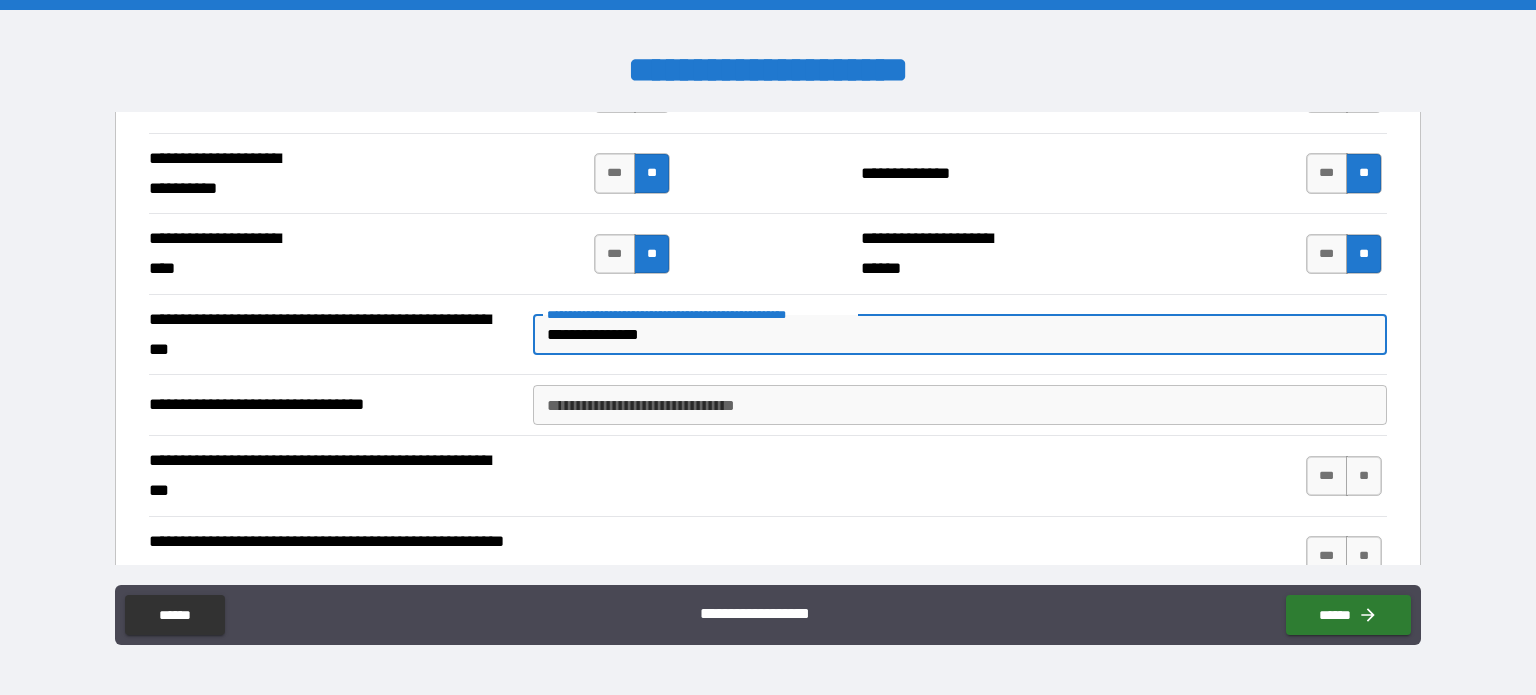type on "**********" 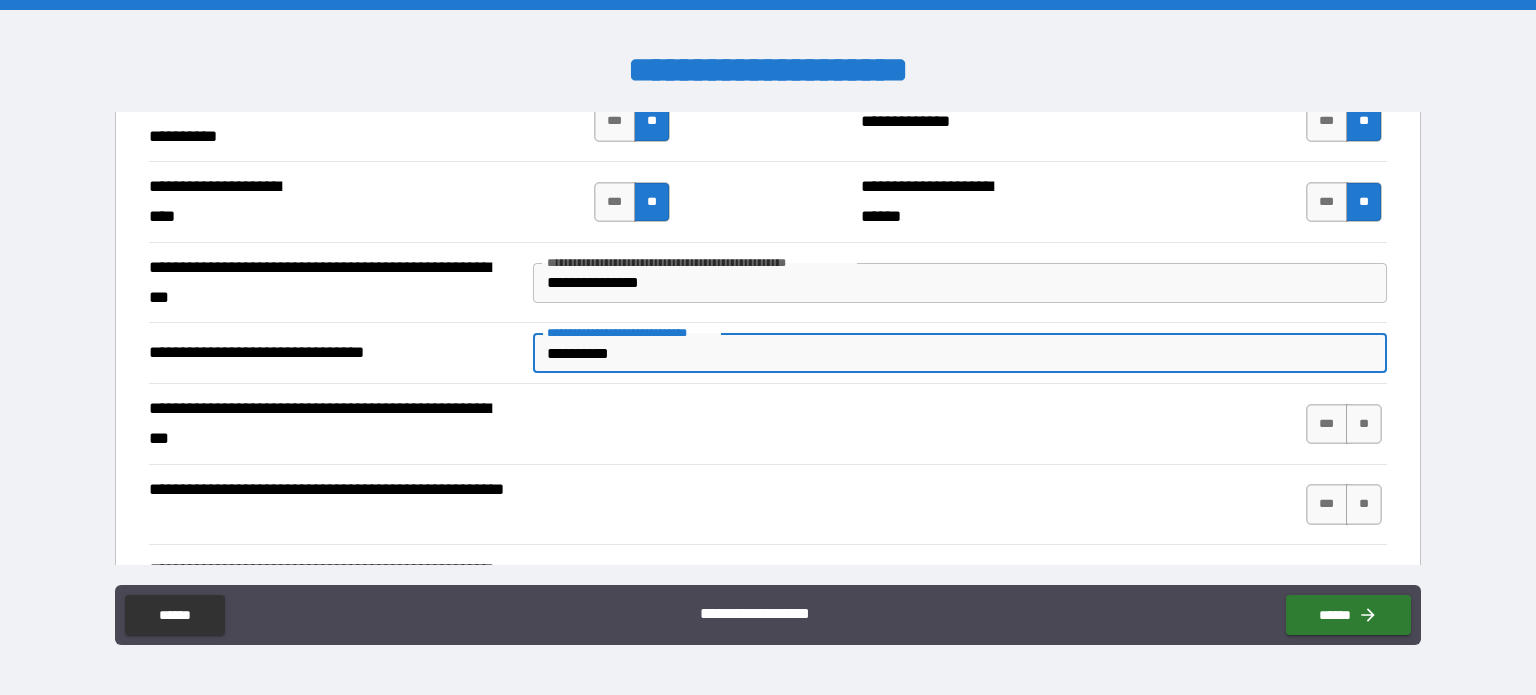 scroll, scrollTop: 3300, scrollLeft: 0, axis: vertical 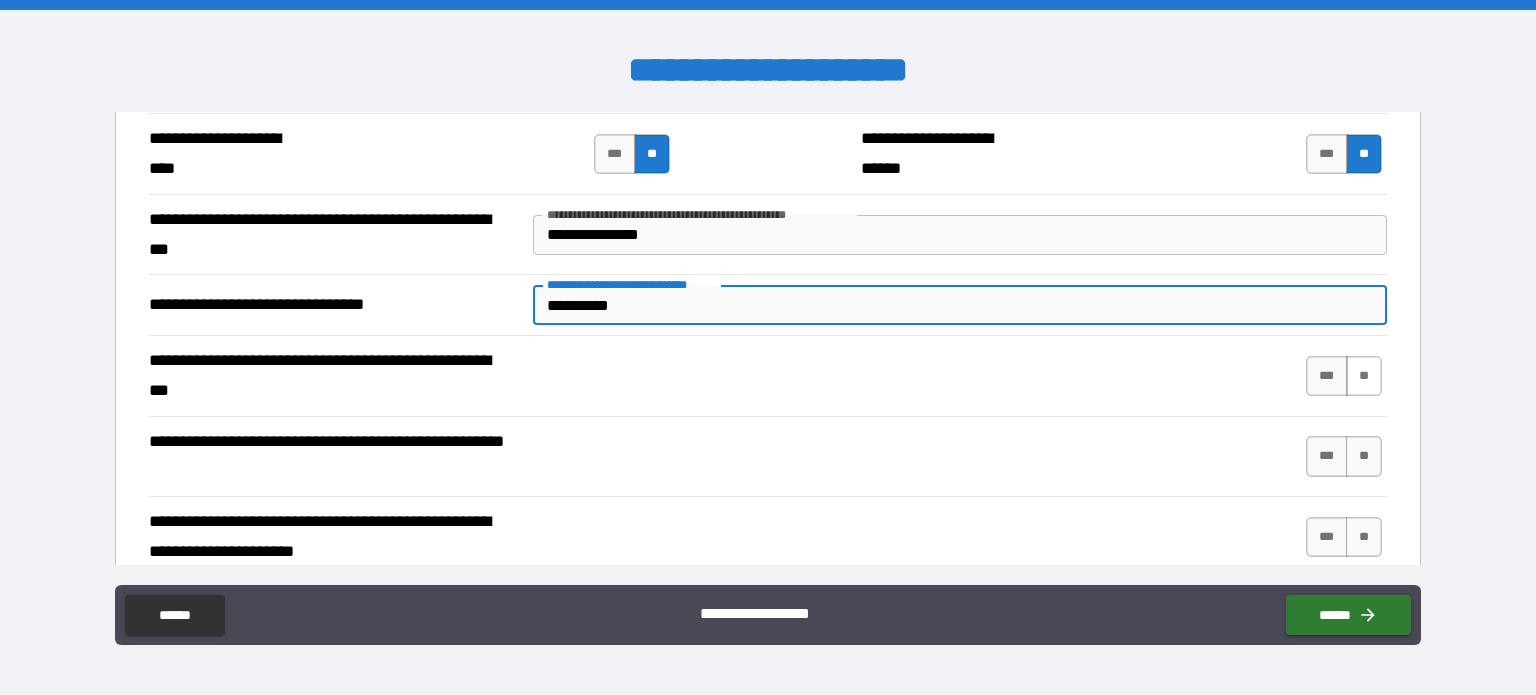type on "**********" 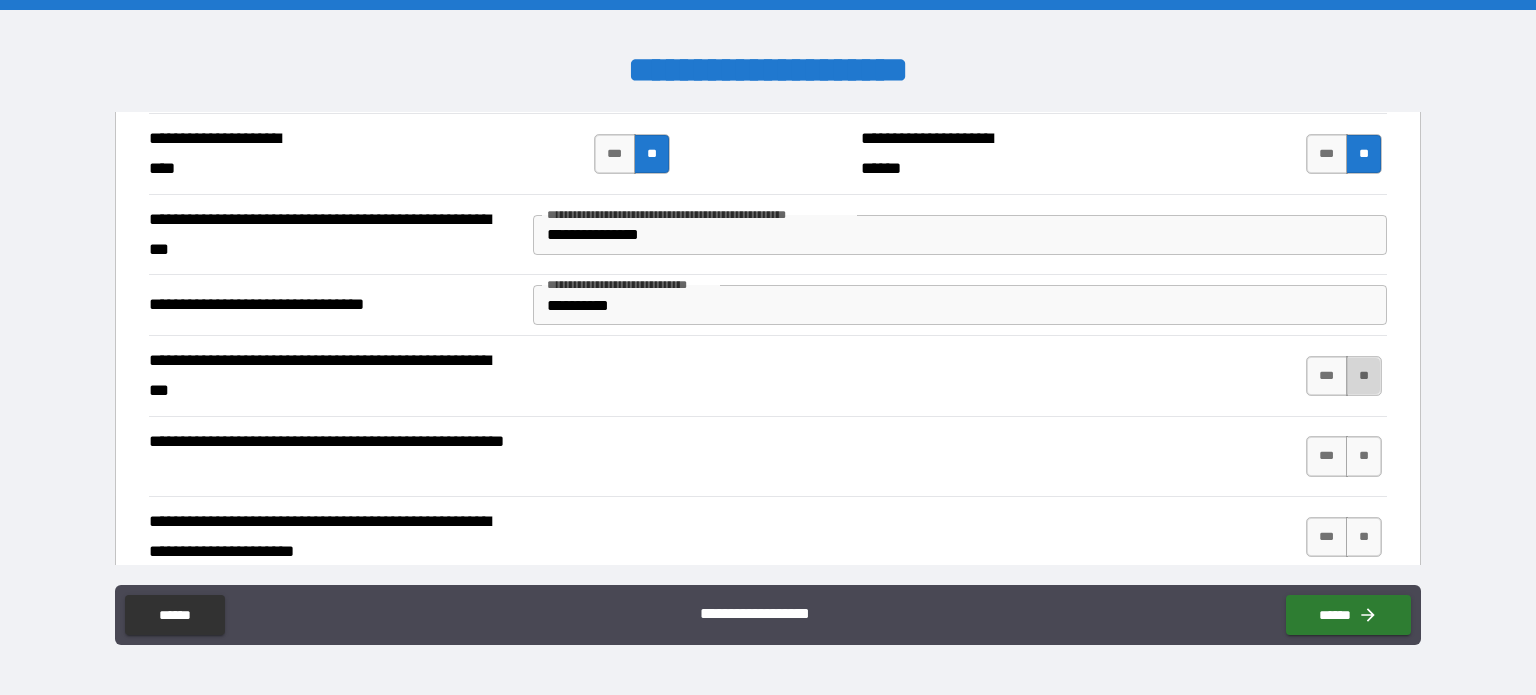 click on "**" at bounding box center [1364, 376] 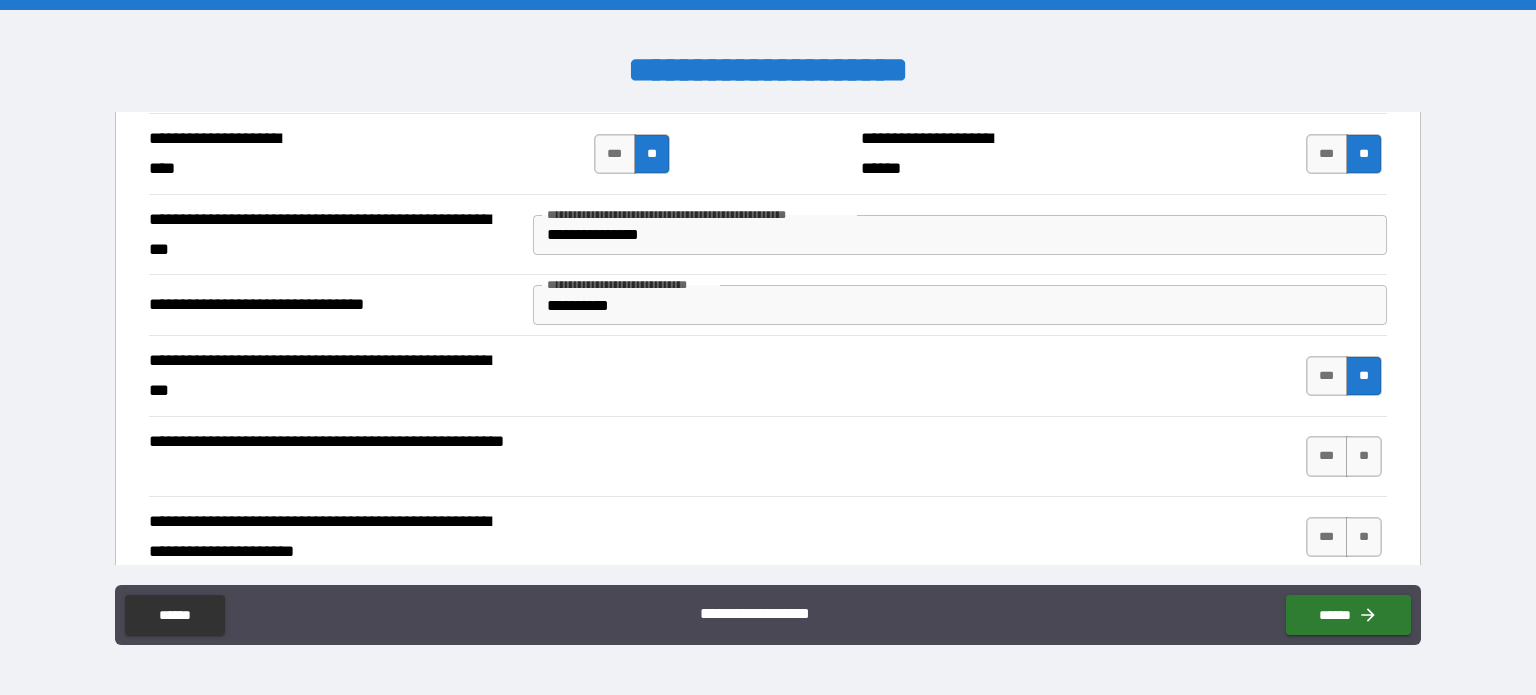 drag, startPoint x: 1372, startPoint y: 468, endPoint x: 1072, endPoint y: 546, distance: 309.97418 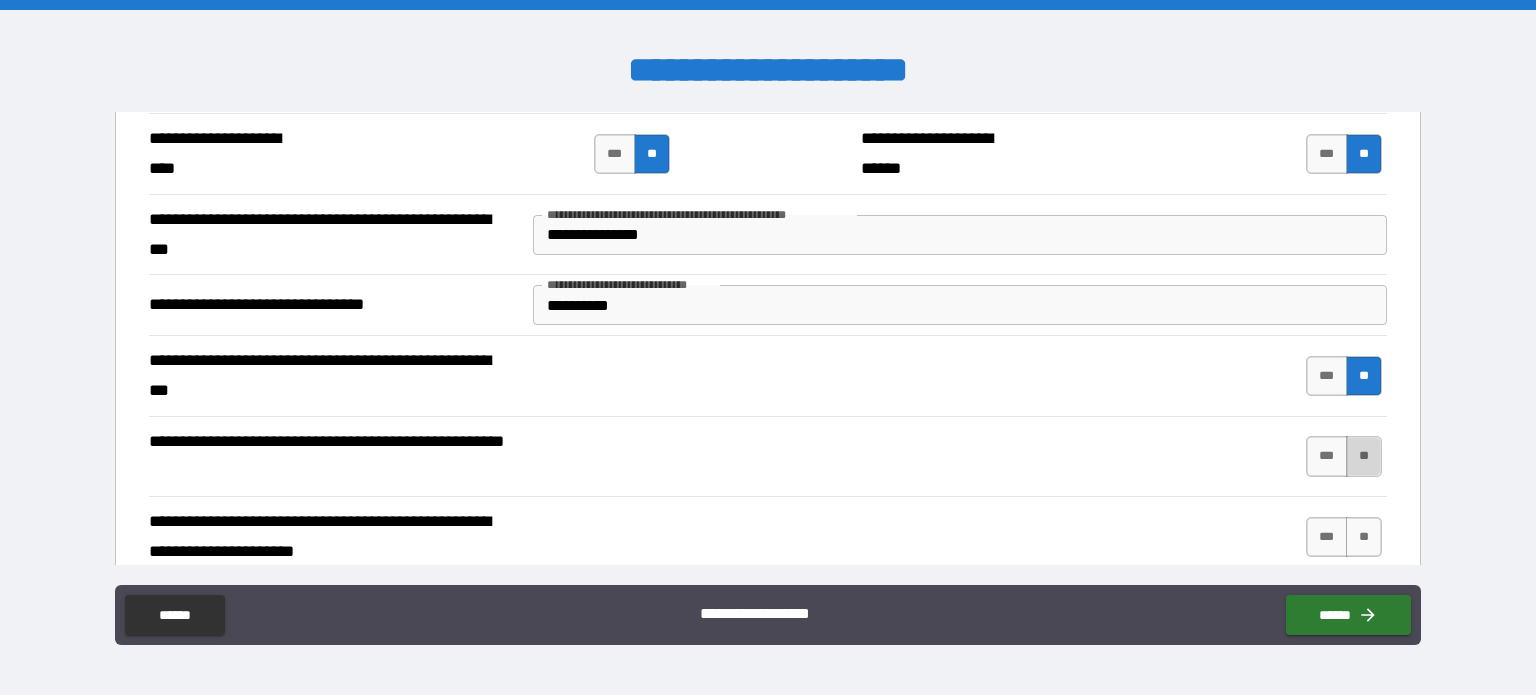 click on "**" at bounding box center [1364, 456] 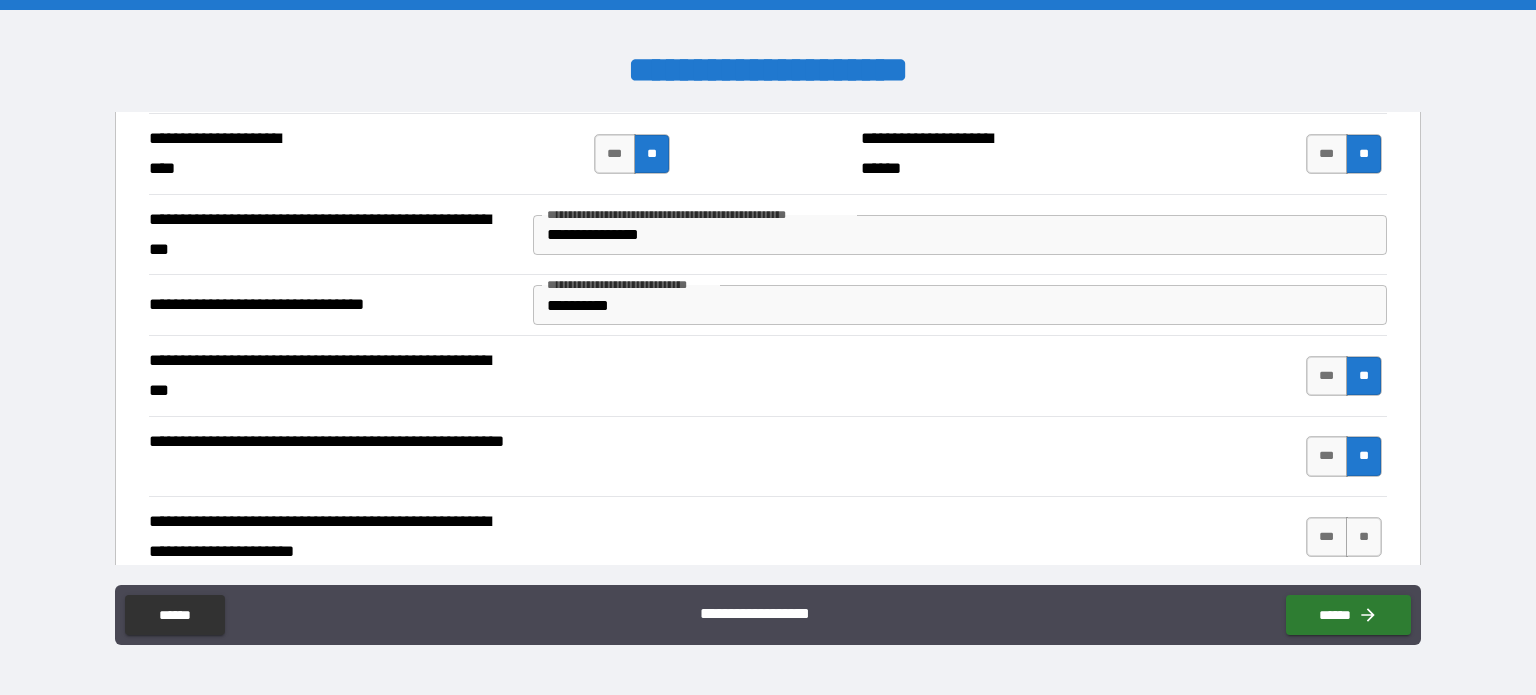 scroll, scrollTop: 3400, scrollLeft: 0, axis: vertical 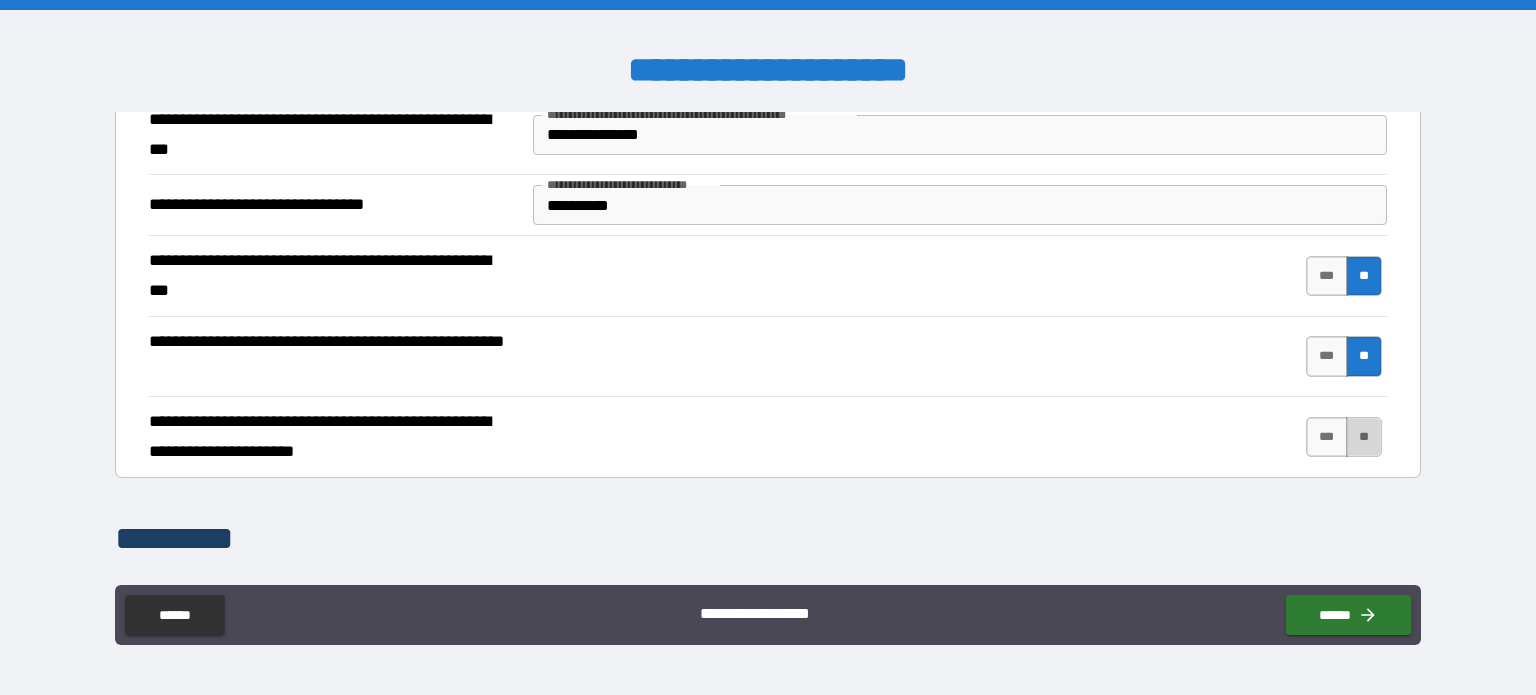 click on "**" at bounding box center [1364, 437] 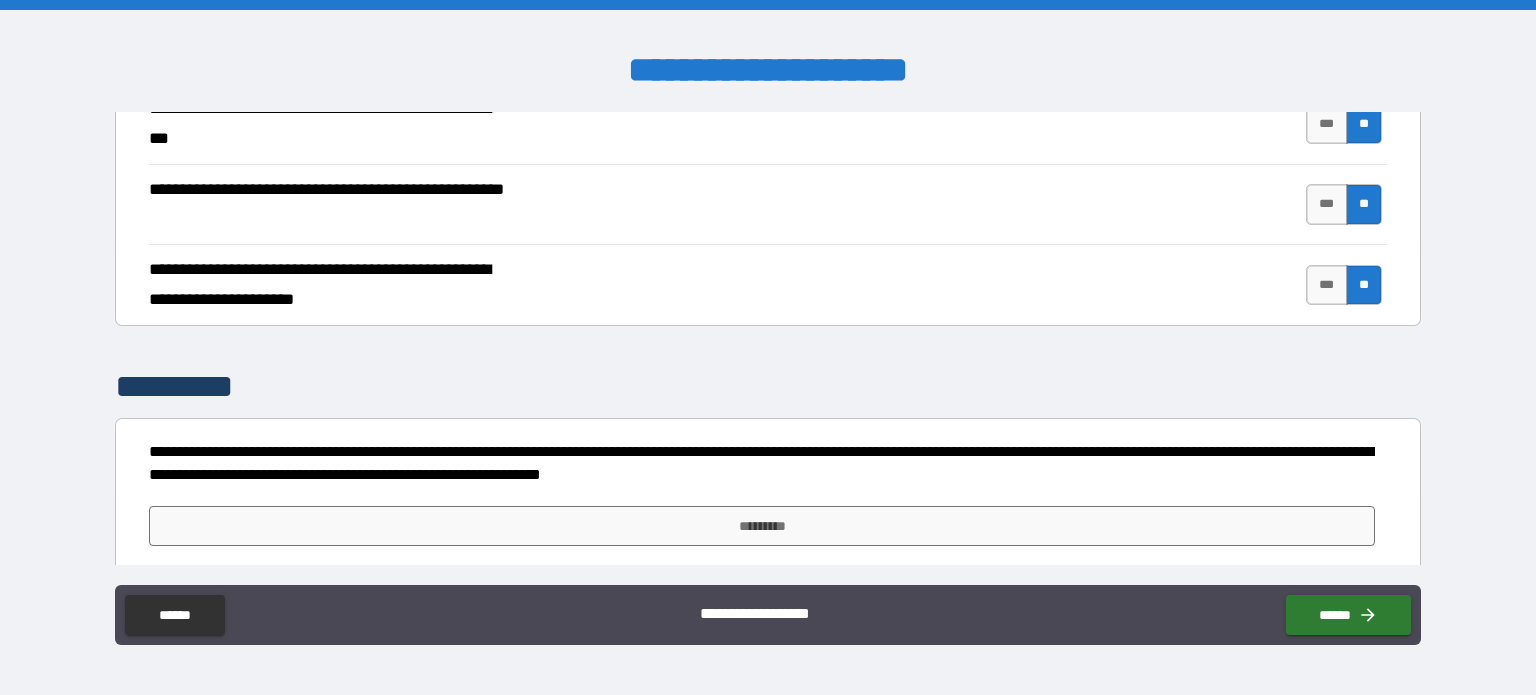 scroll, scrollTop: 3553, scrollLeft: 0, axis: vertical 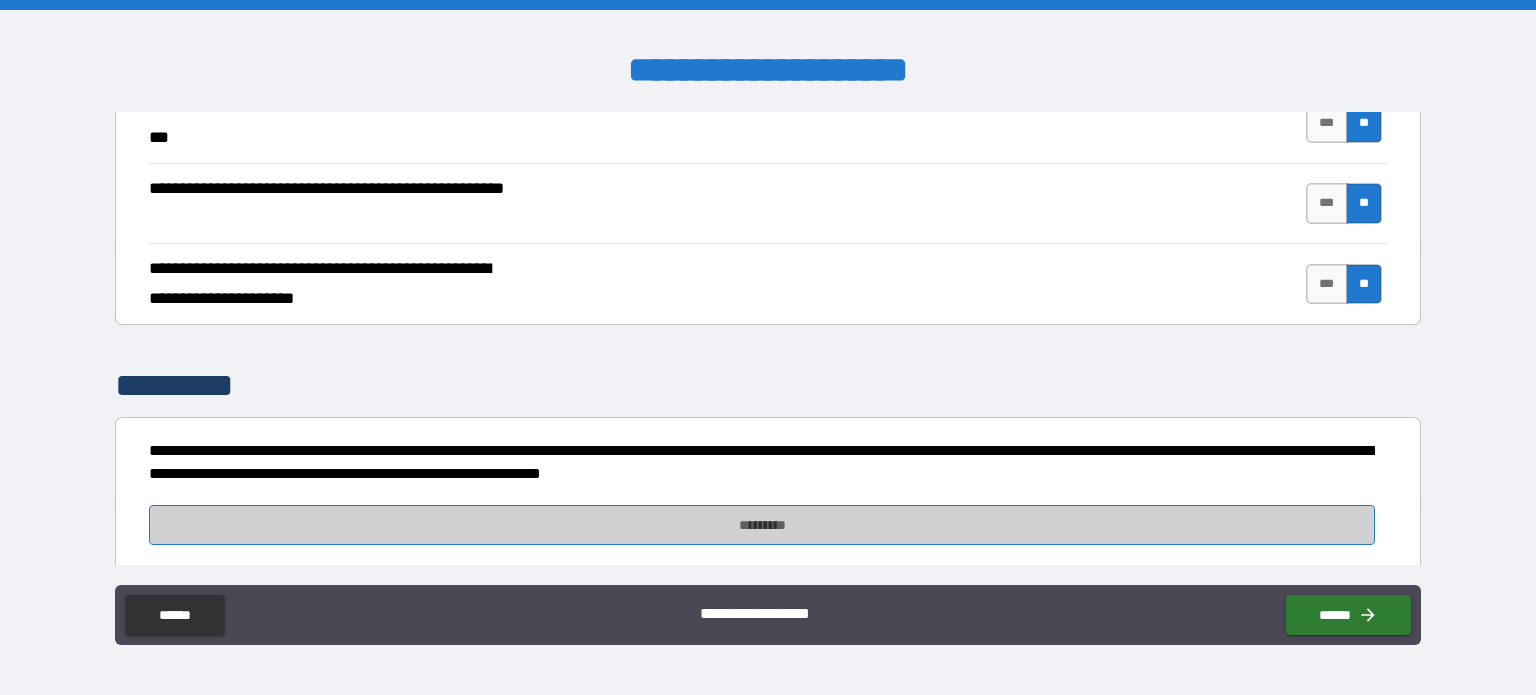 click on "*********" at bounding box center (762, 525) 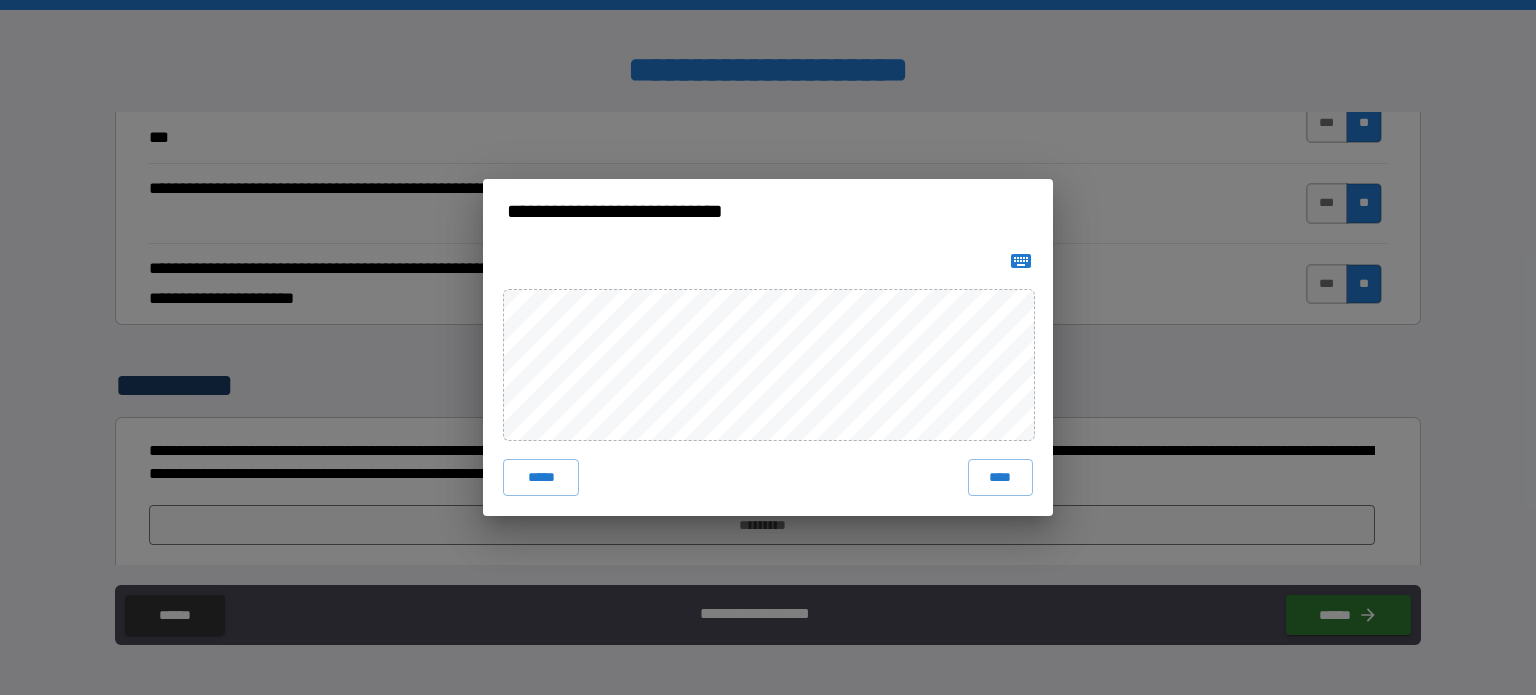 click on "***** ****" at bounding box center (768, 379) 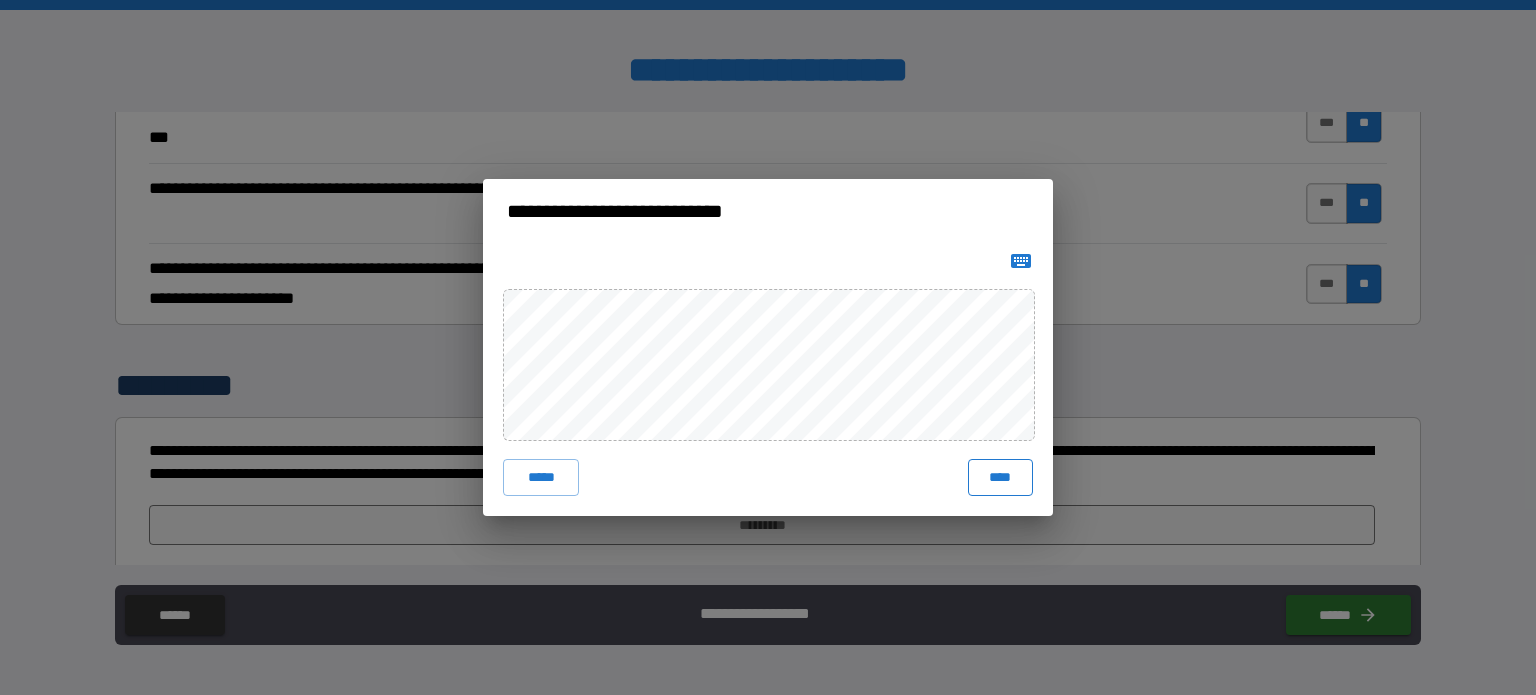 click on "****" at bounding box center [1000, 477] 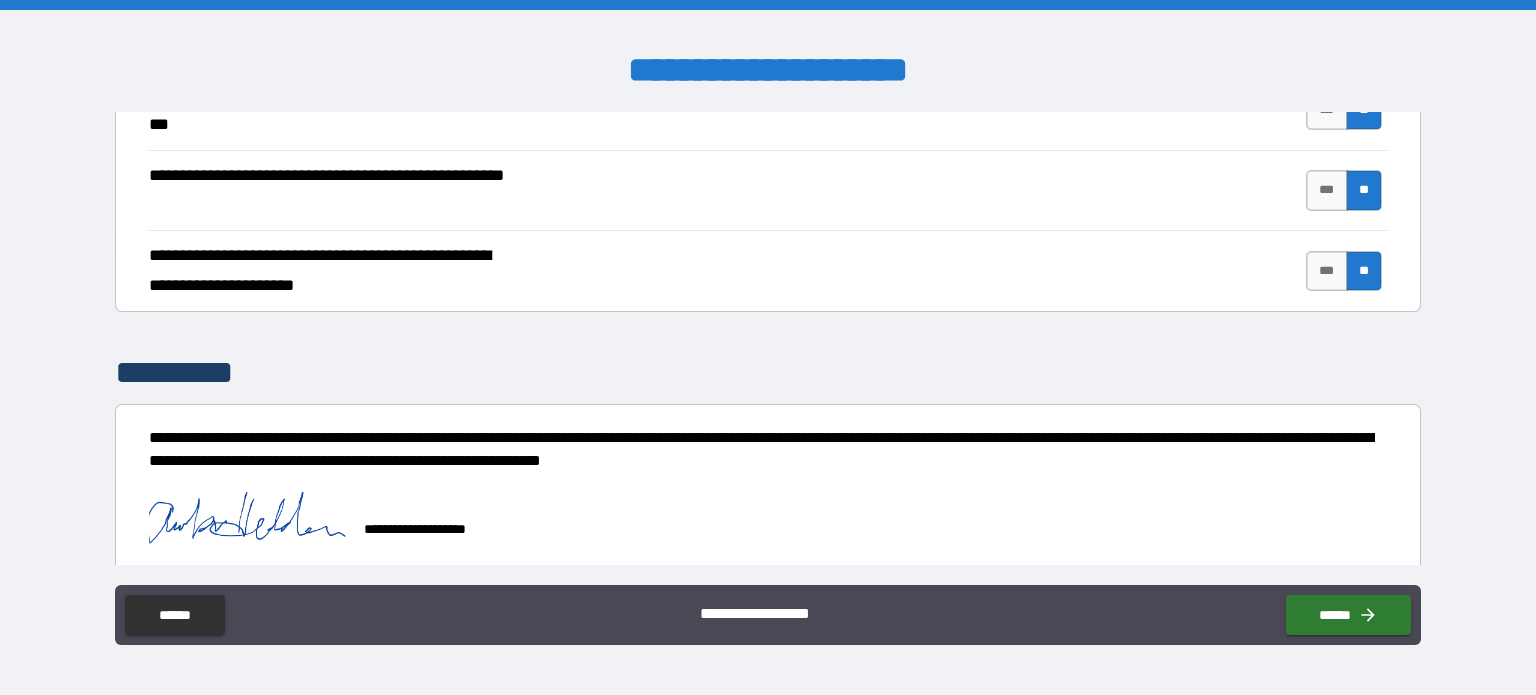 scroll, scrollTop: 3570, scrollLeft: 0, axis: vertical 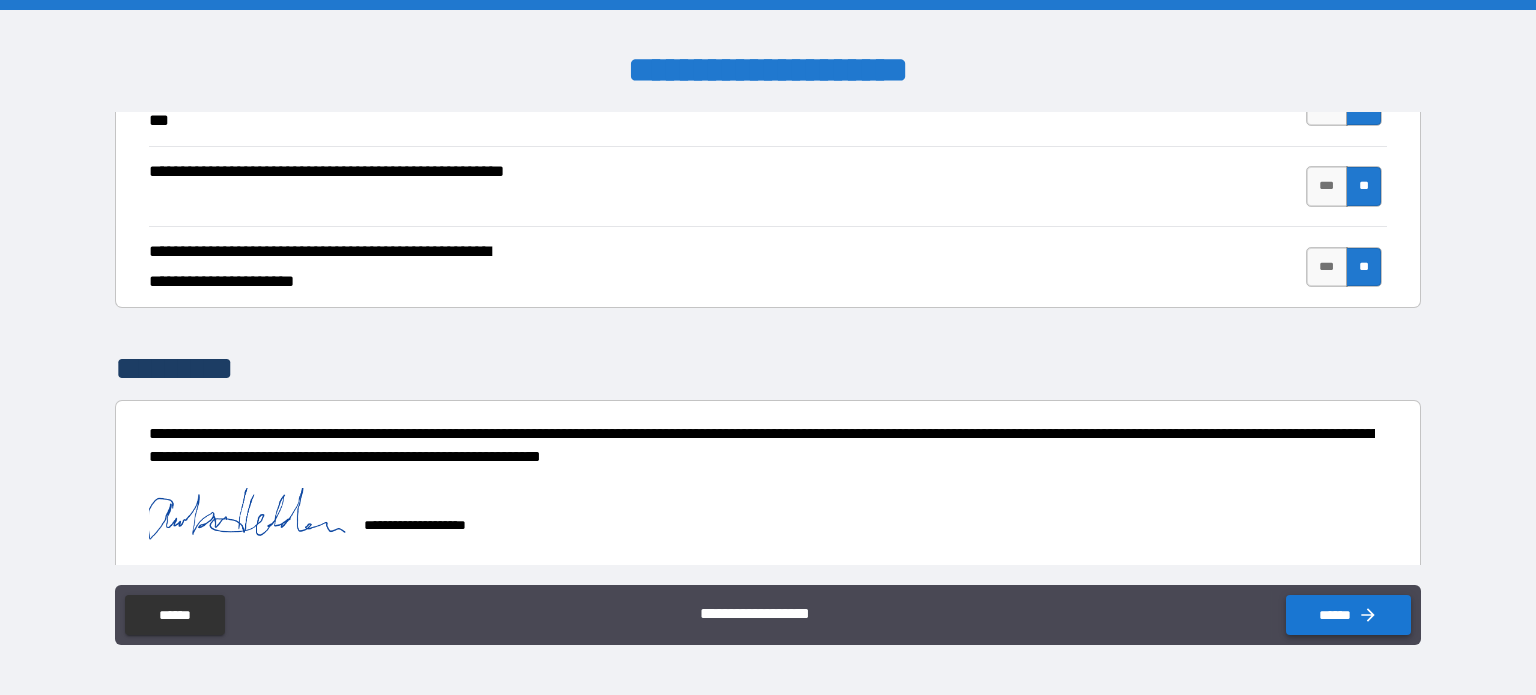 click on "******" at bounding box center (1348, 615) 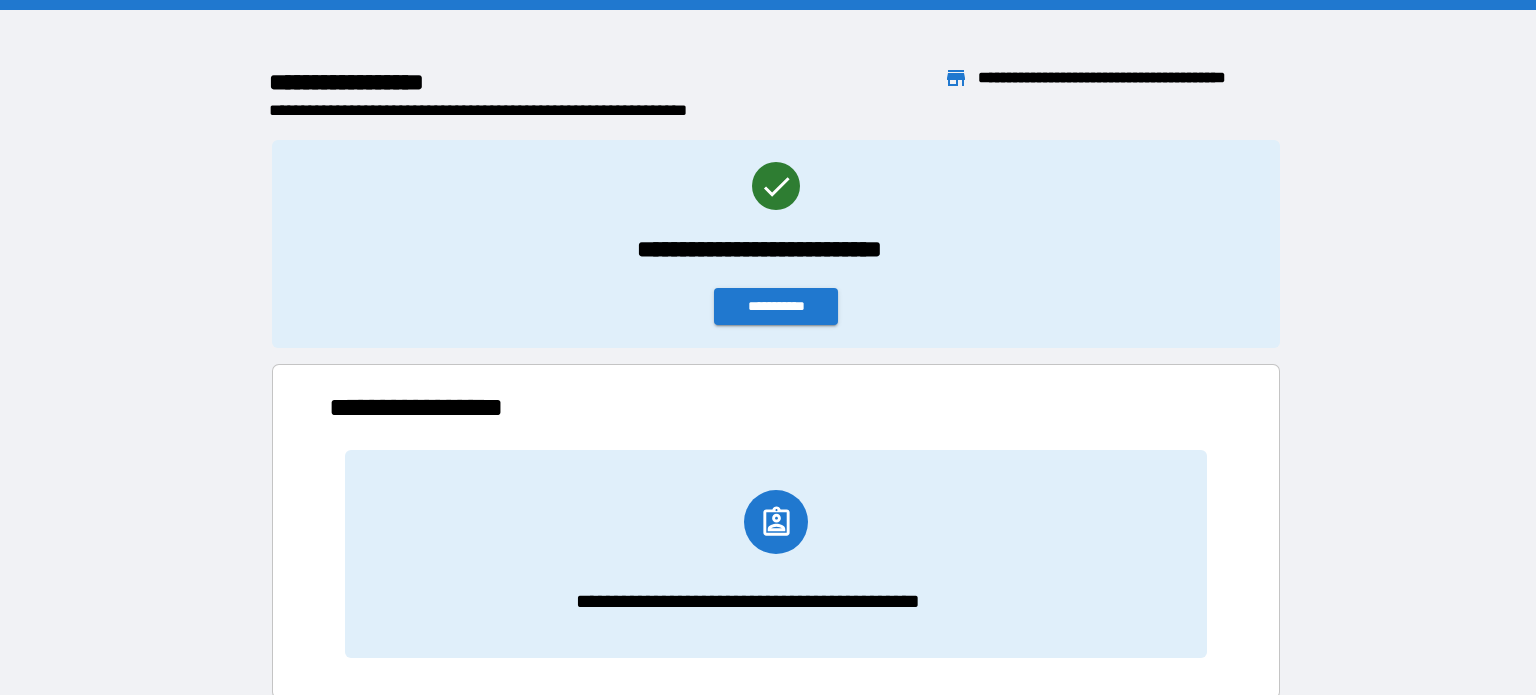 scroll, scrollTop: 16, scrollLeft: 16, axis: both 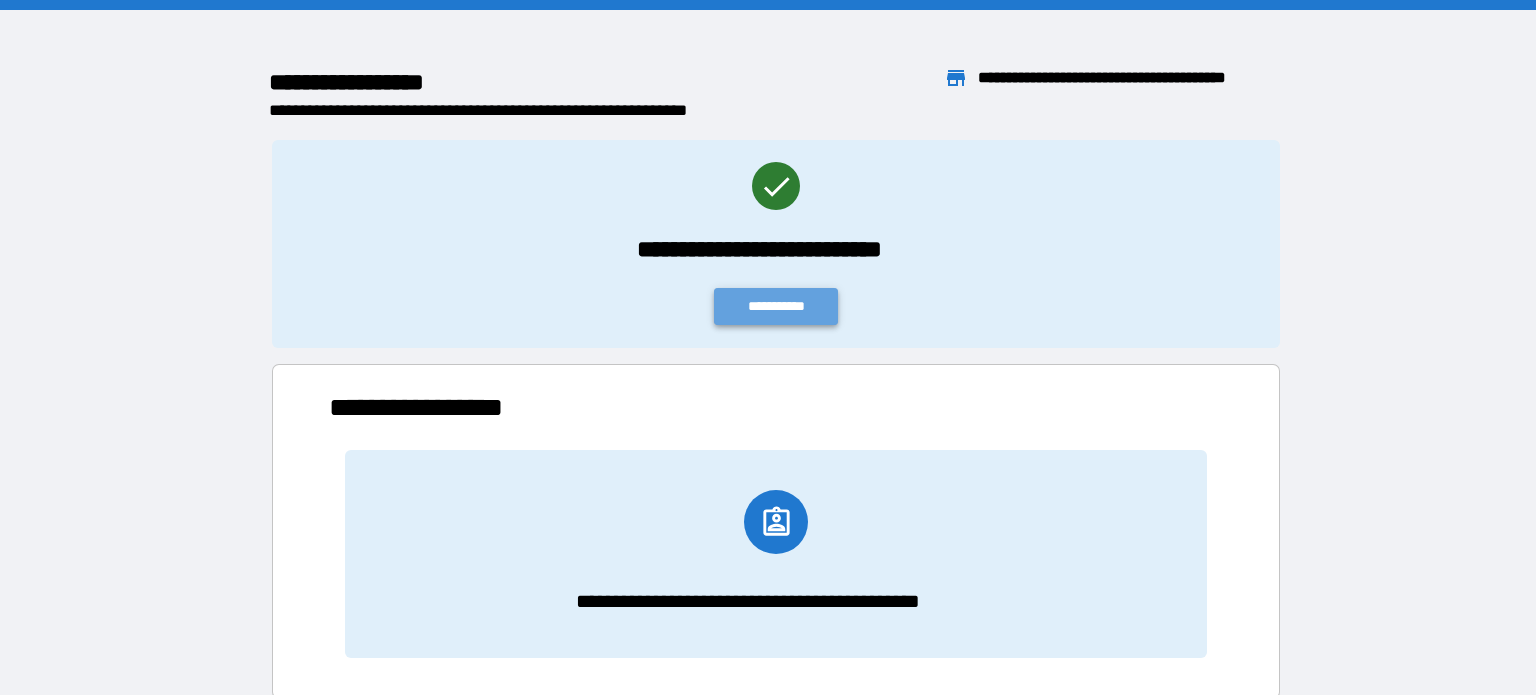 click on "**********" at bounding box center [776, 306] 